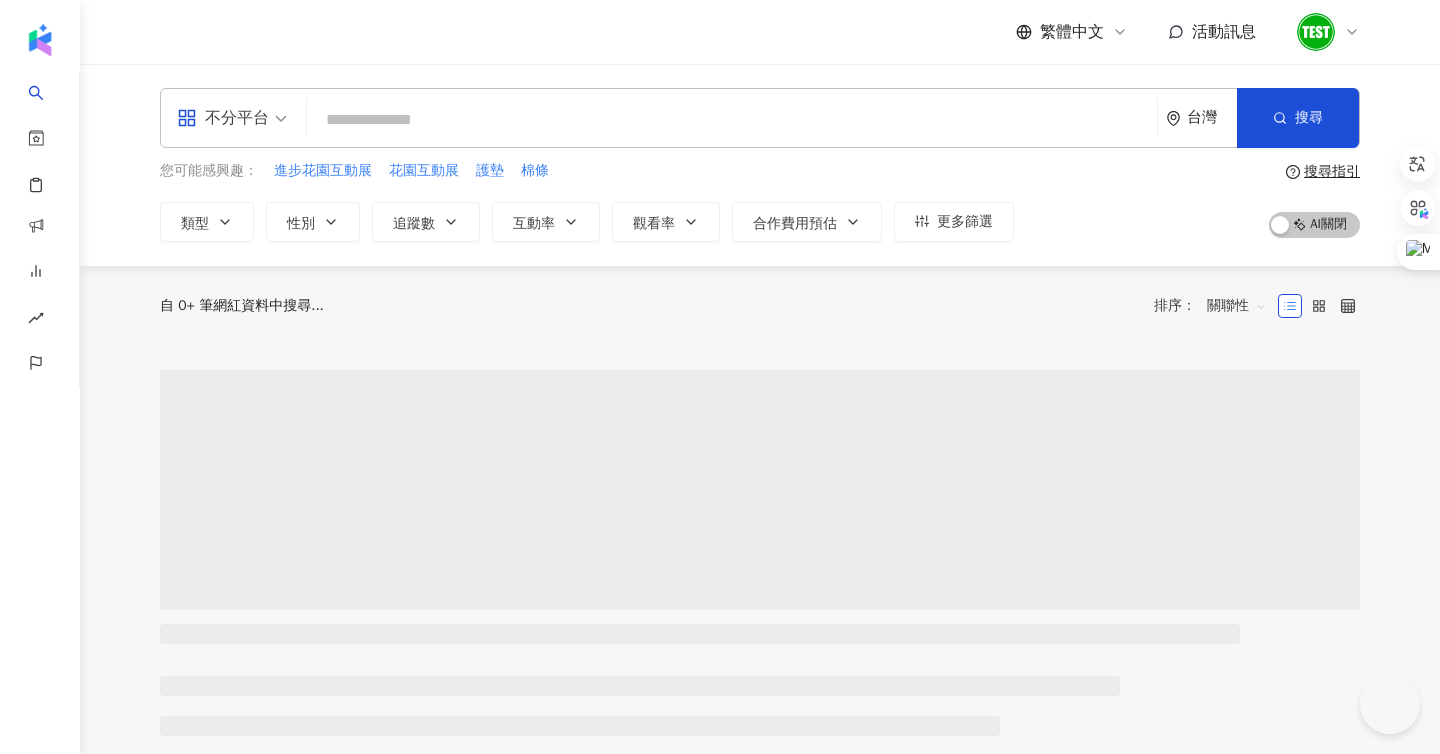 scroll, scrollTop: 0, scrollLeft: 0, axis: both 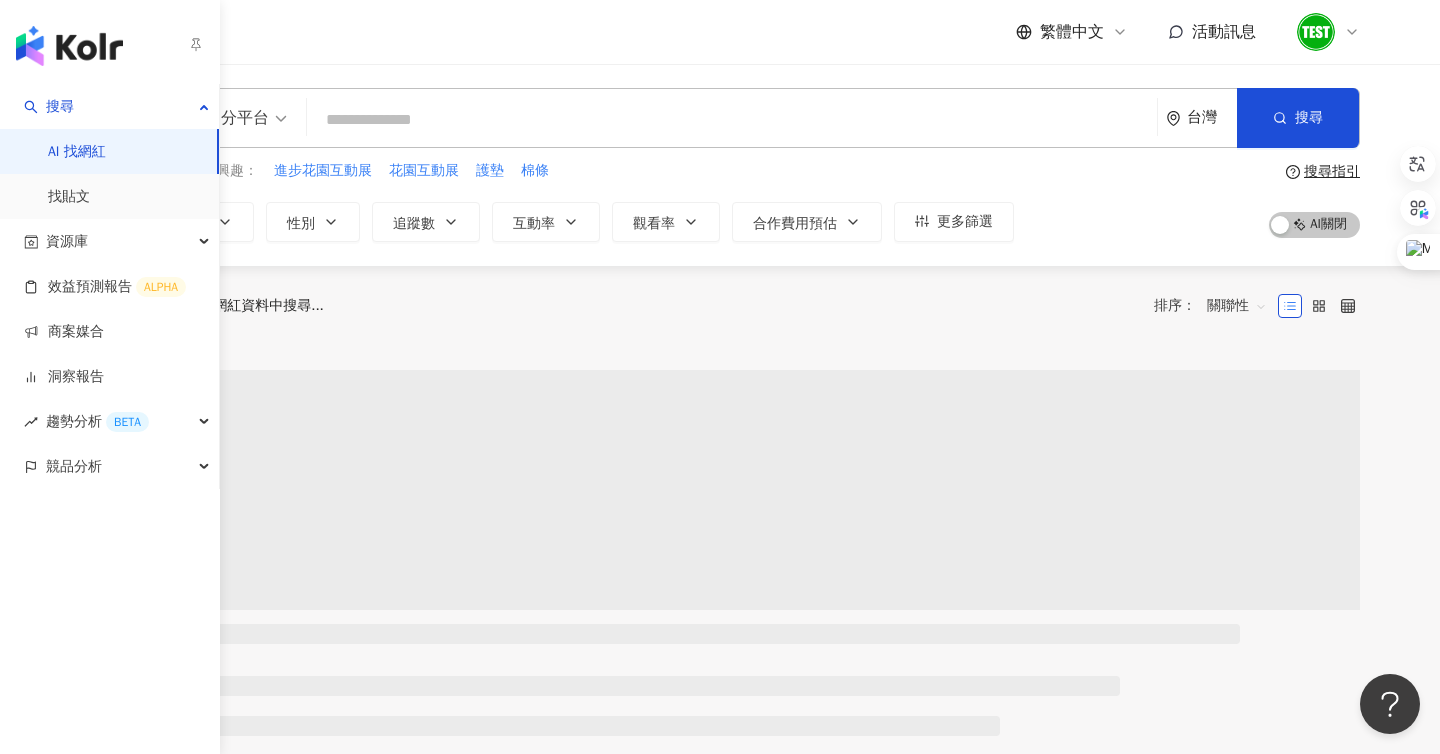 click on "競品分析" at bounding box center (74, 466) 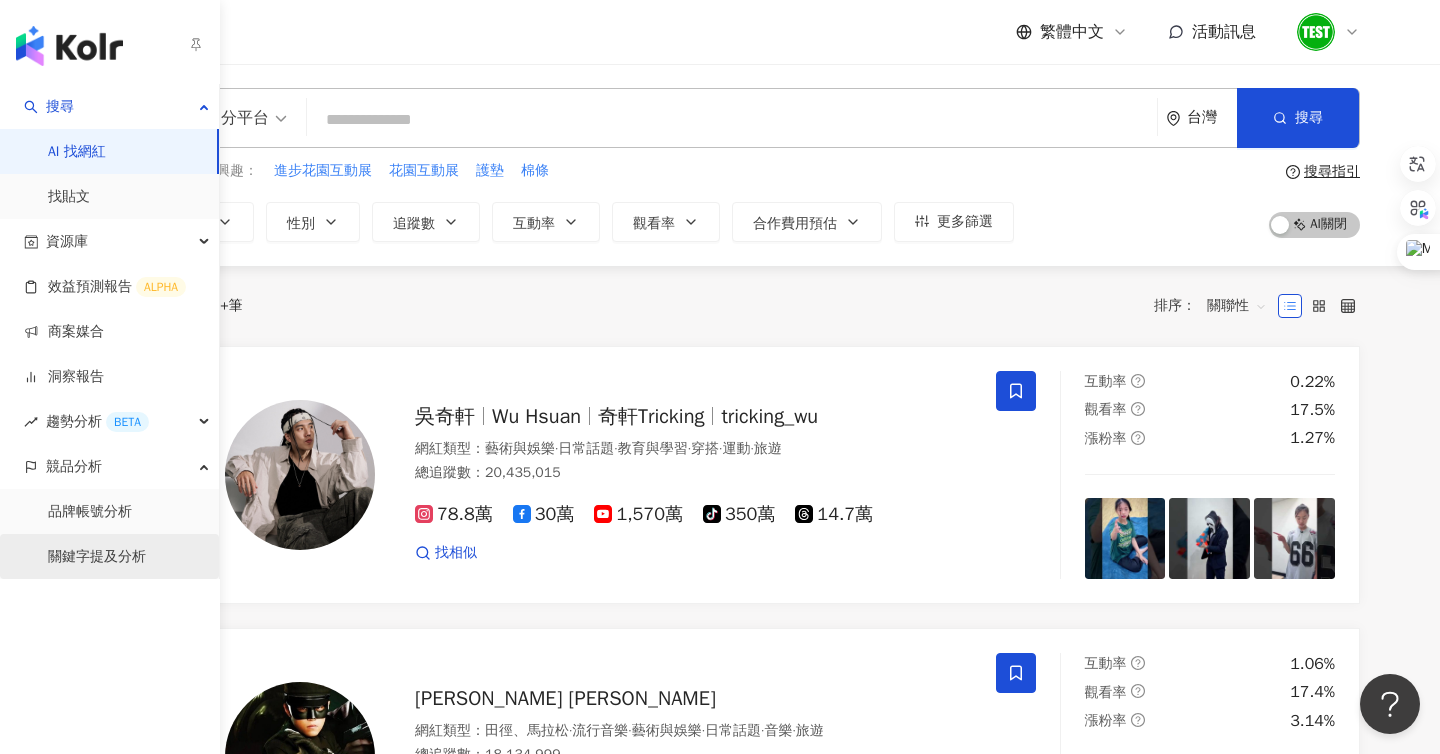 click on "關鍵字提及分析" at bounding box center [97, 557] 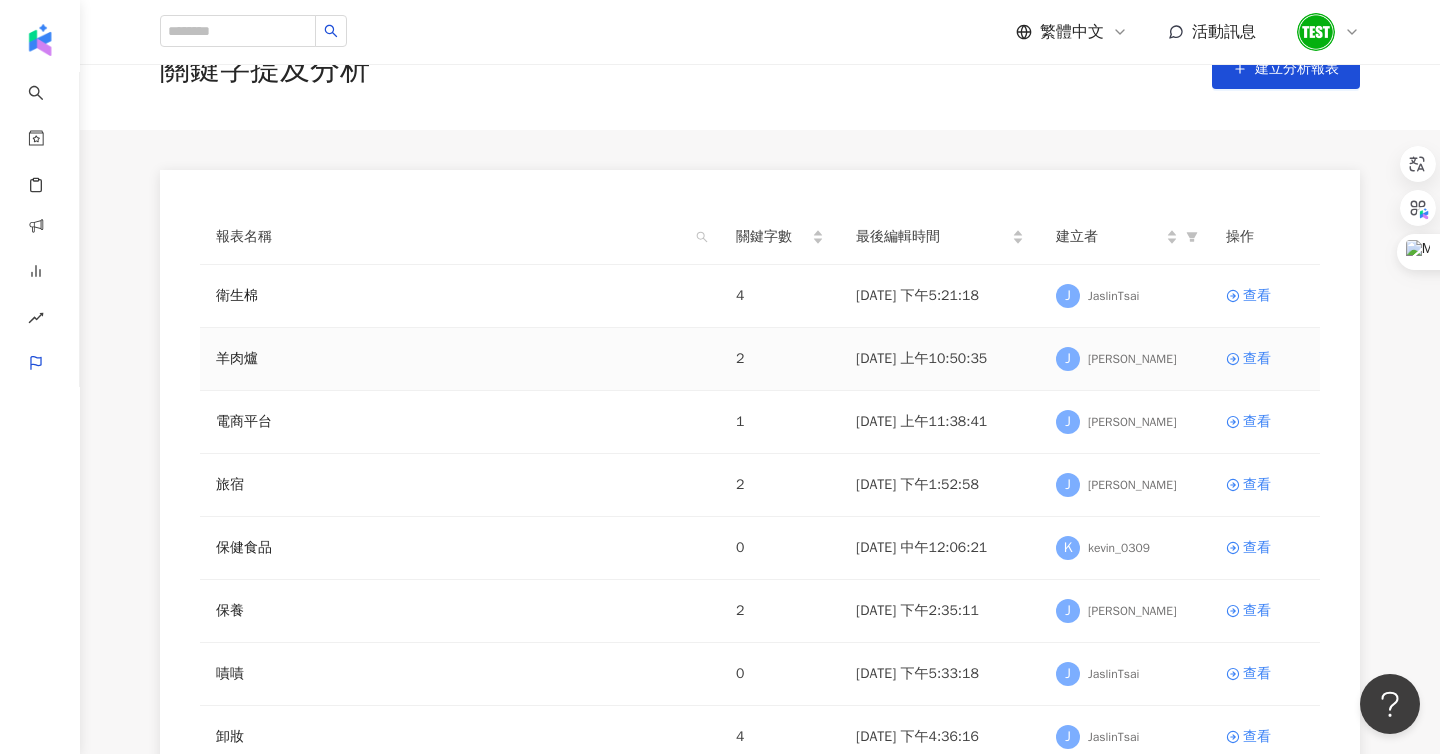 scroll, scrollTop: 0, scrollLeft: 0, axis: both 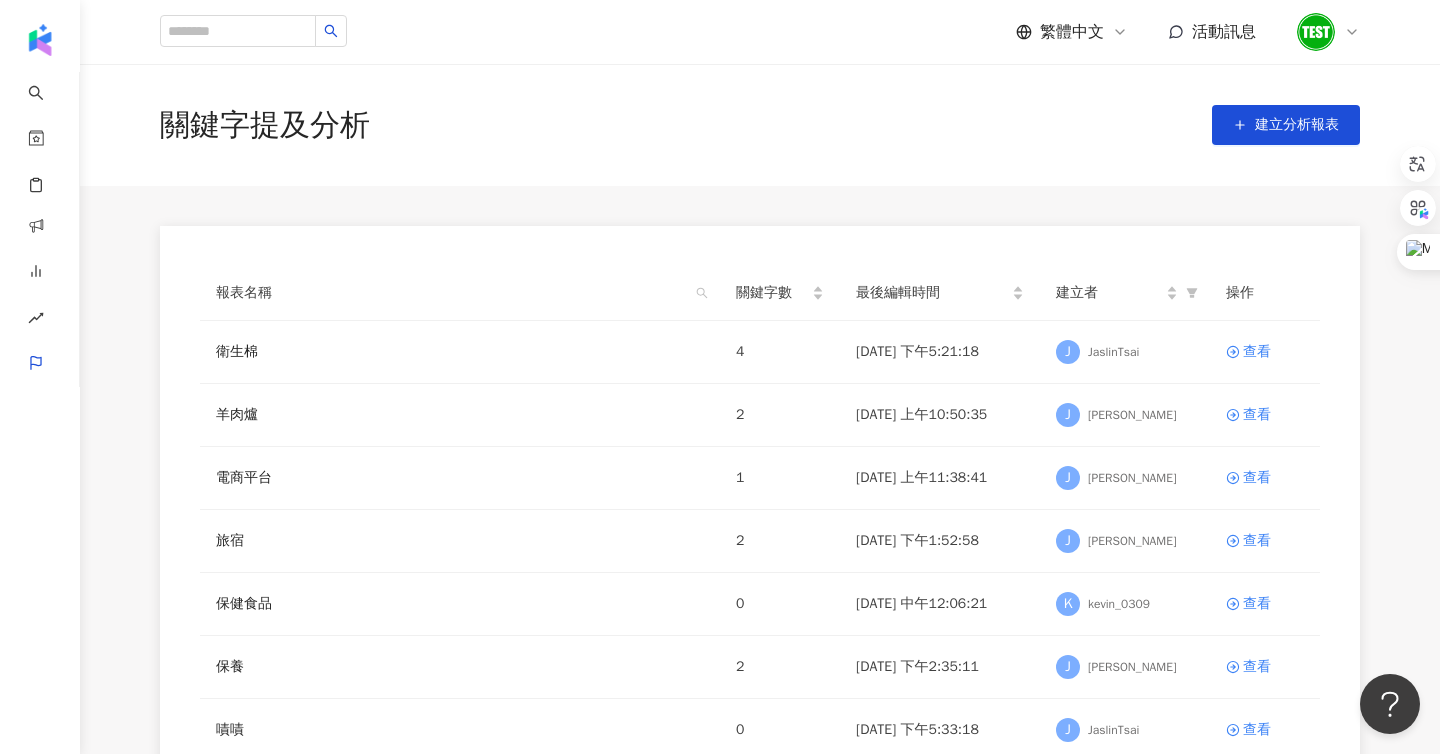 click on "關鍵字提及分析 建立分析報表" at bounding box center (760, 125) 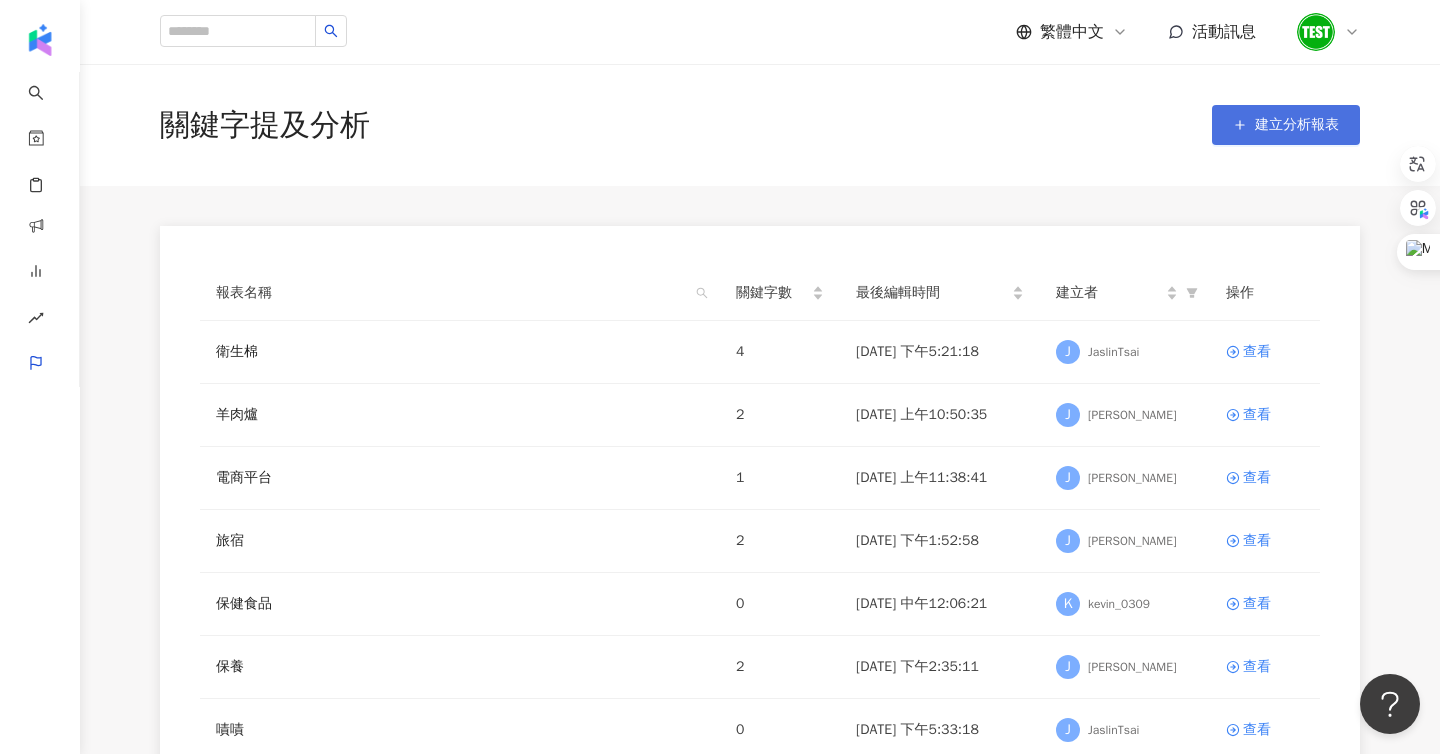 click on "建立分析報表" at bounding box center [1286, 125] 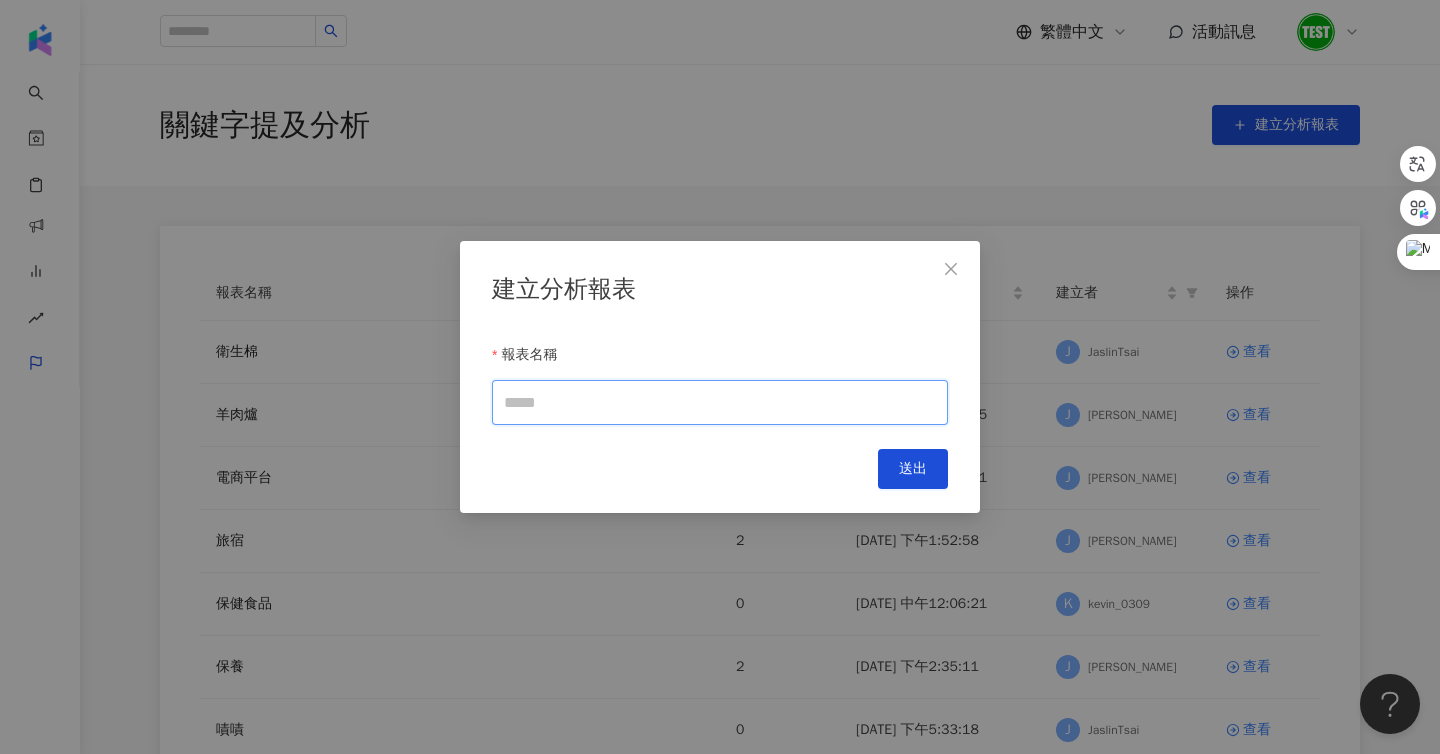 click on "報表名稱" at bounding box center (720, 402) 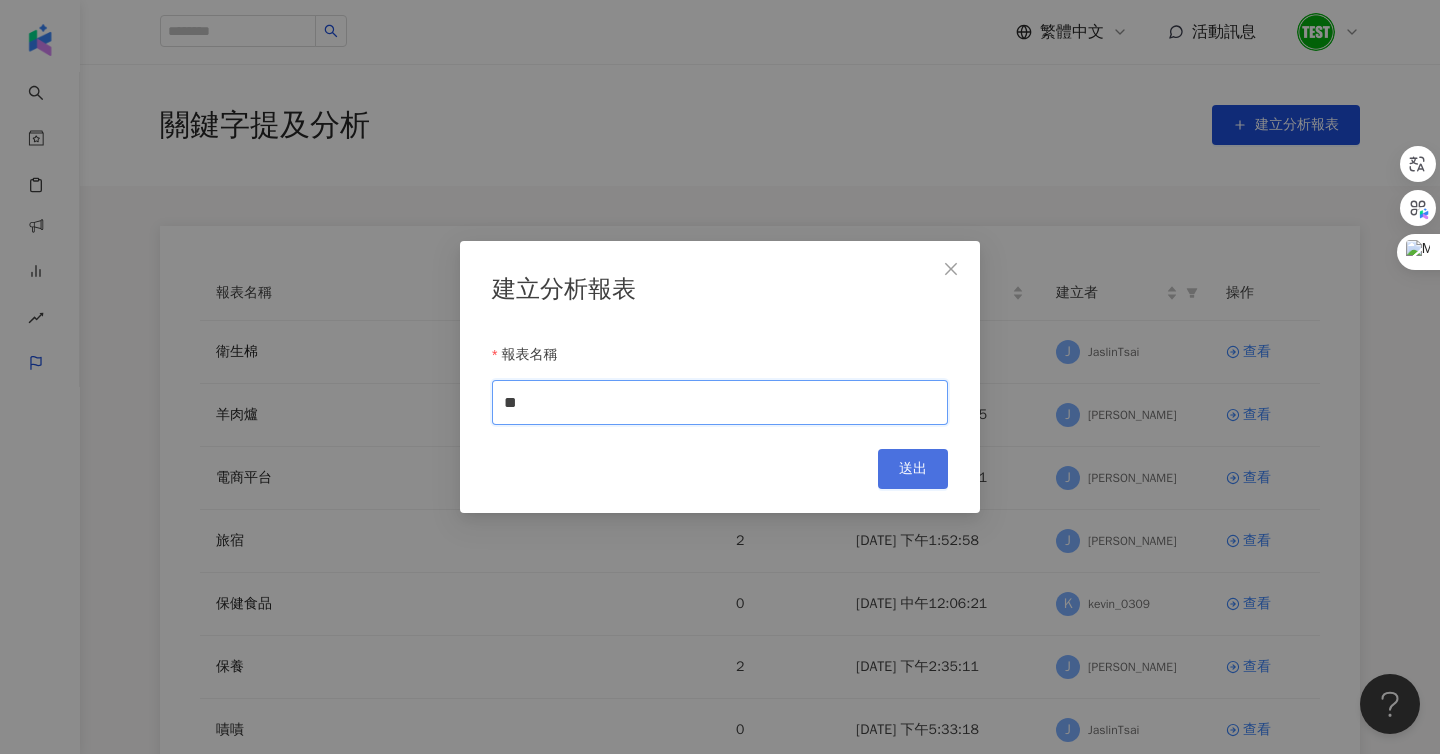 type on "**" 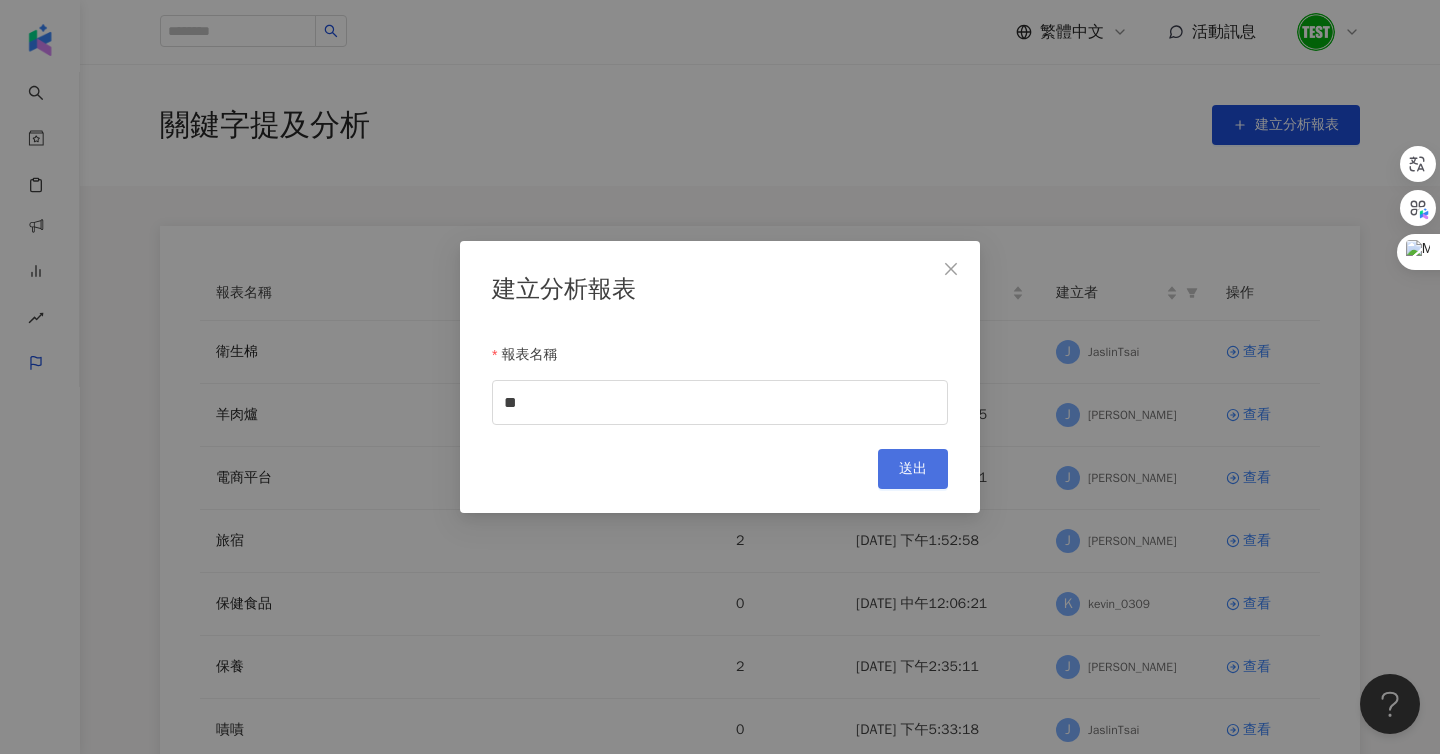 click on "送出" at bounding box center [913, 469] 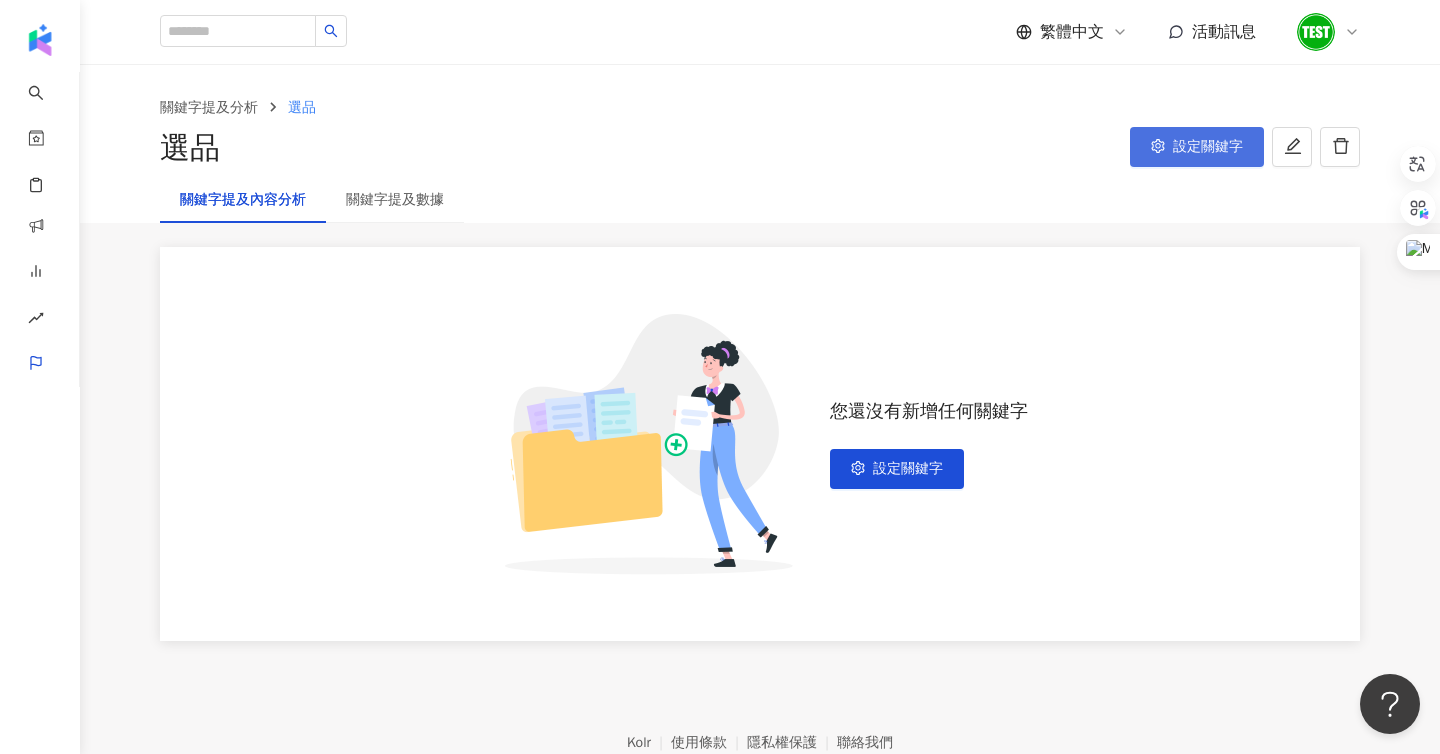 click on "設定關鍵字" at bounding box center (1197, 147) 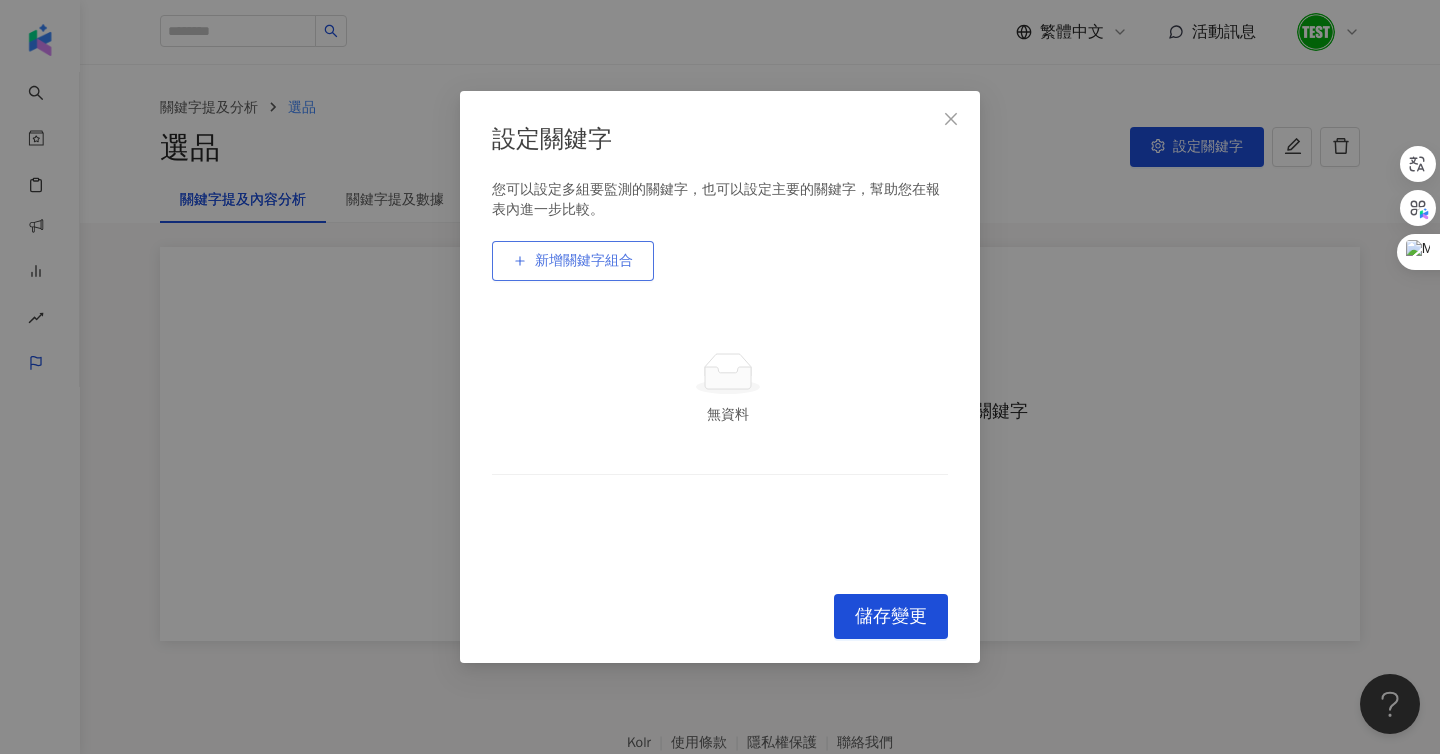click on "新增關鍵字組合" at bounding box center [584, 261] 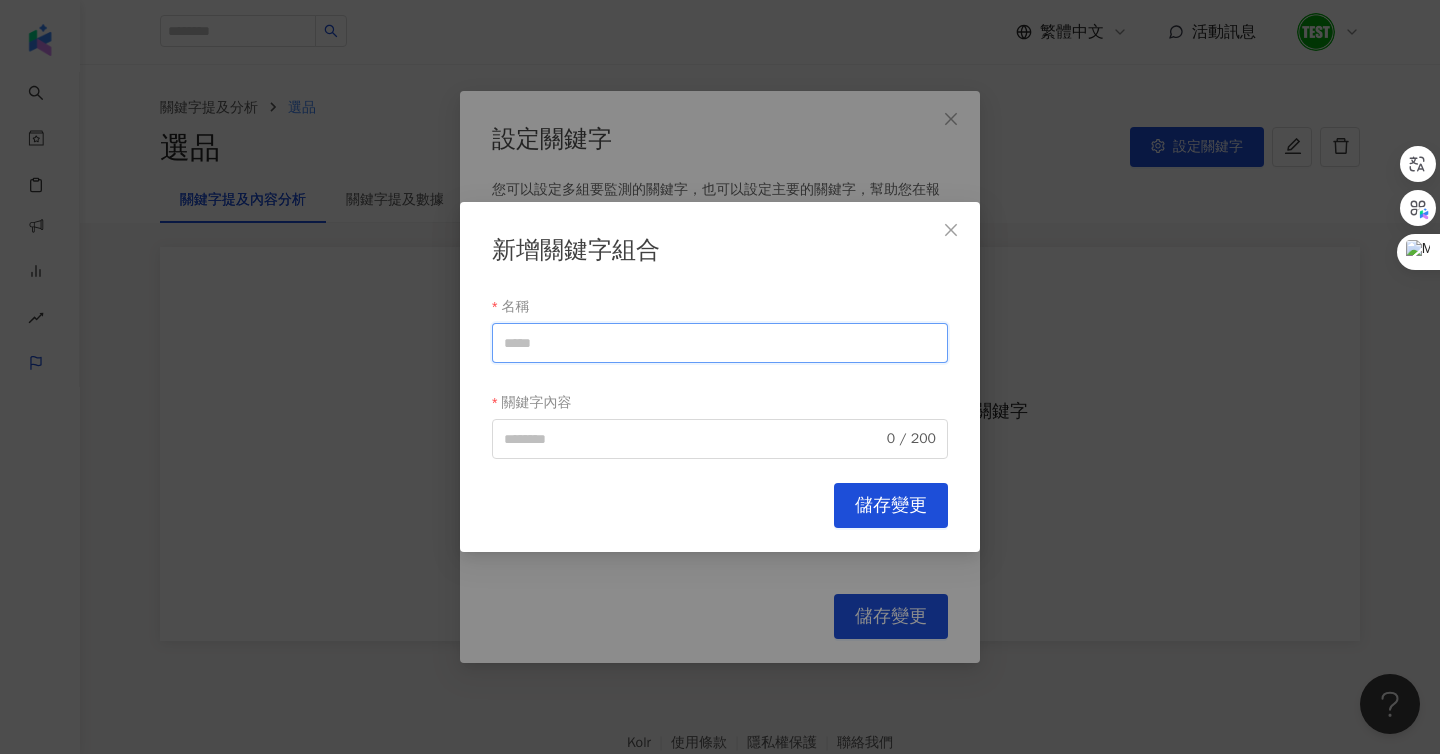 click on "名稱" at bounding box center (720, 343) 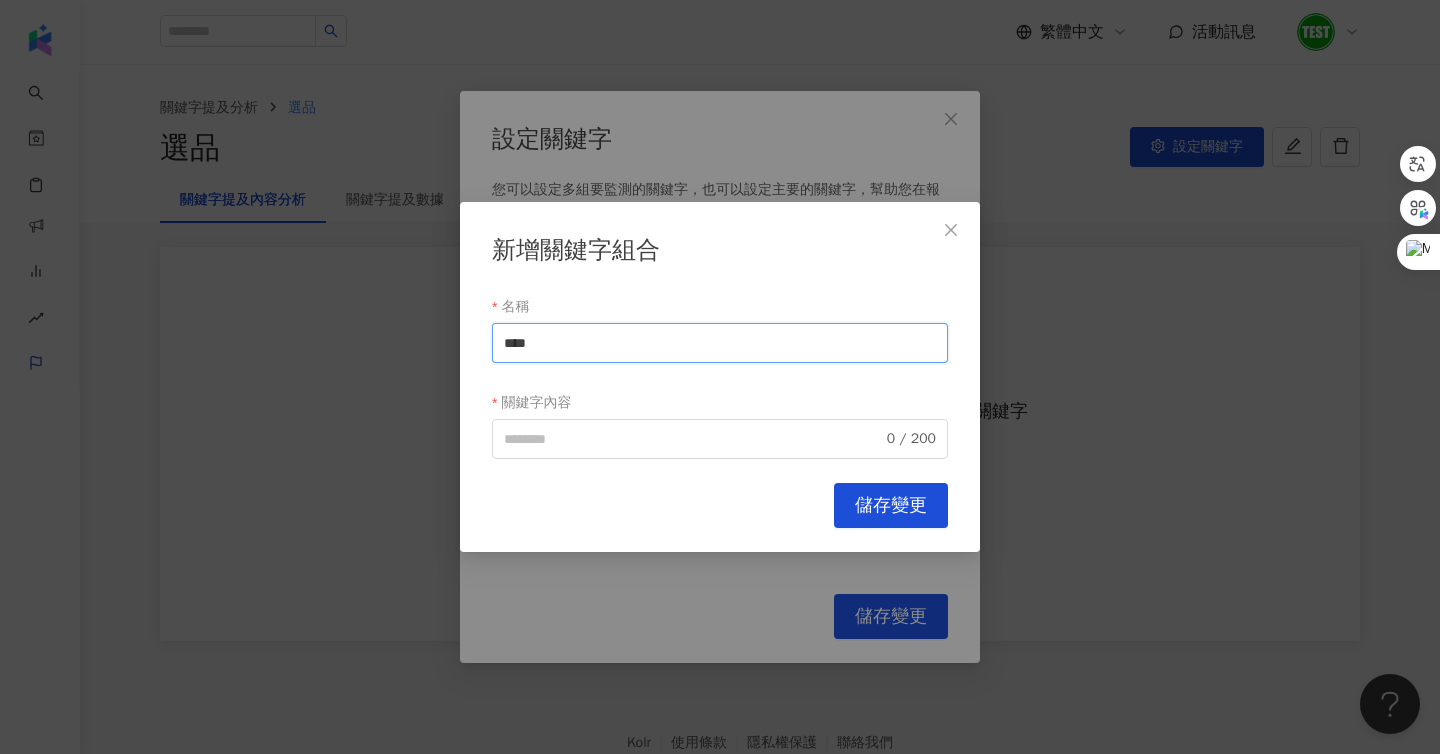 drag, startPoint x: 556, startPoint y: 344, endPoint x: 293, endPoint y: 319, distance: 264.18555 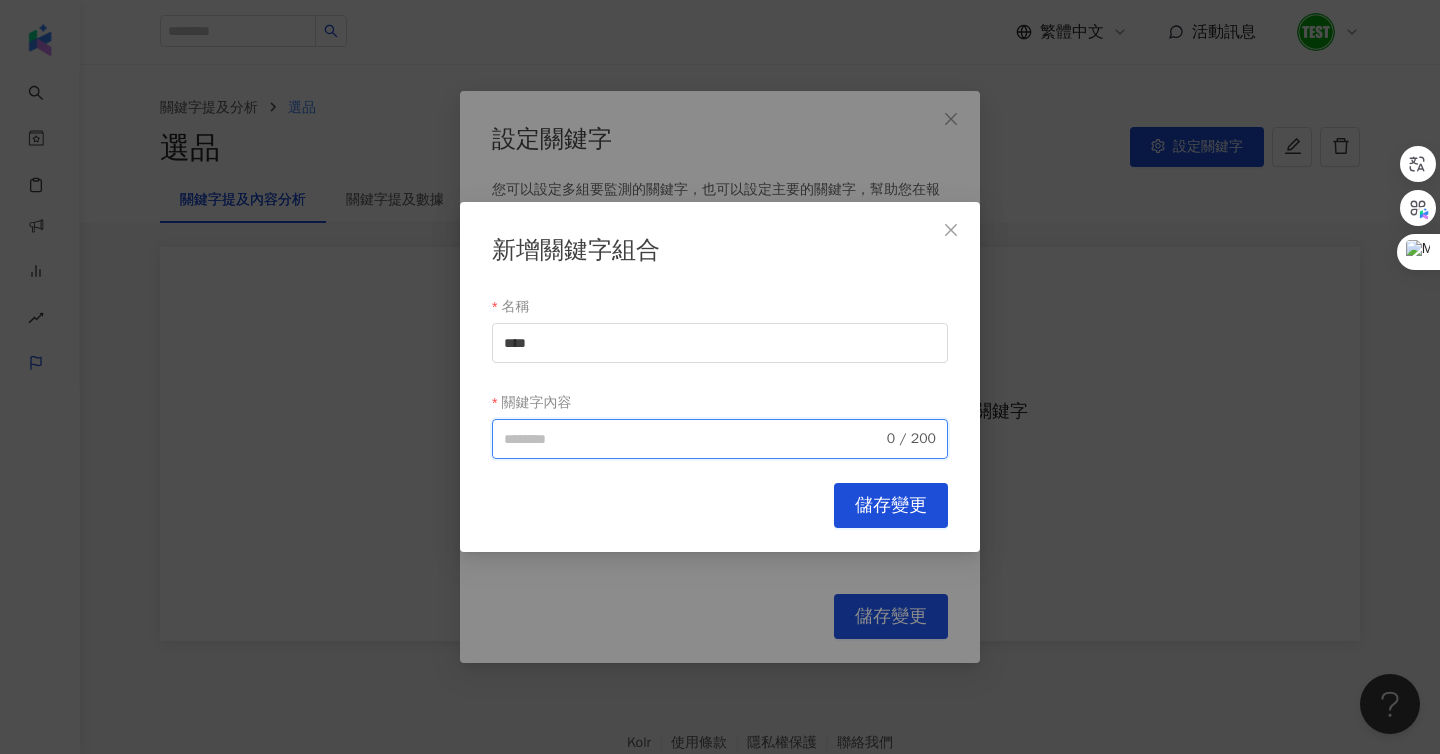 click on "關鍵字內容" at bounding box center [693, 439] 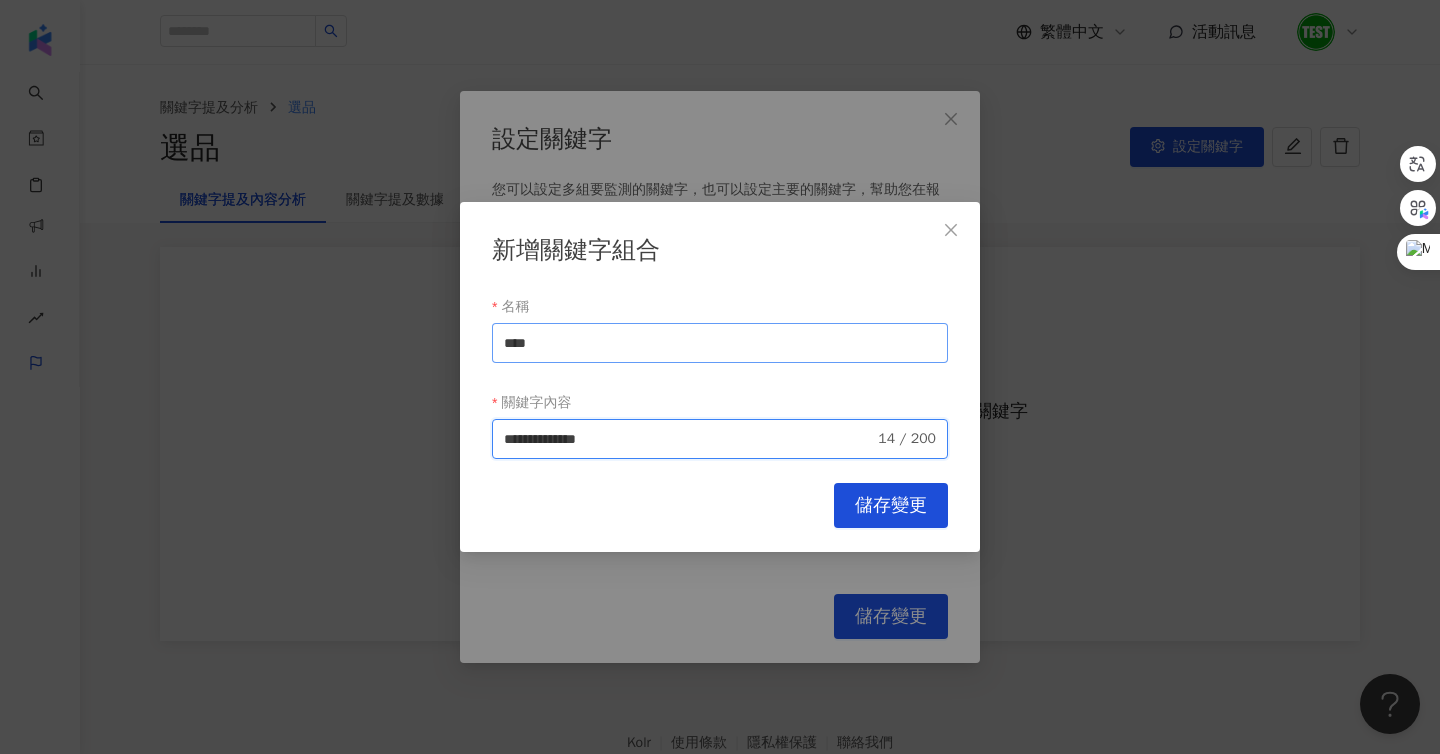 type on "**********" 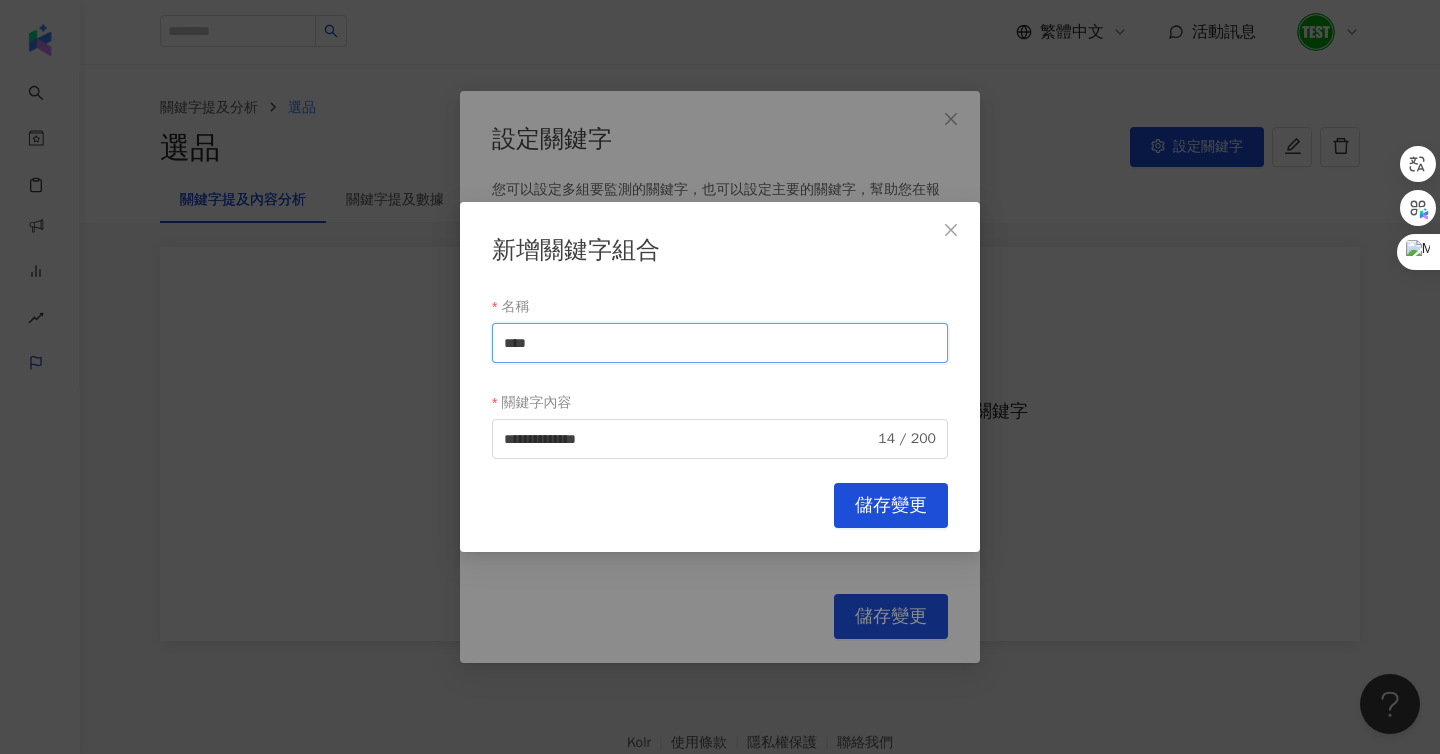 click on "****" at bounding box center [720, 343] 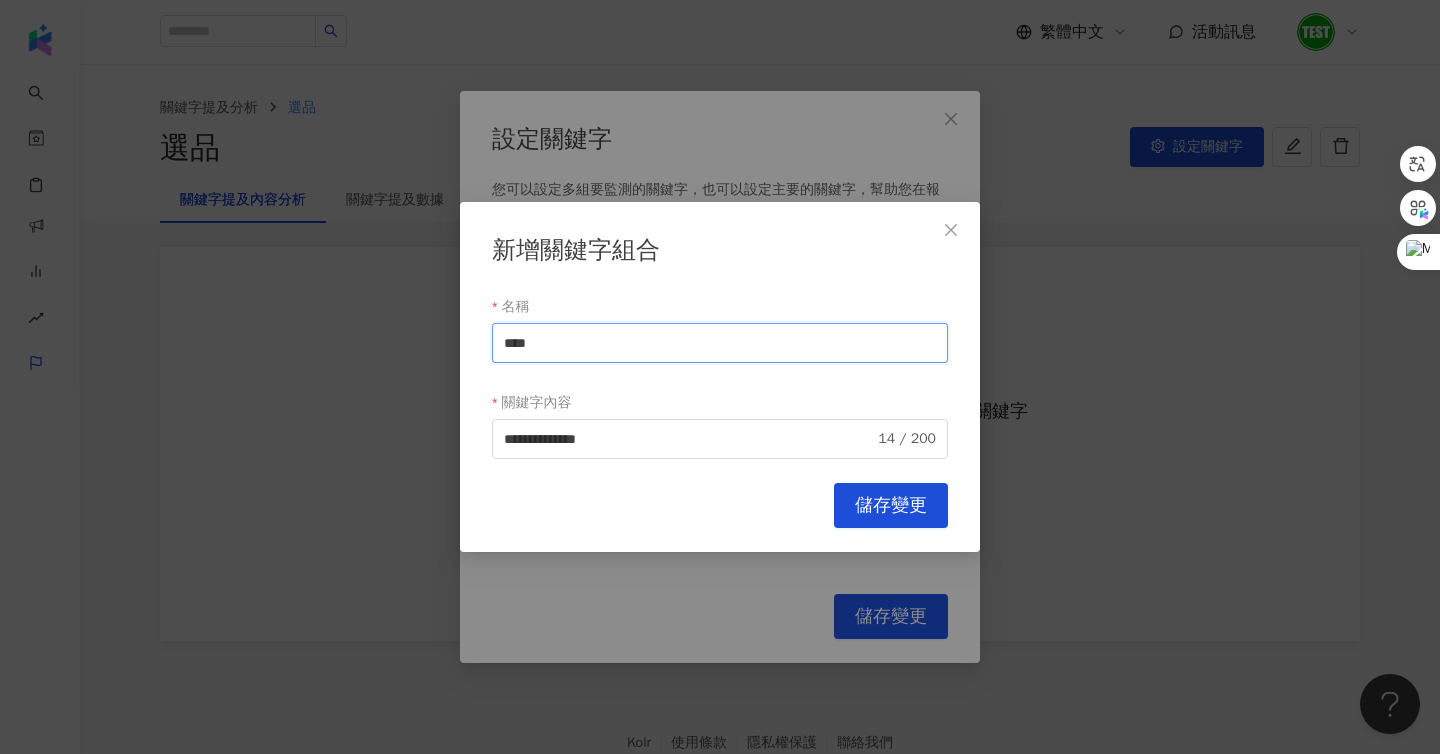 click on "****" at bounding box center [720, 343] 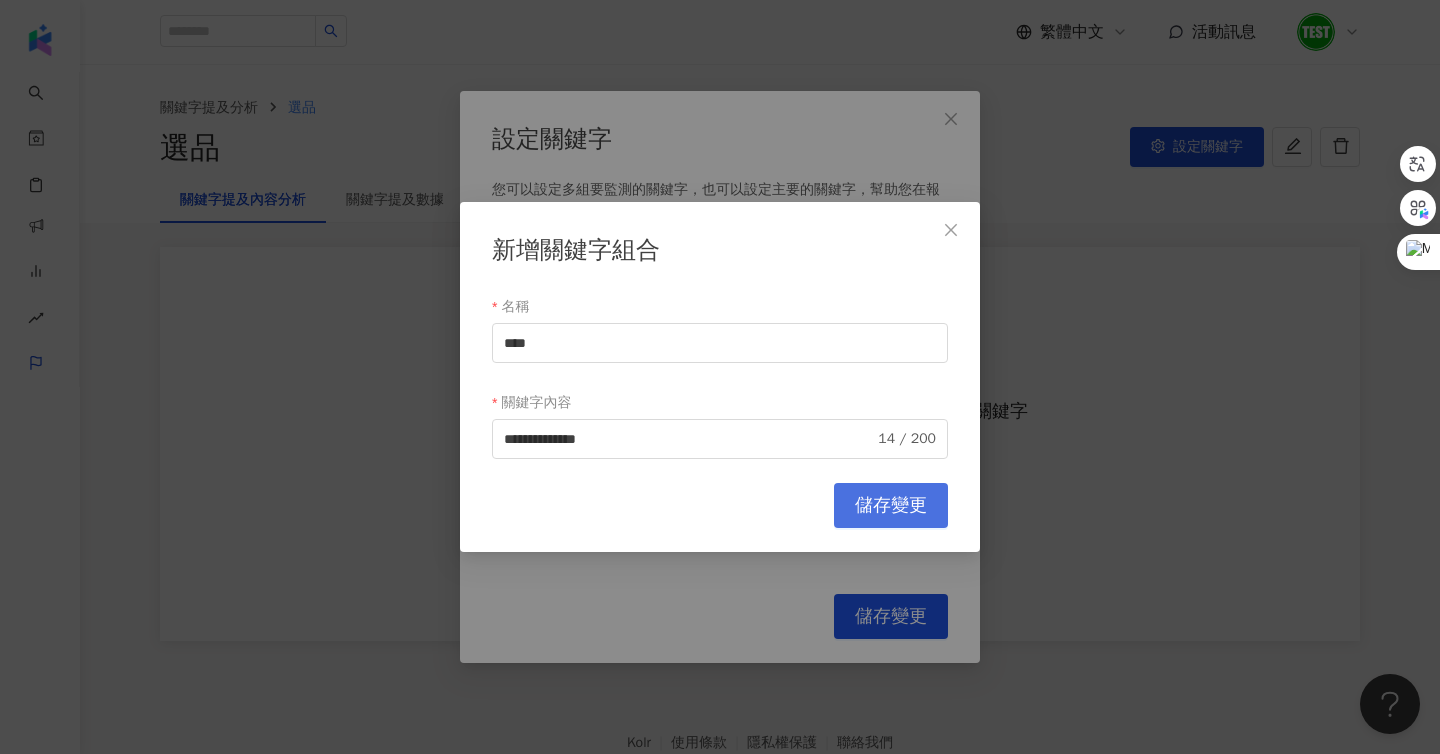 click on "儲存變更" at bounding box center (891, 506) 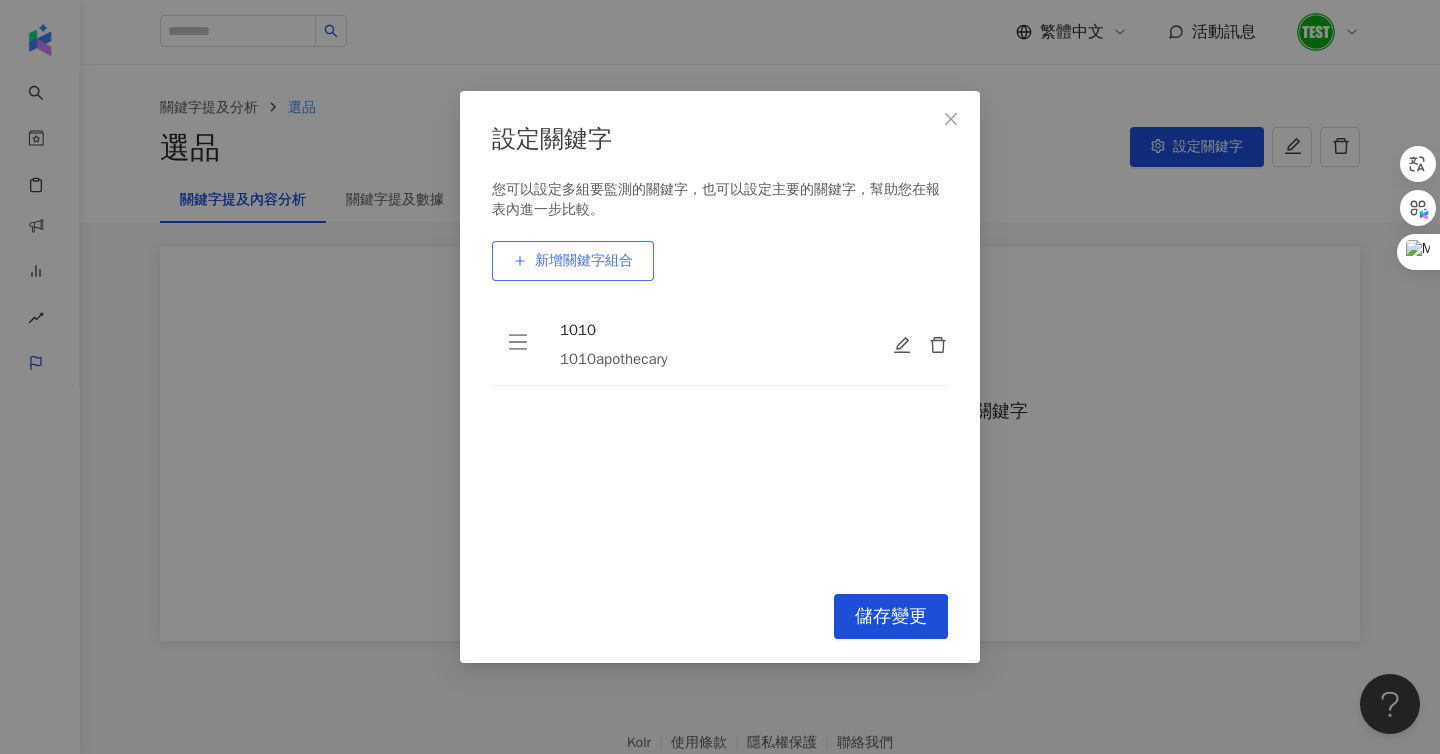 click on "新增關鍵字組合" at bounding box center [584, 261] 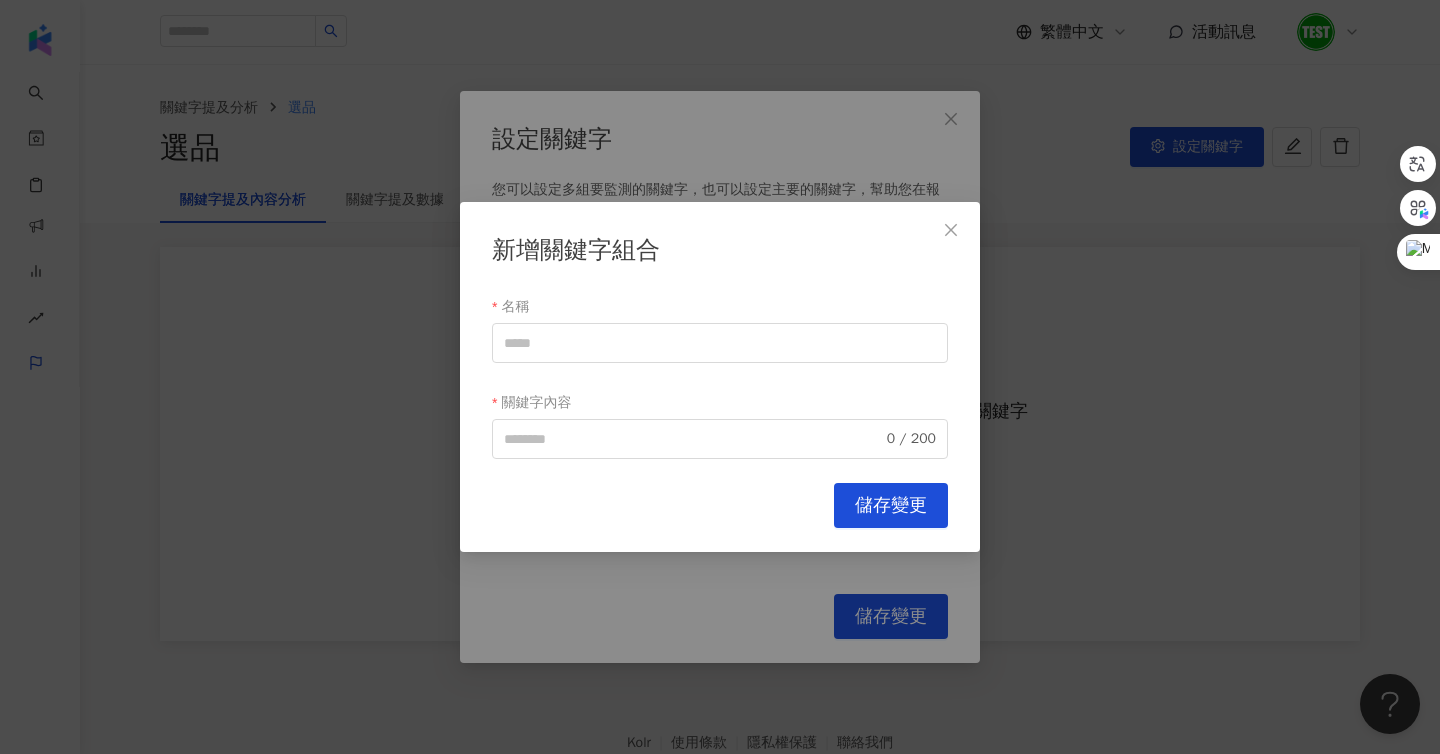 click on "名稱 關鍵字內容 0 / 200" at bounding box center [720, 375] 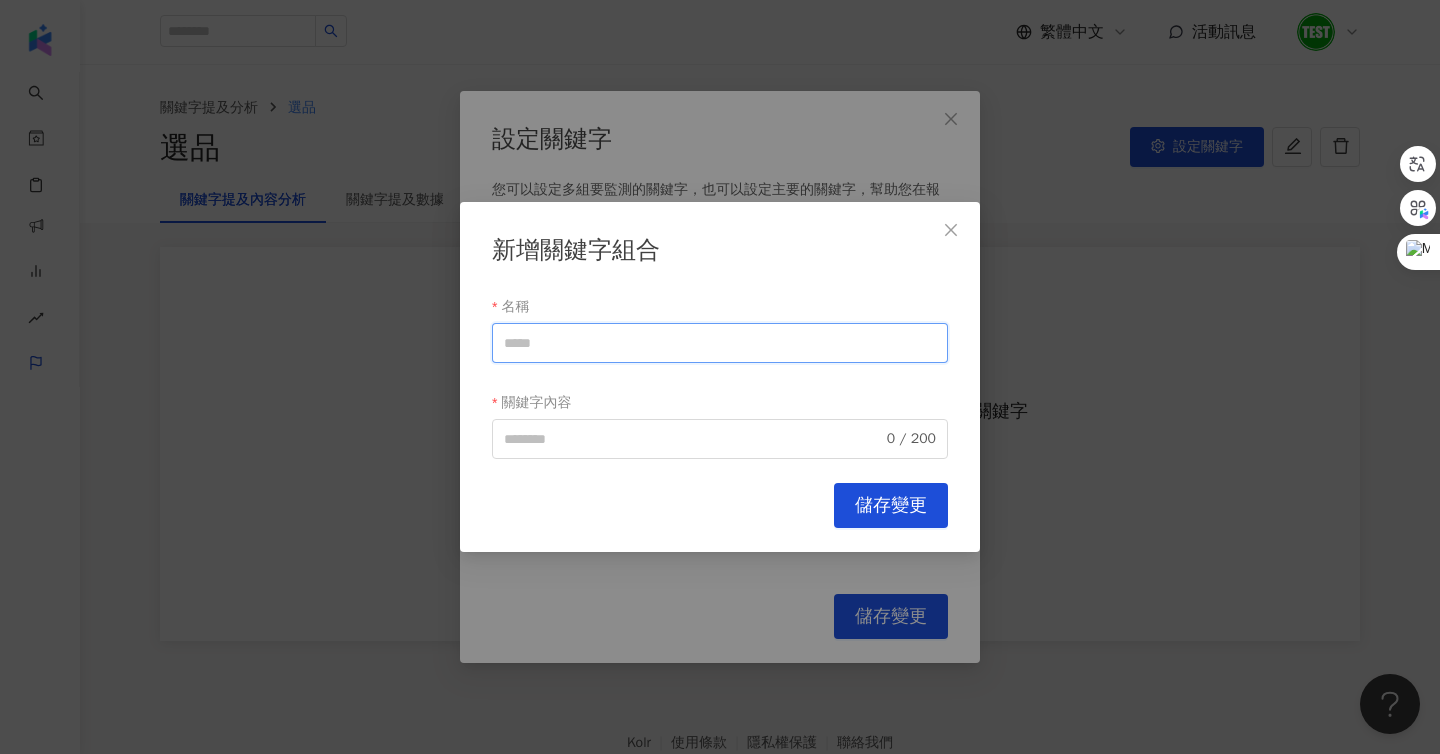 click on "名稱" at bounding box center [720, 343] 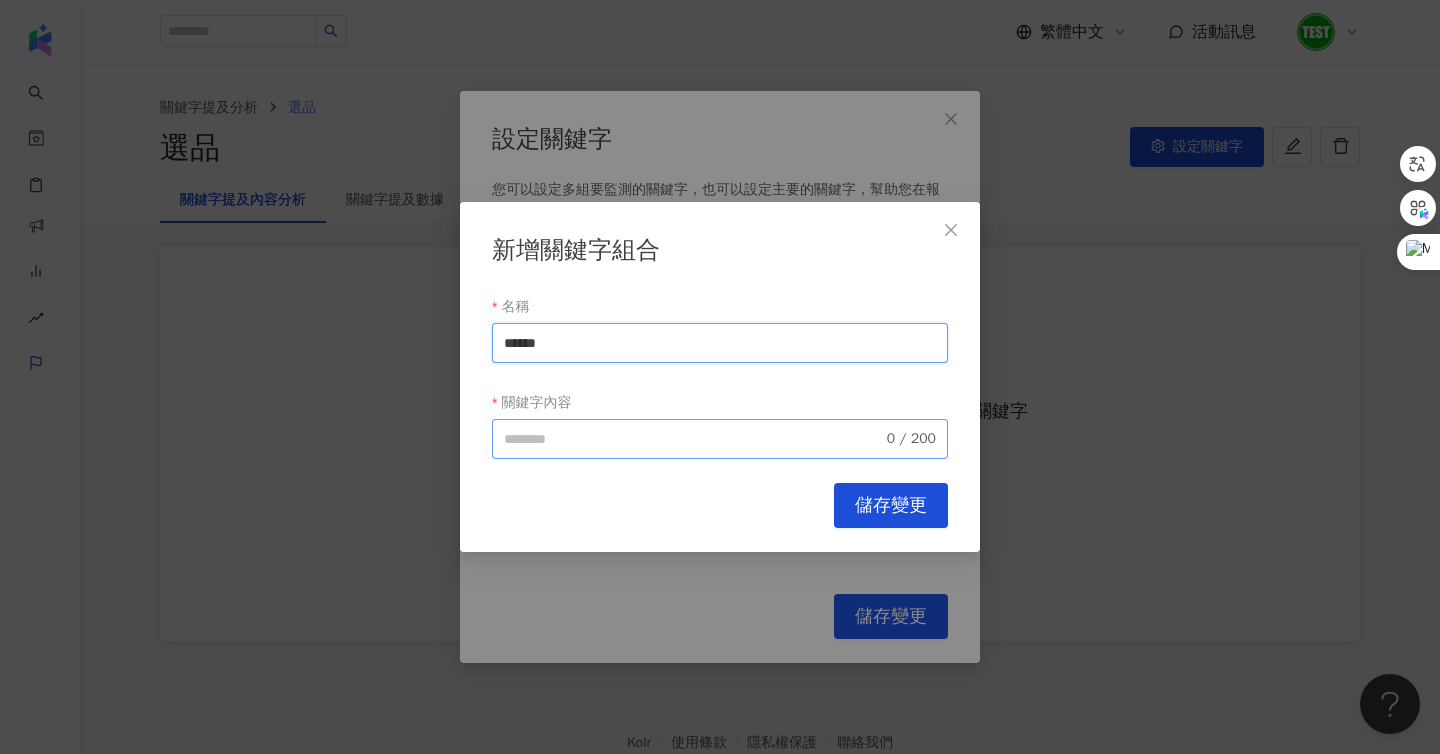type on "******" 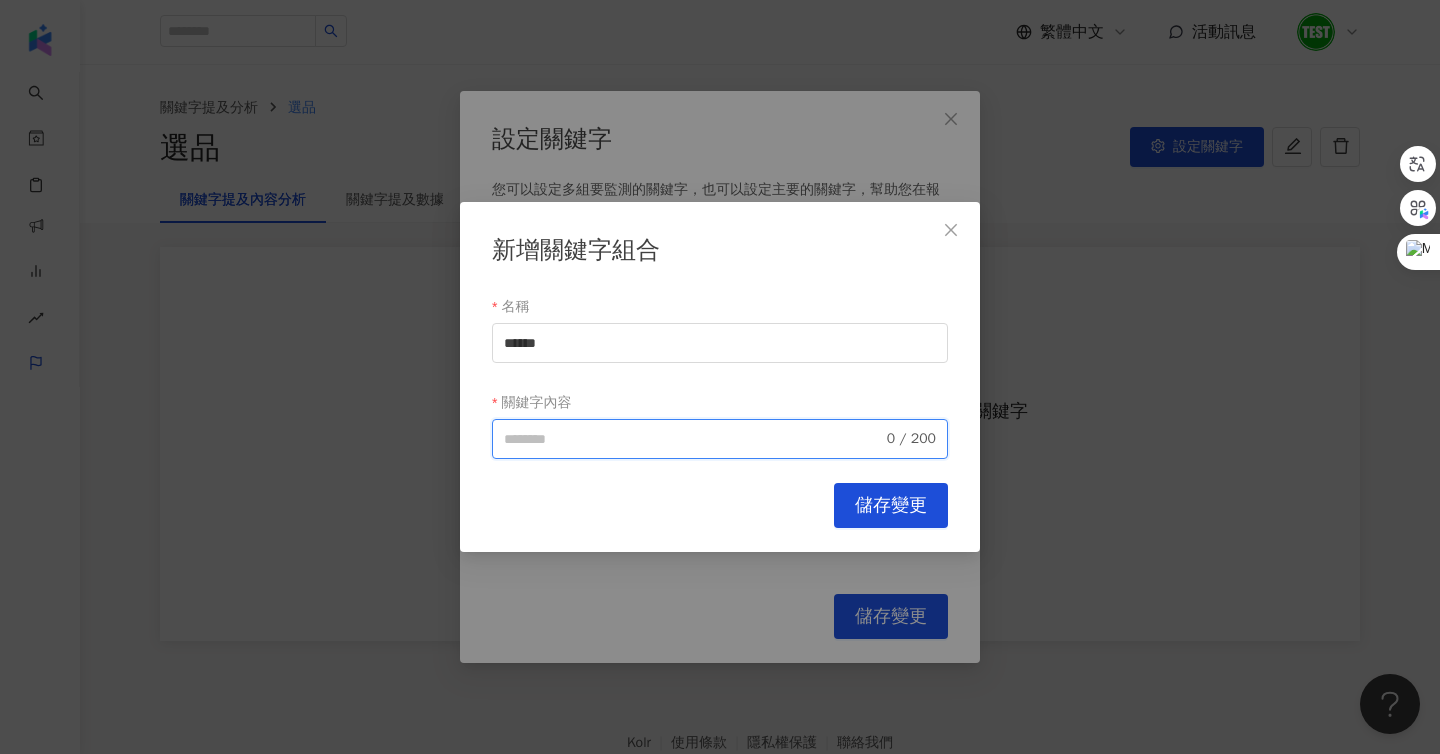 click on "關鍵字內容" at bounding box center (693, 439) 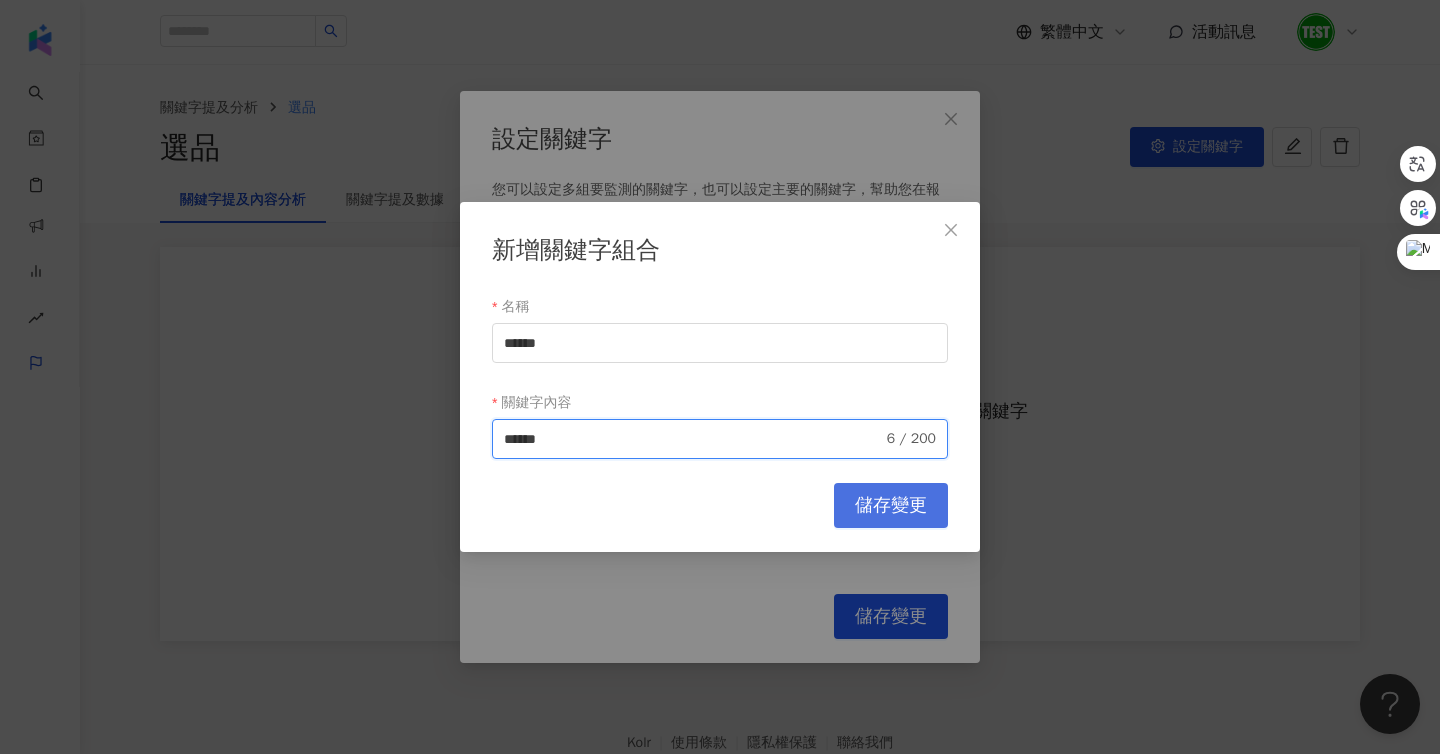 type on "******" 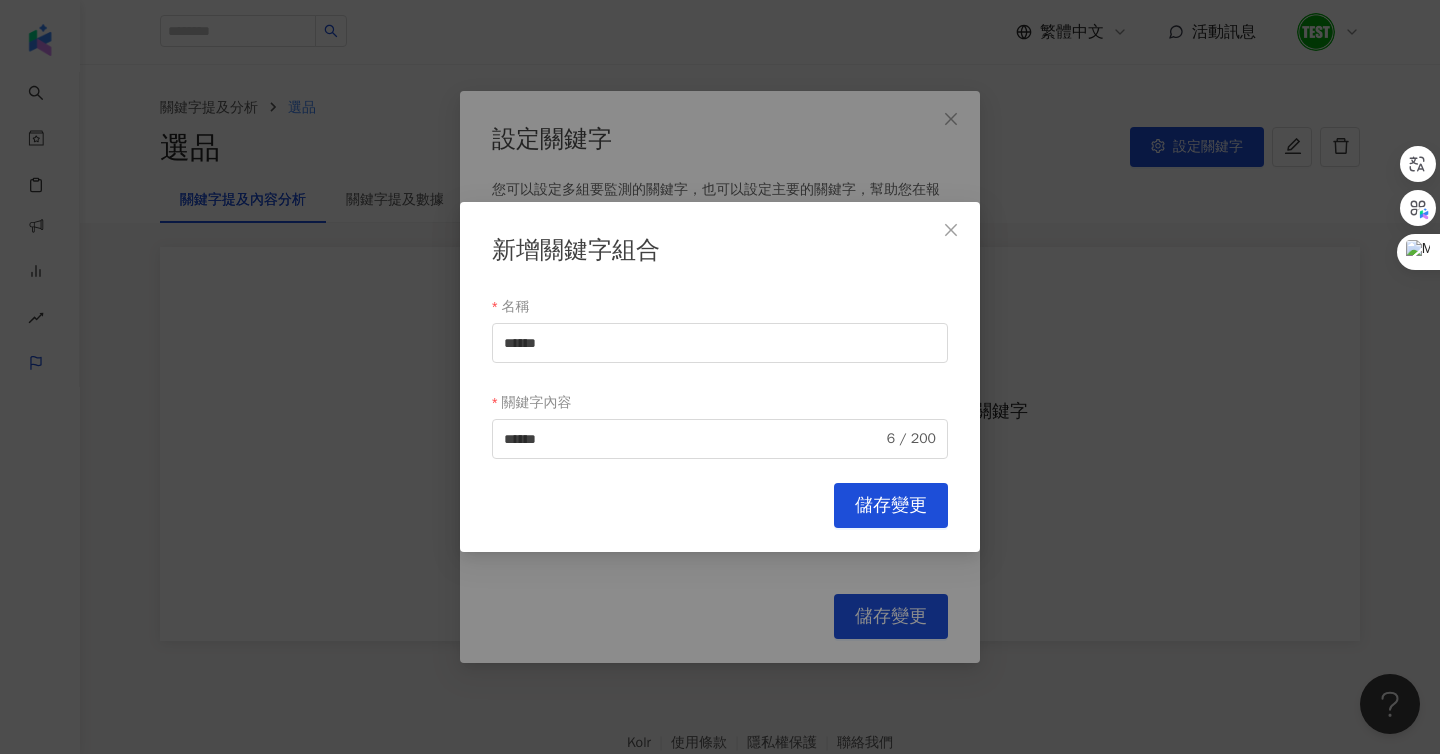 click on "儲存變更" at bounding box center [891, 506] 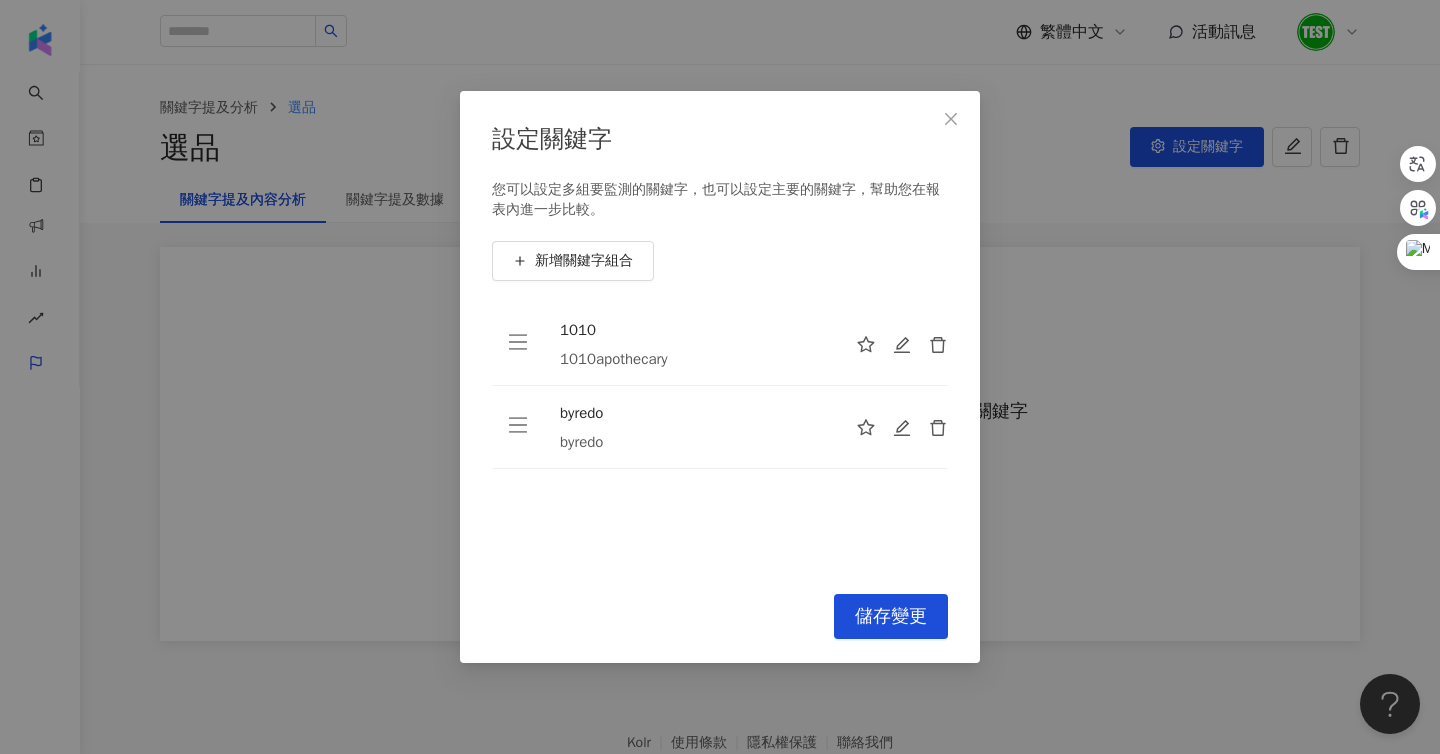 click on "您可以設定多組要監測的關鍵字，也可以設定主要的關鍵字，幫助您在報表內進一步比較。 新增關鍵字組合 1010 1010apothecary byredo byredo
To pick up a draggable item, press the space bar.
While dragging, use the arrow keys to move the item.
Press space again to drop the item in its new position, or press escape to cancel." at bounding box center (720, 375) 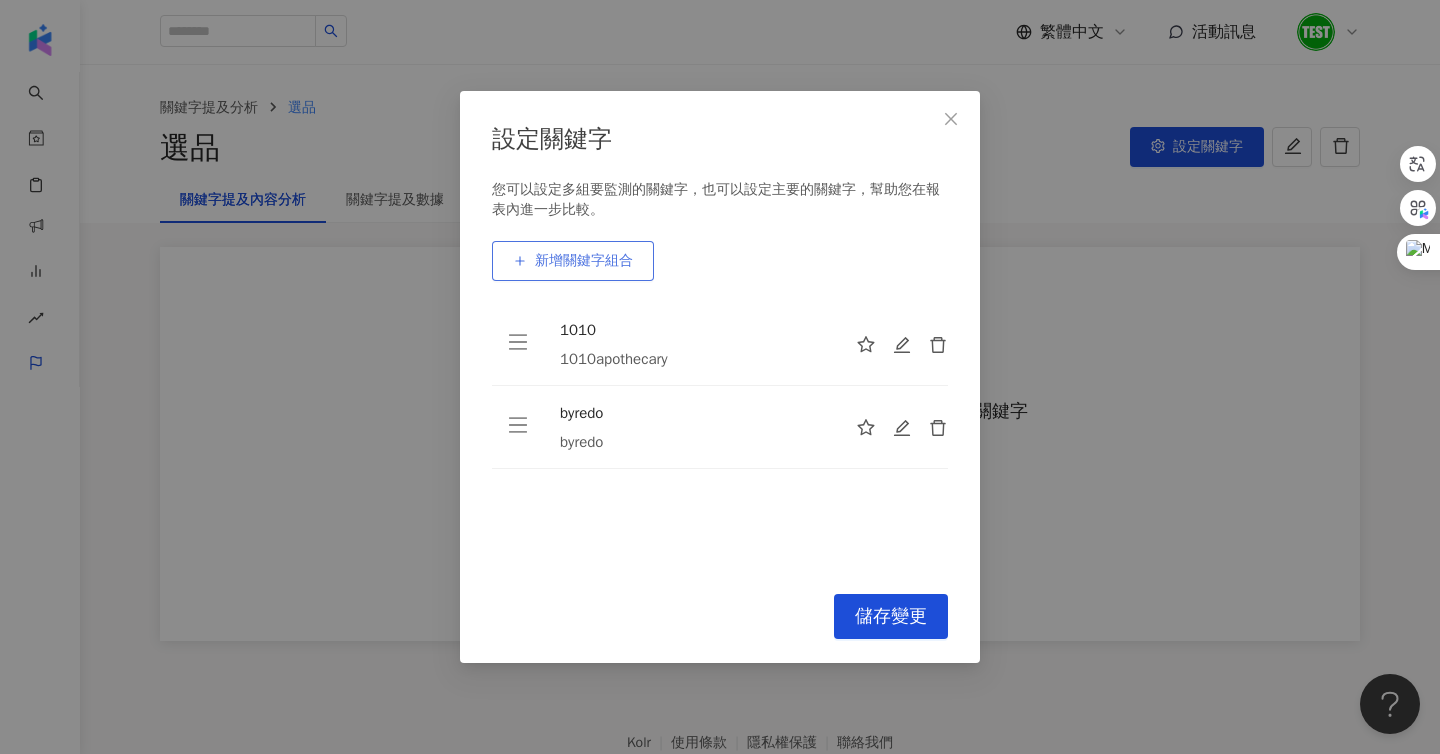 click on "新增關鍵字組合" at bounding box center (573, 261) 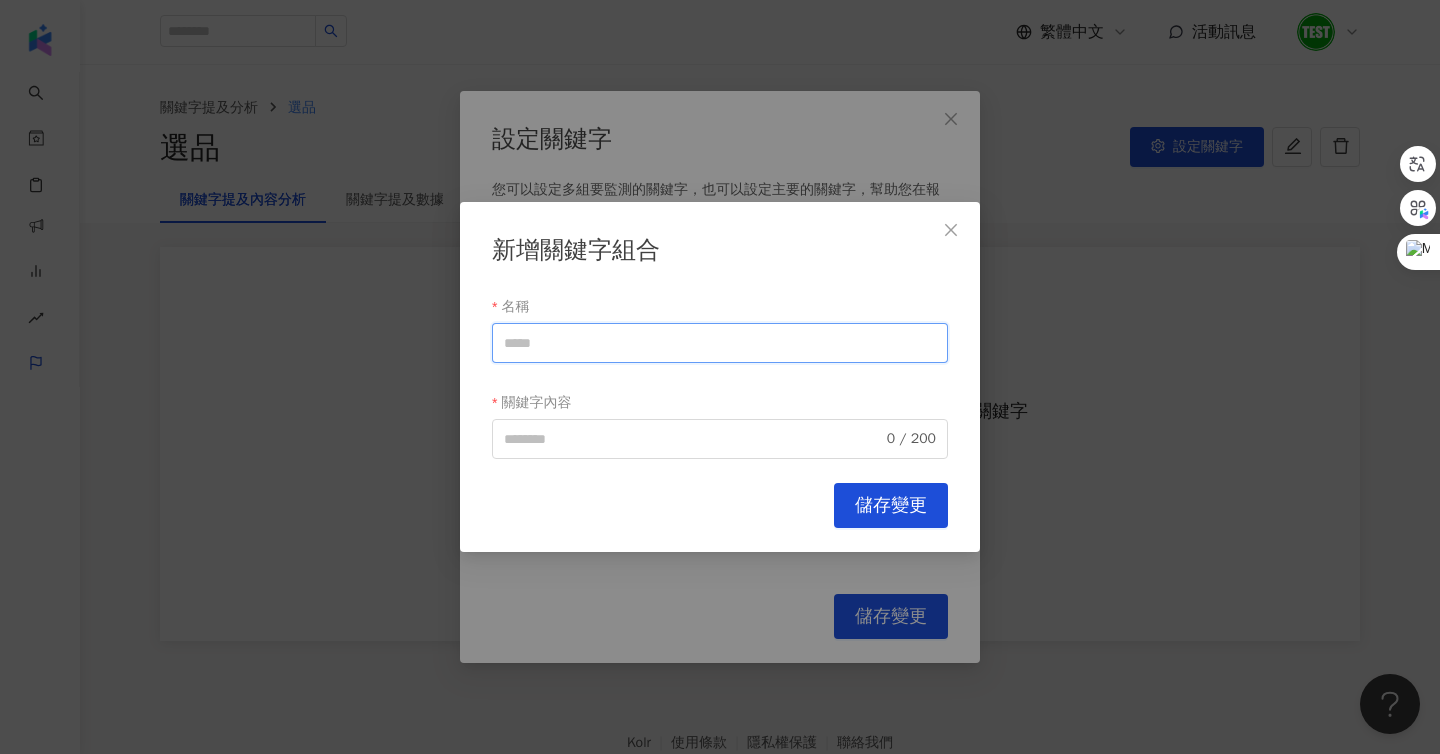 click on "名稱" at bounding box center [720, 343] 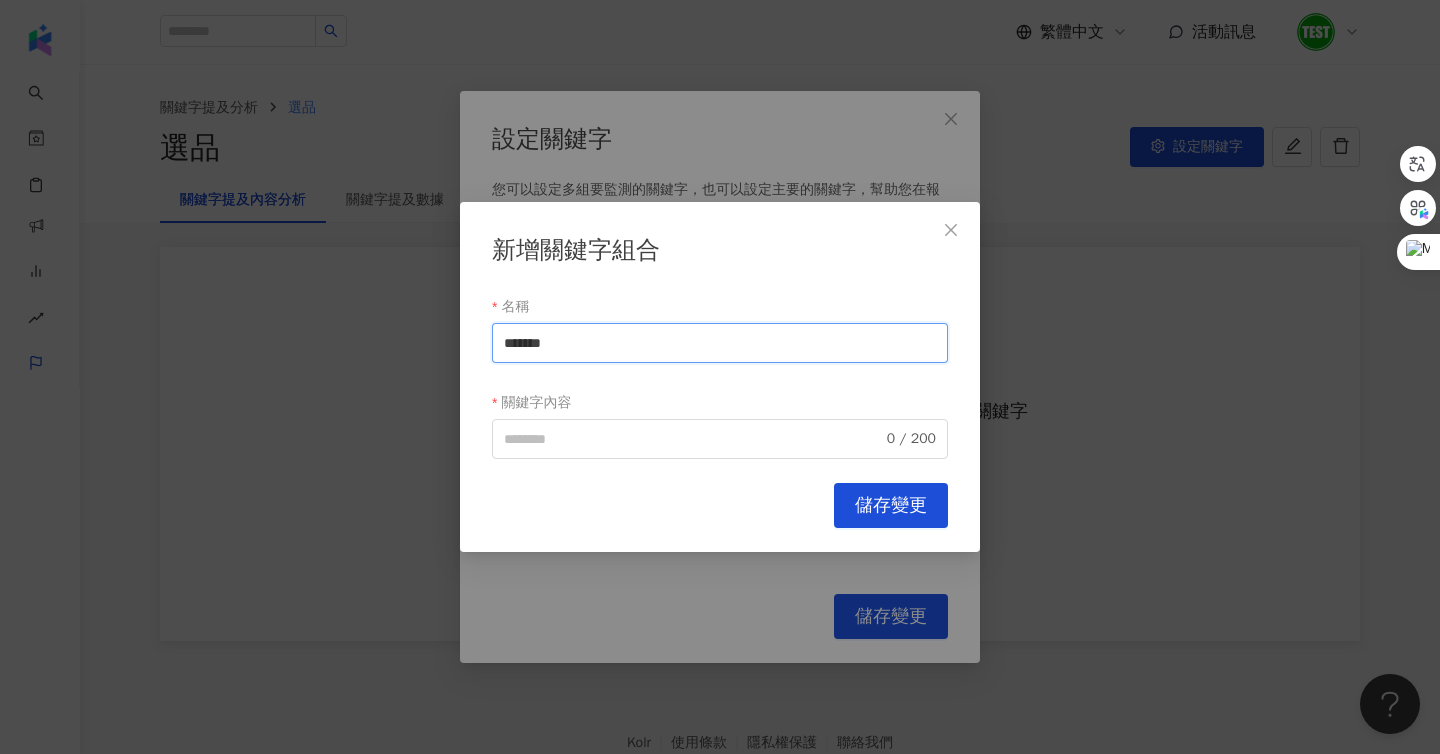 drag, startPoint x: 600, startPoint y: 348, endPoint x: 258, endPoint y: 333, distance: 342.3288 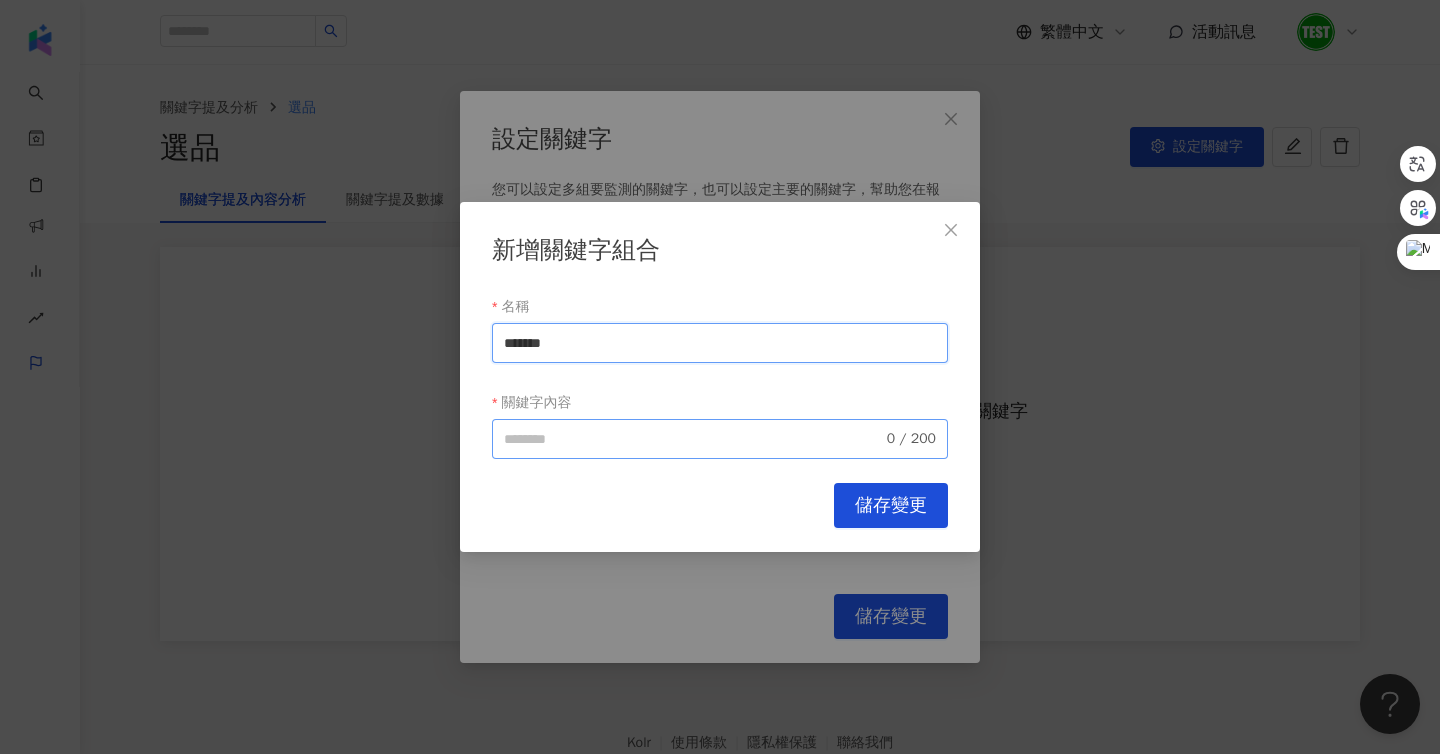 type on "*******" 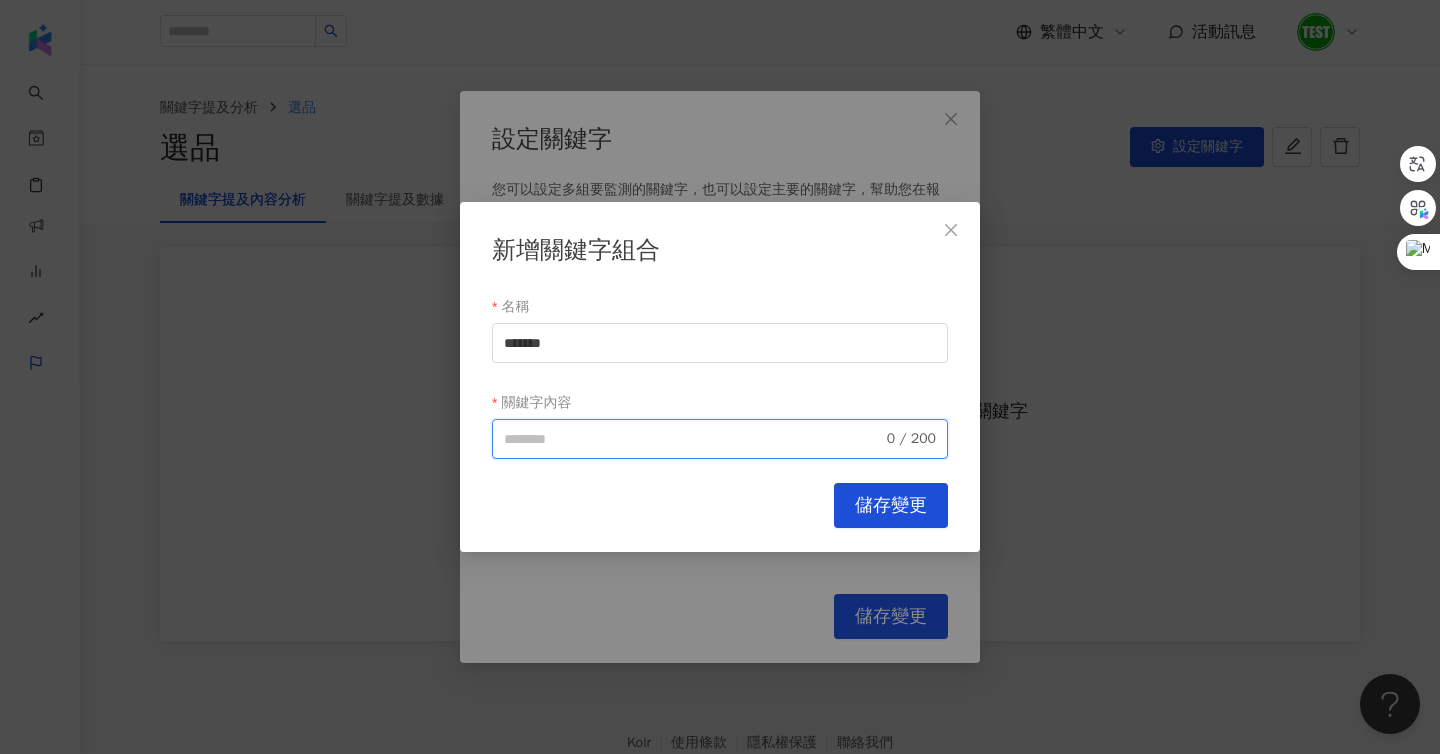 click on "關鍵字內容" at bounding box center [693, 439] 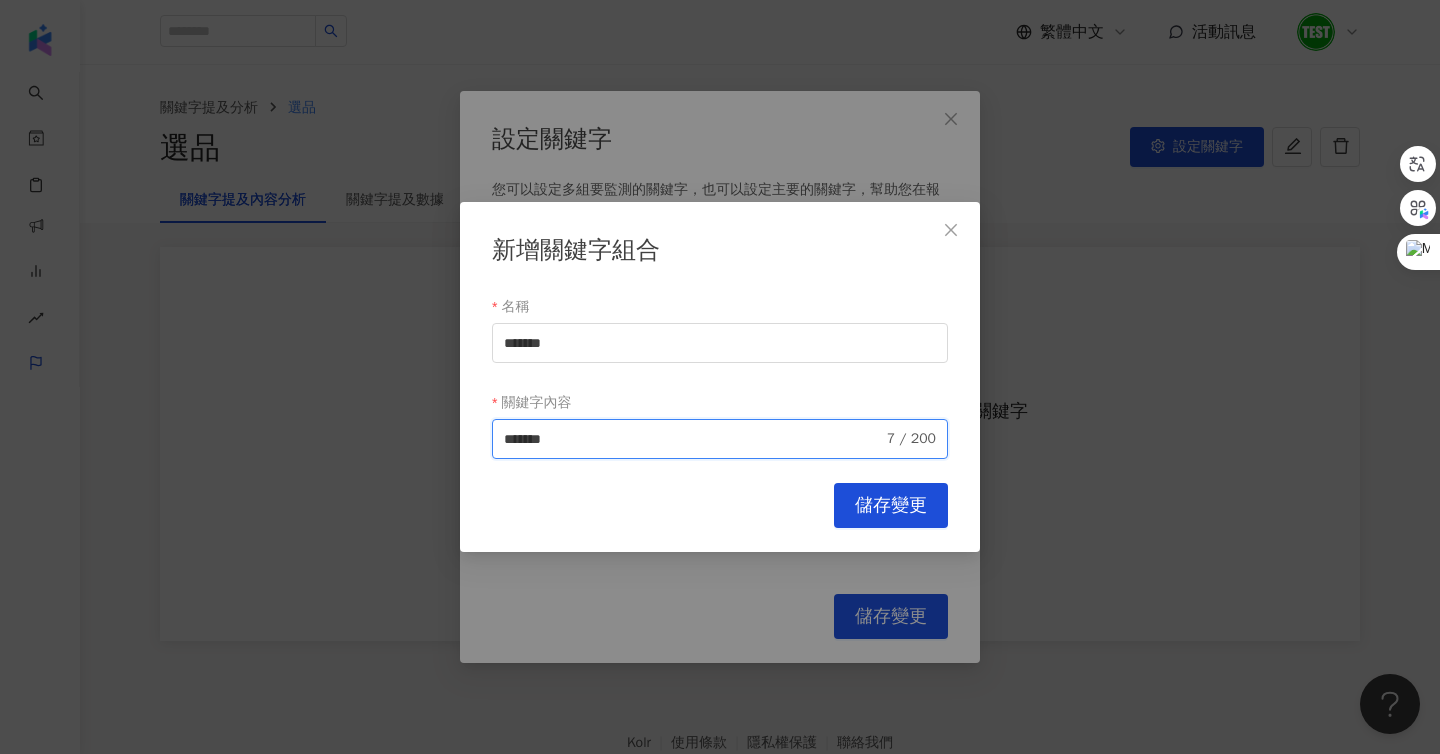click on "*******" at bounding box center [693, 439] 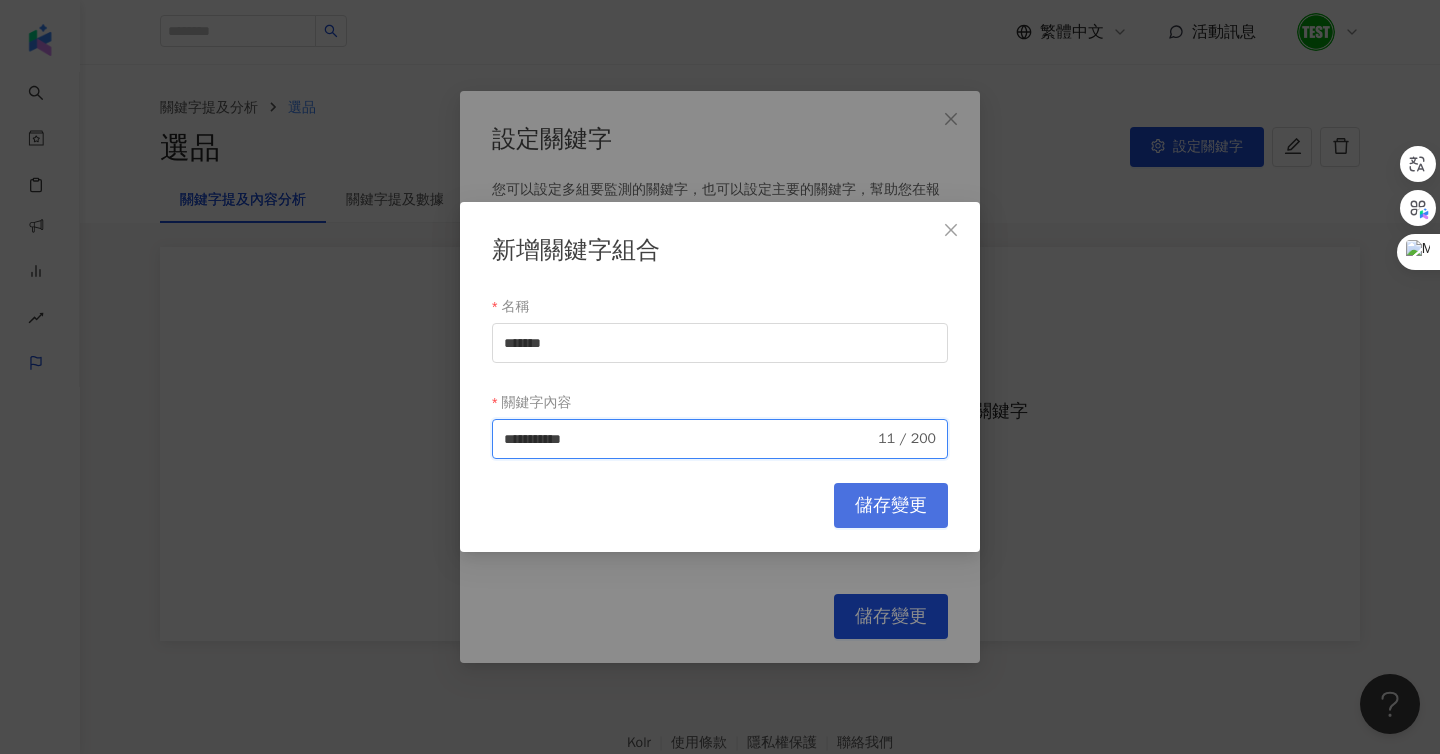 type on "**********" 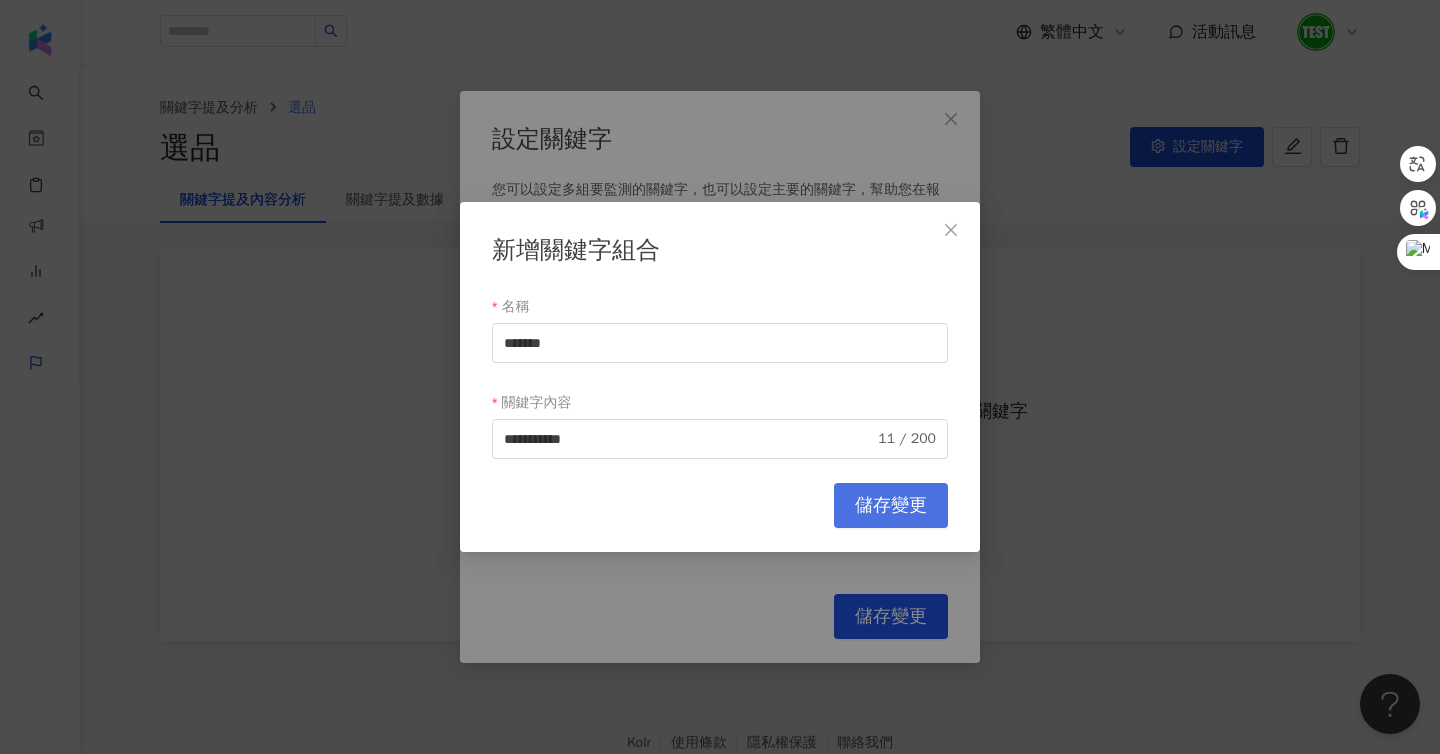 click on "儲存變更" at bounding box center [891, 505] 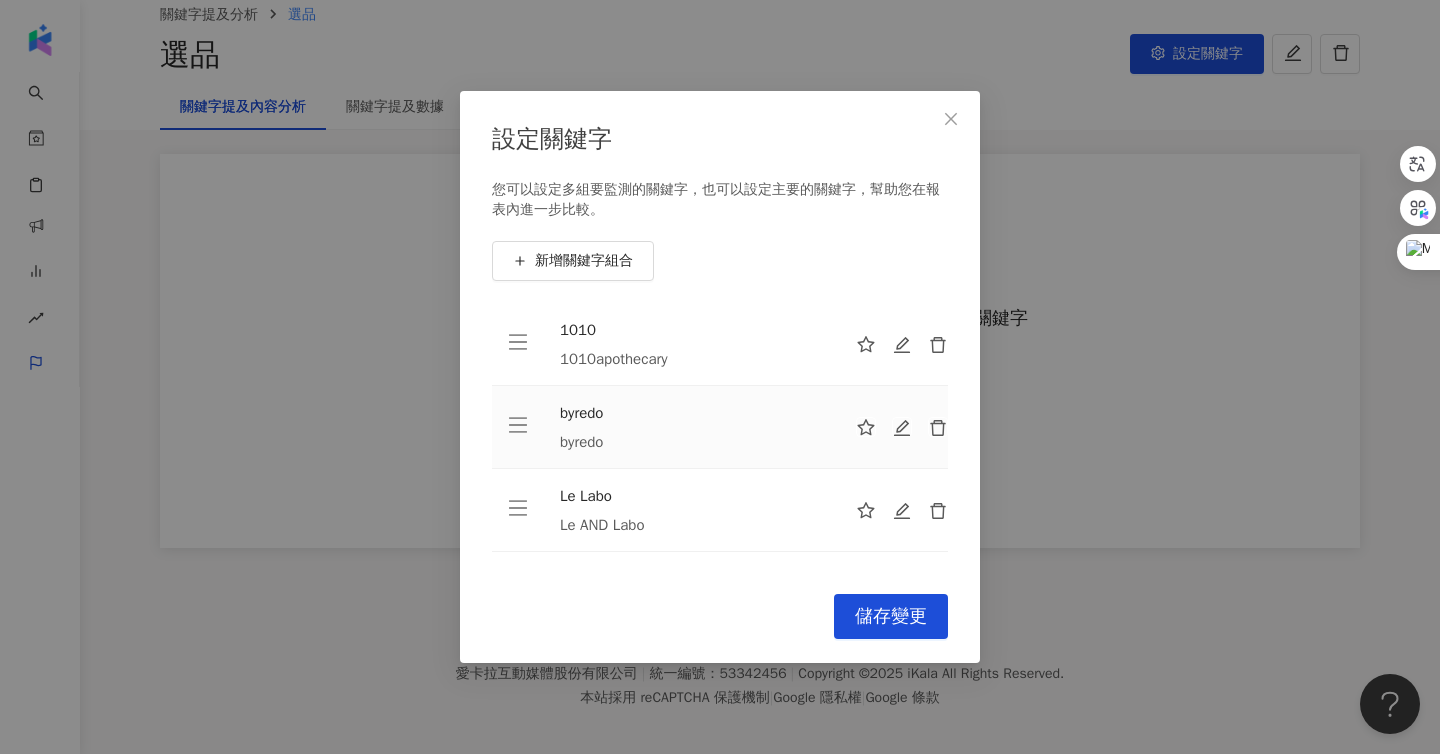 scroll, scrollTop: 109, scrollLeft: 0, axis: vertical 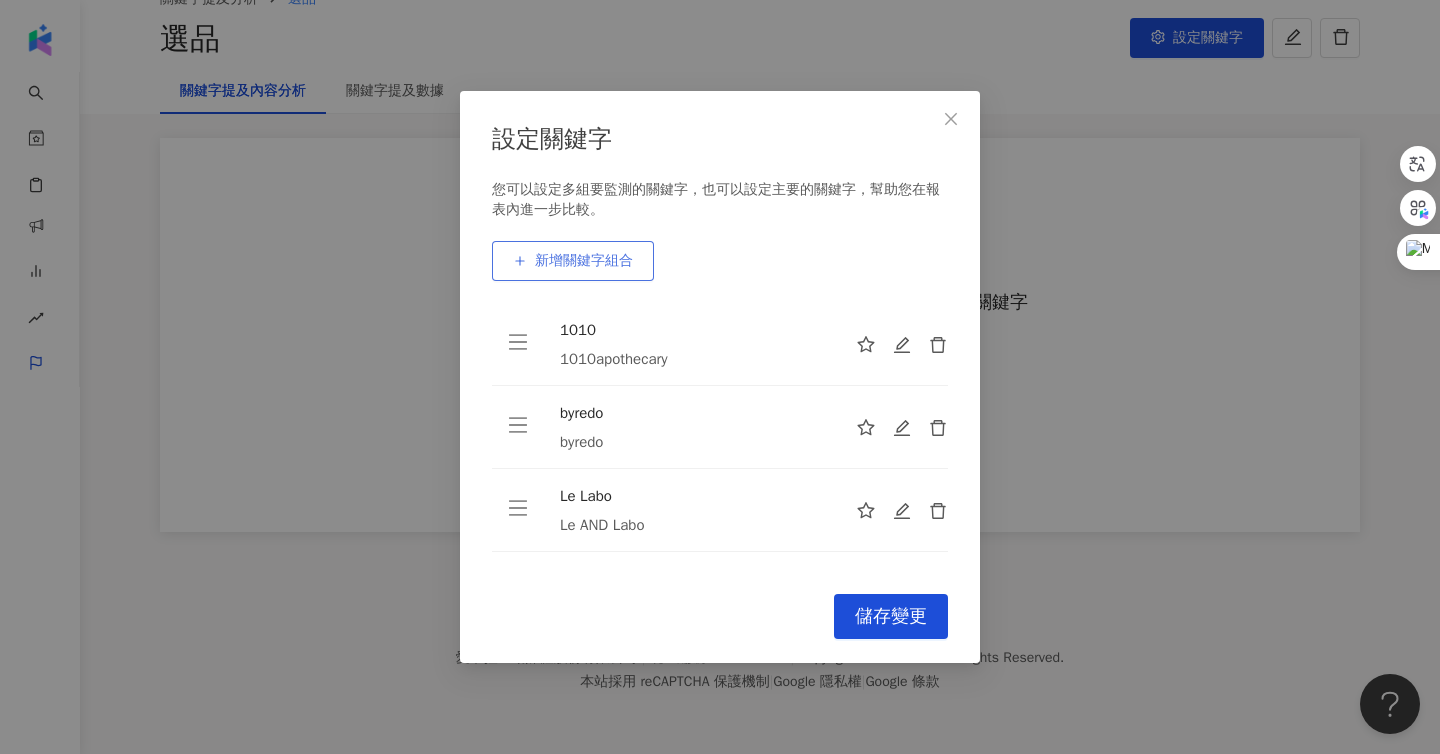 click on "新增關鍵字組合" at bounding box center [573, 261] 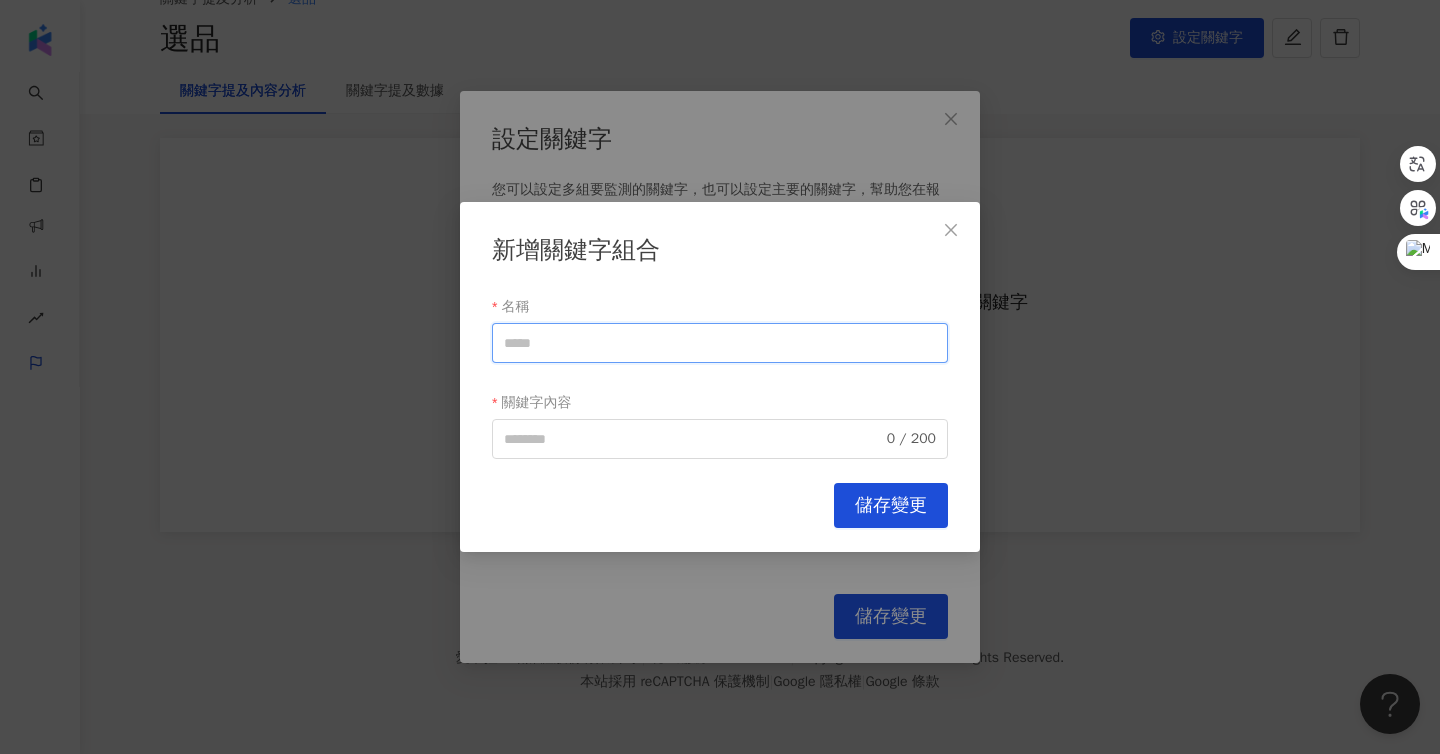 click on "名稱" at bounding box center (720, 343) 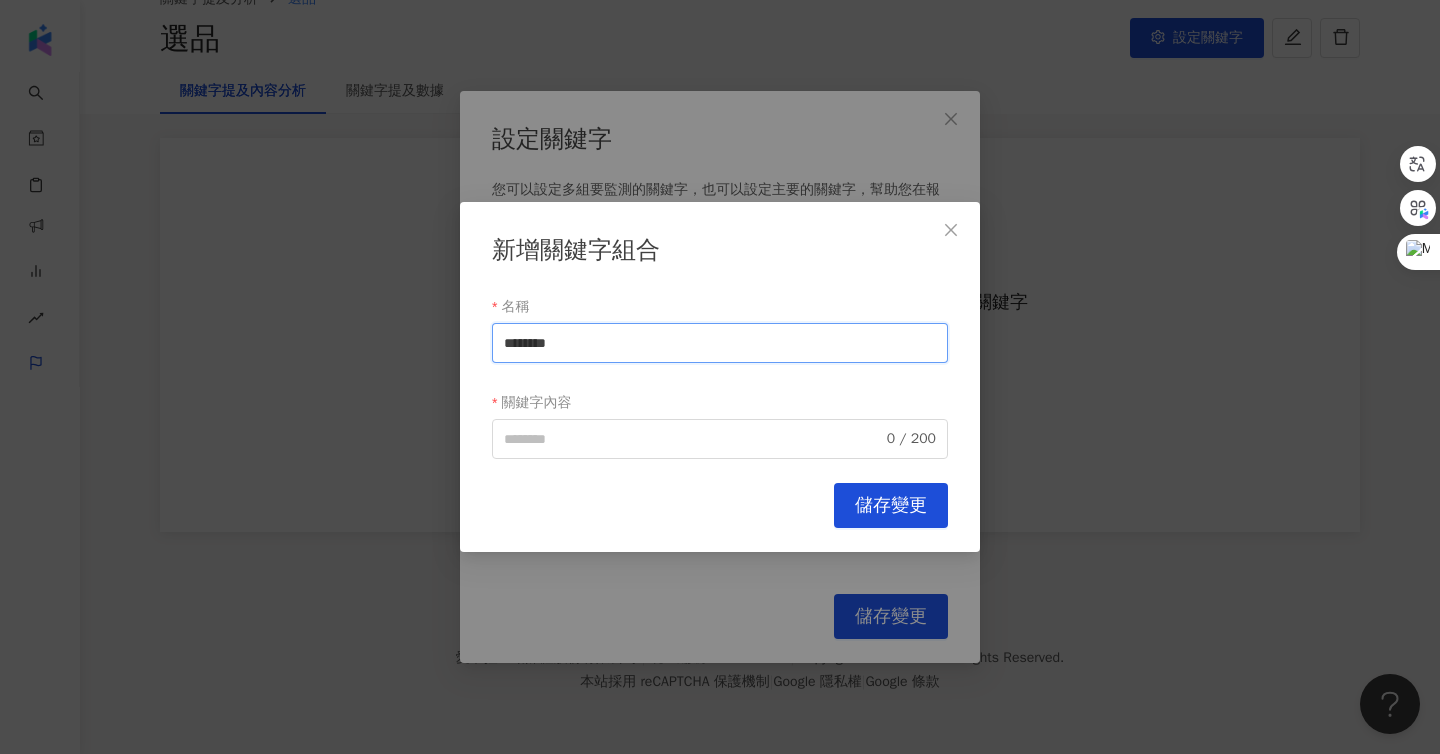 drag, startPoint x: 585, startPoint y: 344, endPoint x: 364, endPoint y: 344, distance: 221 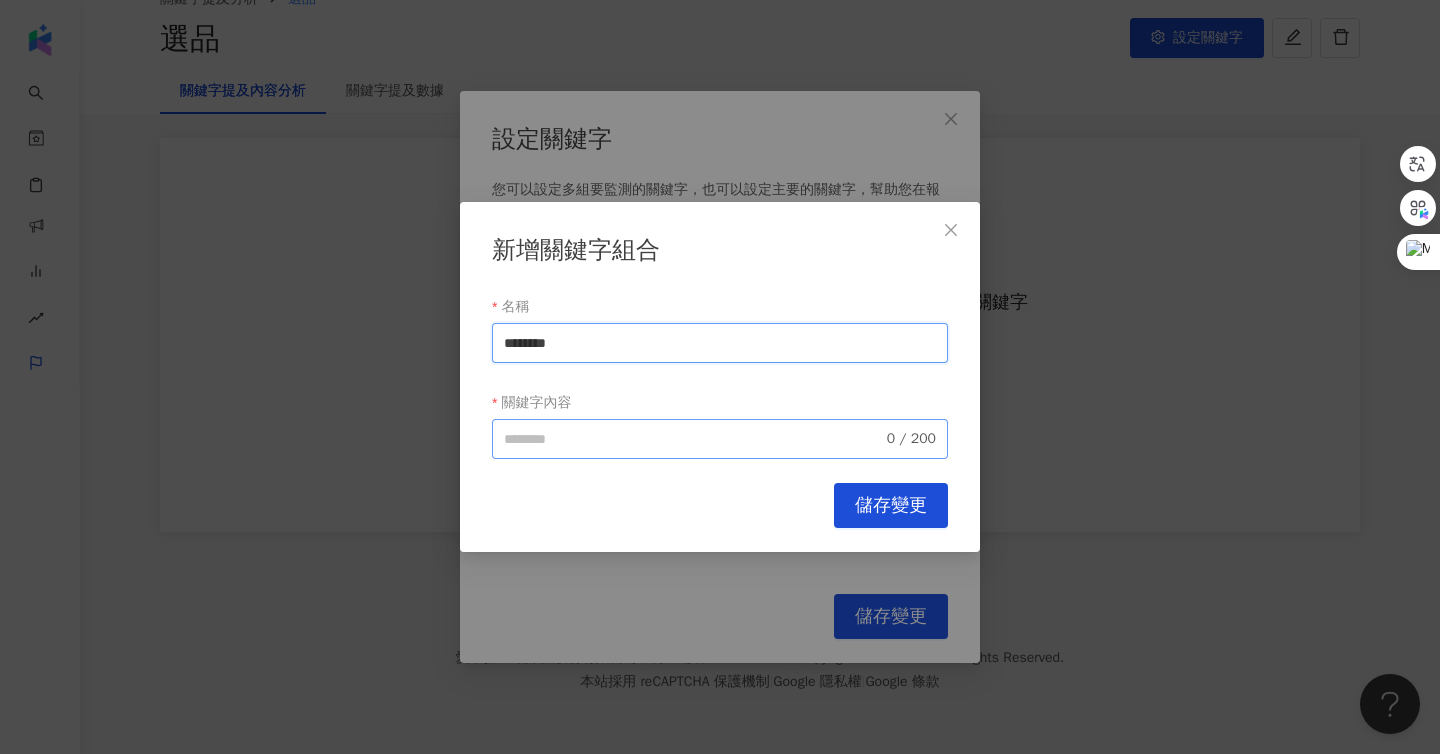 type on "********" 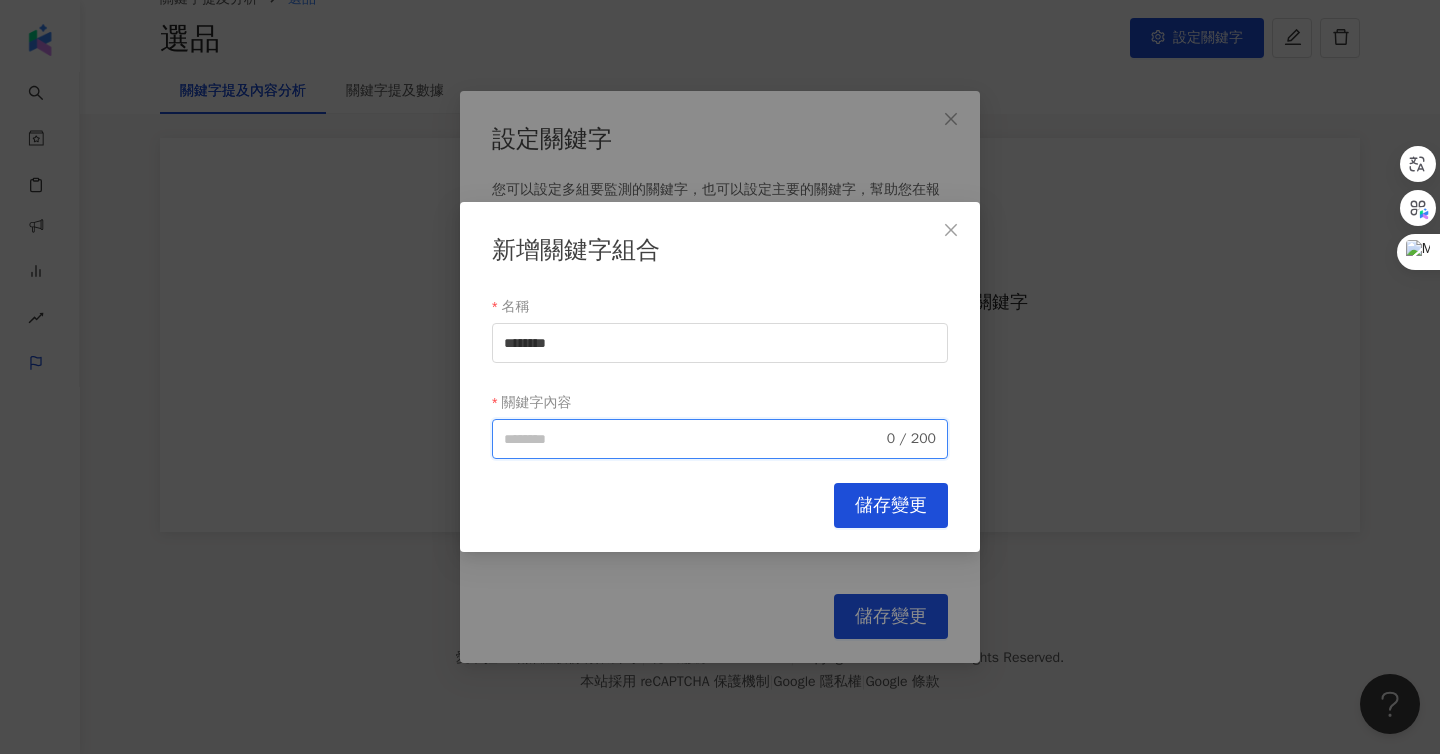 click on "關鍵字內容" at bounding box center (693, 439) 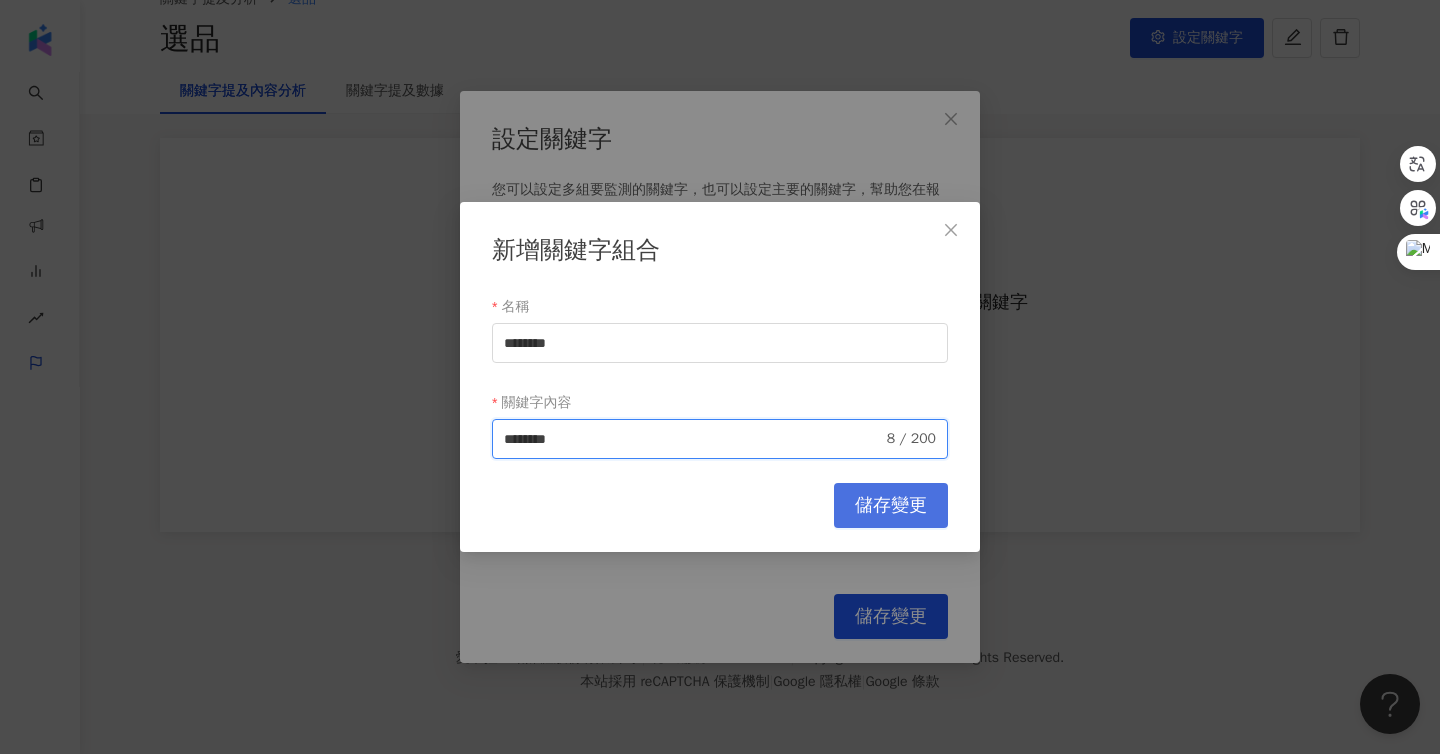 type on "********" 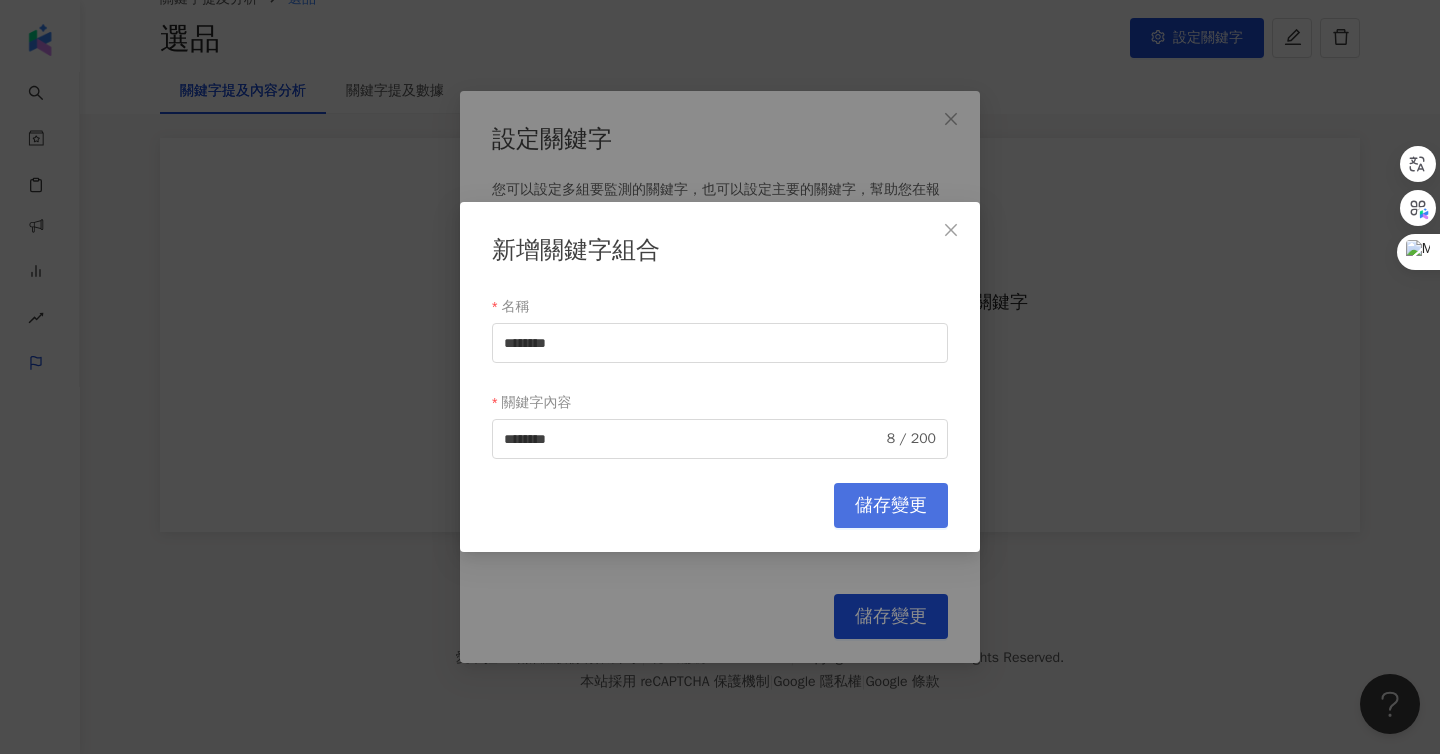 click on "儲存變更" at bounding box center (891, 505) 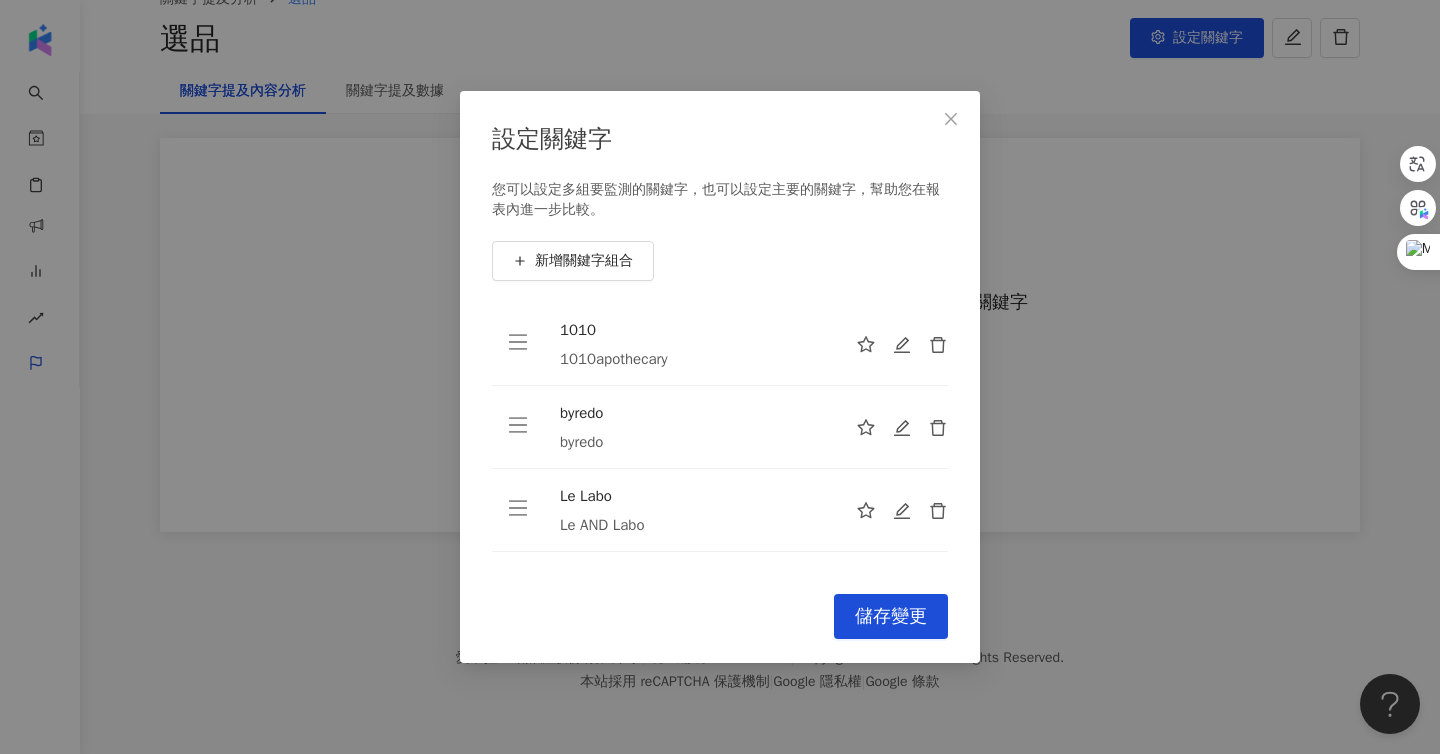 scroll, scrollTop: 65, scrollLeft: 0, axis: vertical 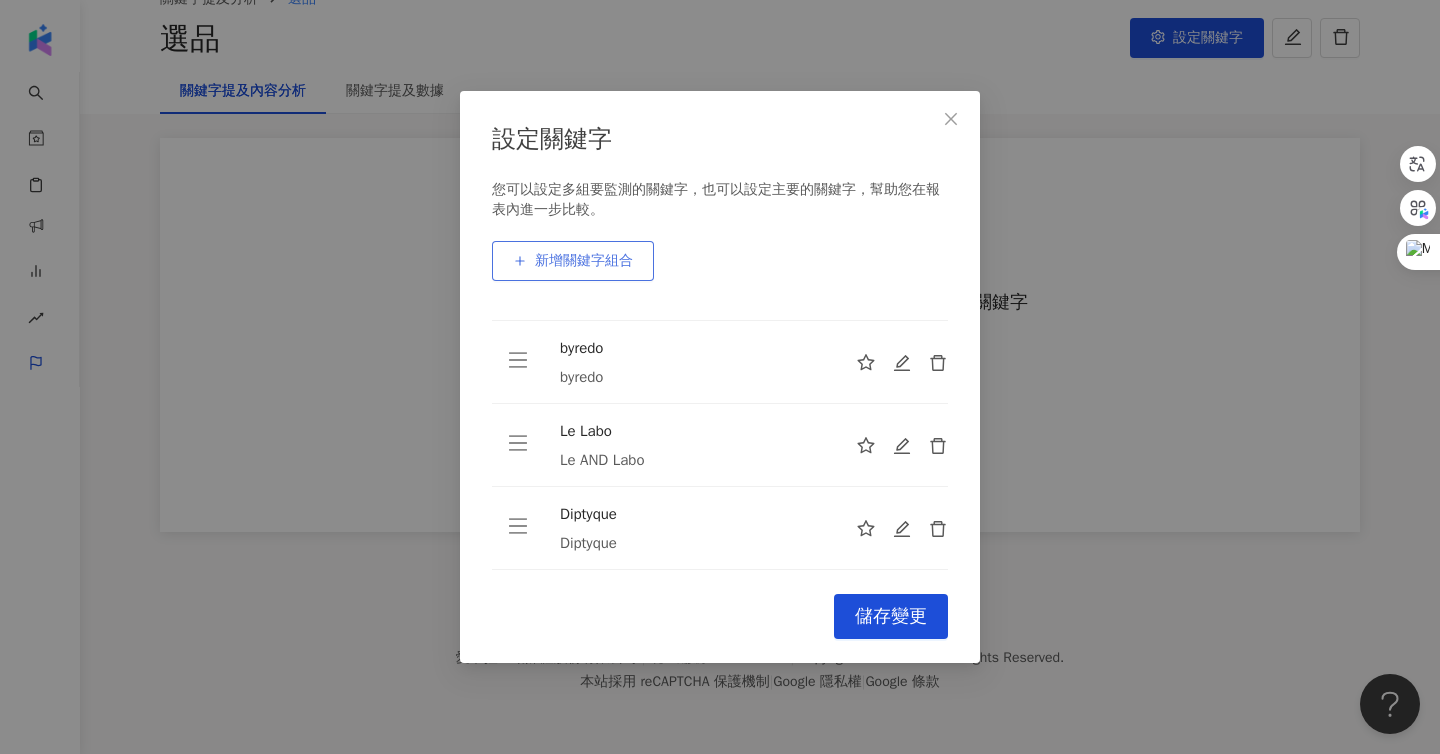 click on "新增關鍵字組合" at bounding box center (573, 261) 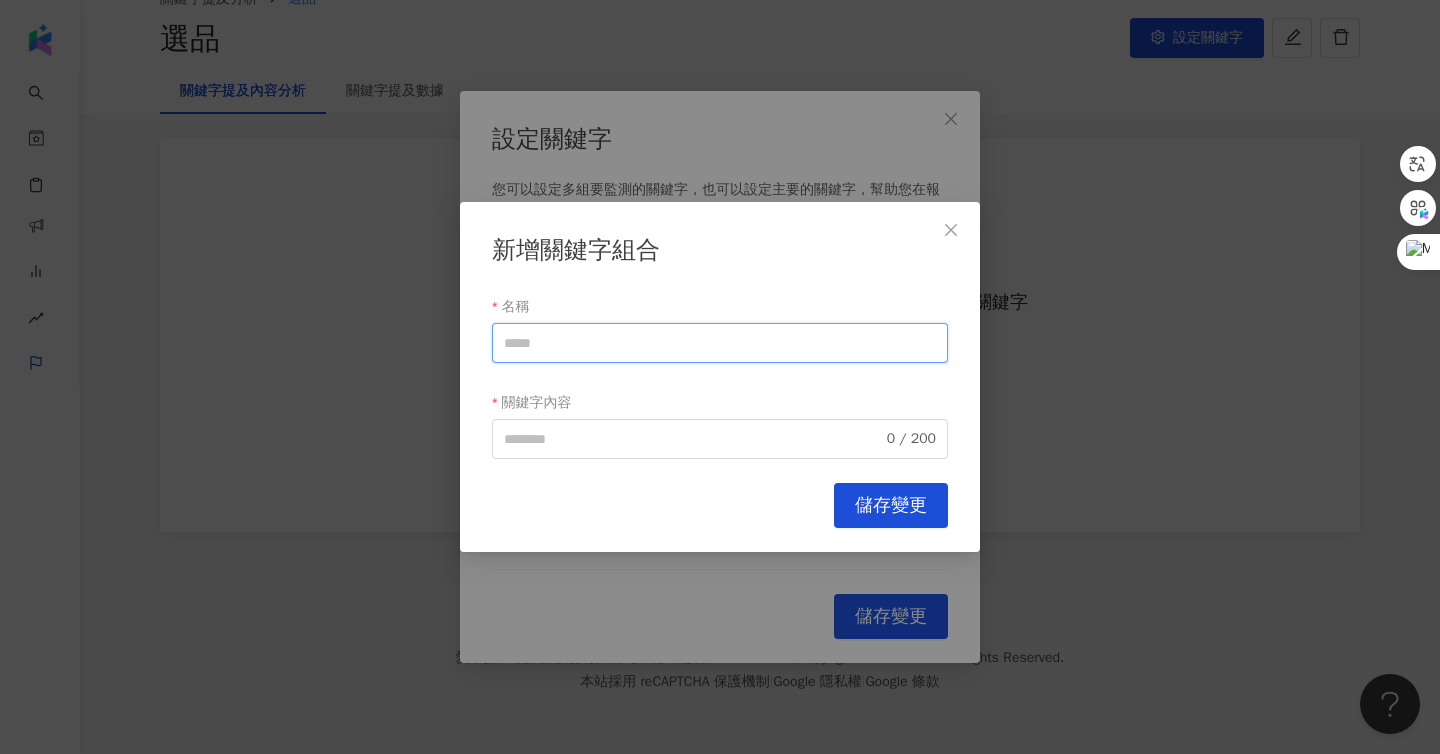 click on "名稱" at bounding box center (720, 343) 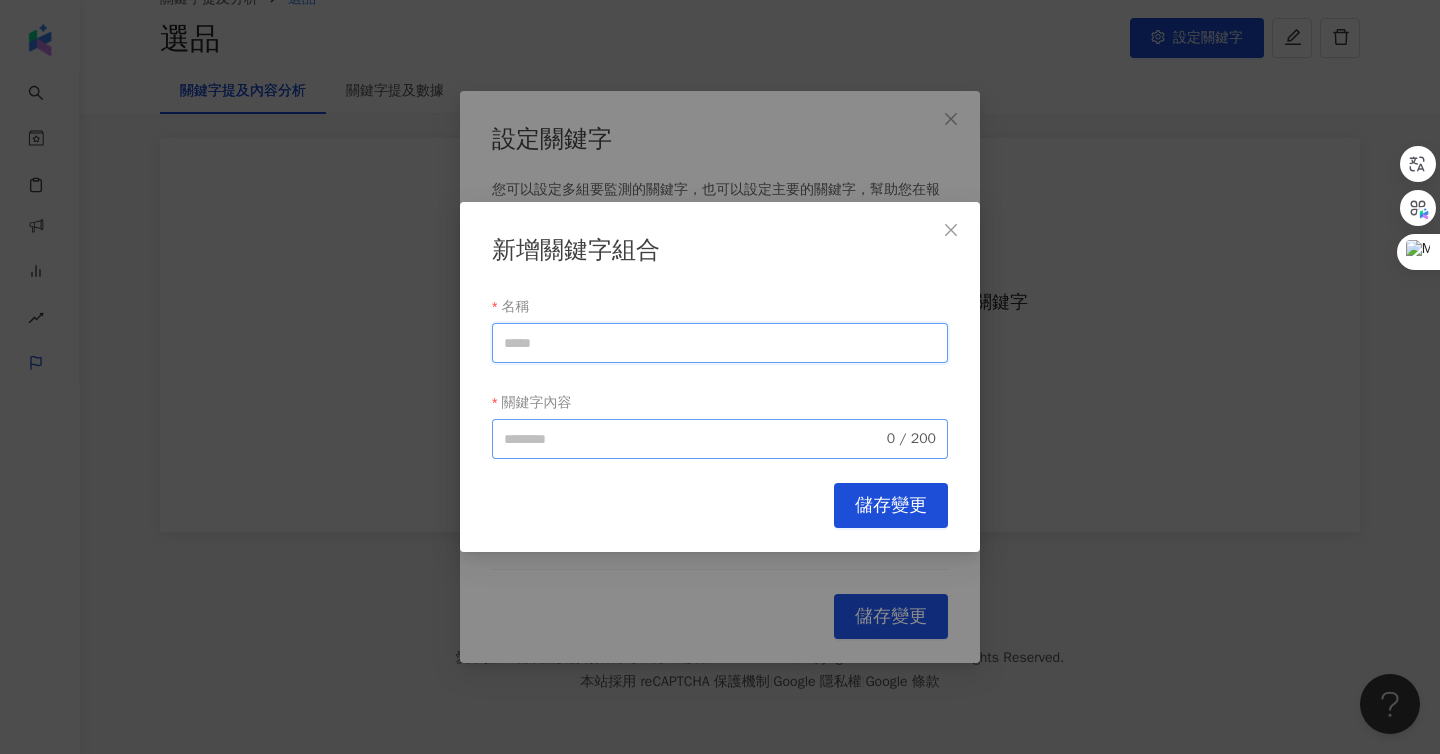 paste on "**********" 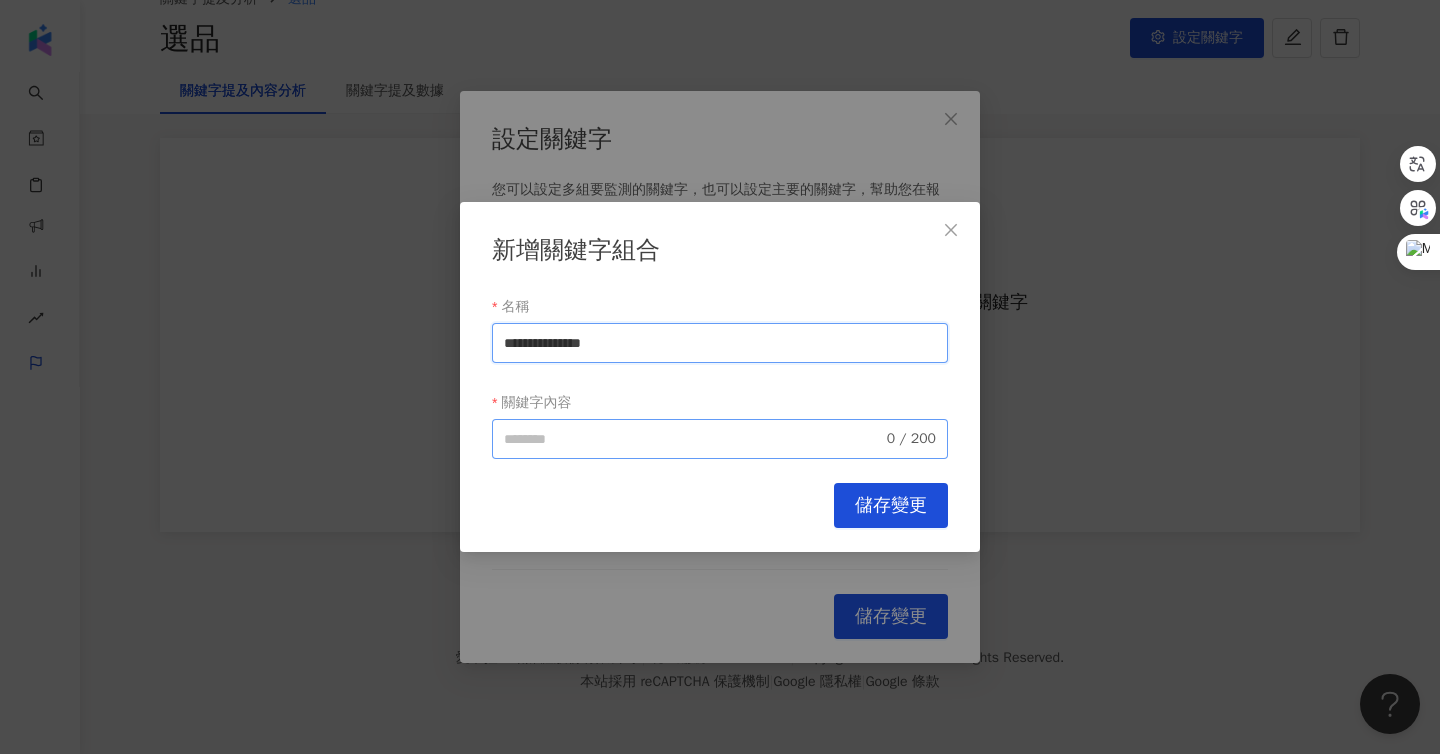 type on "**********" 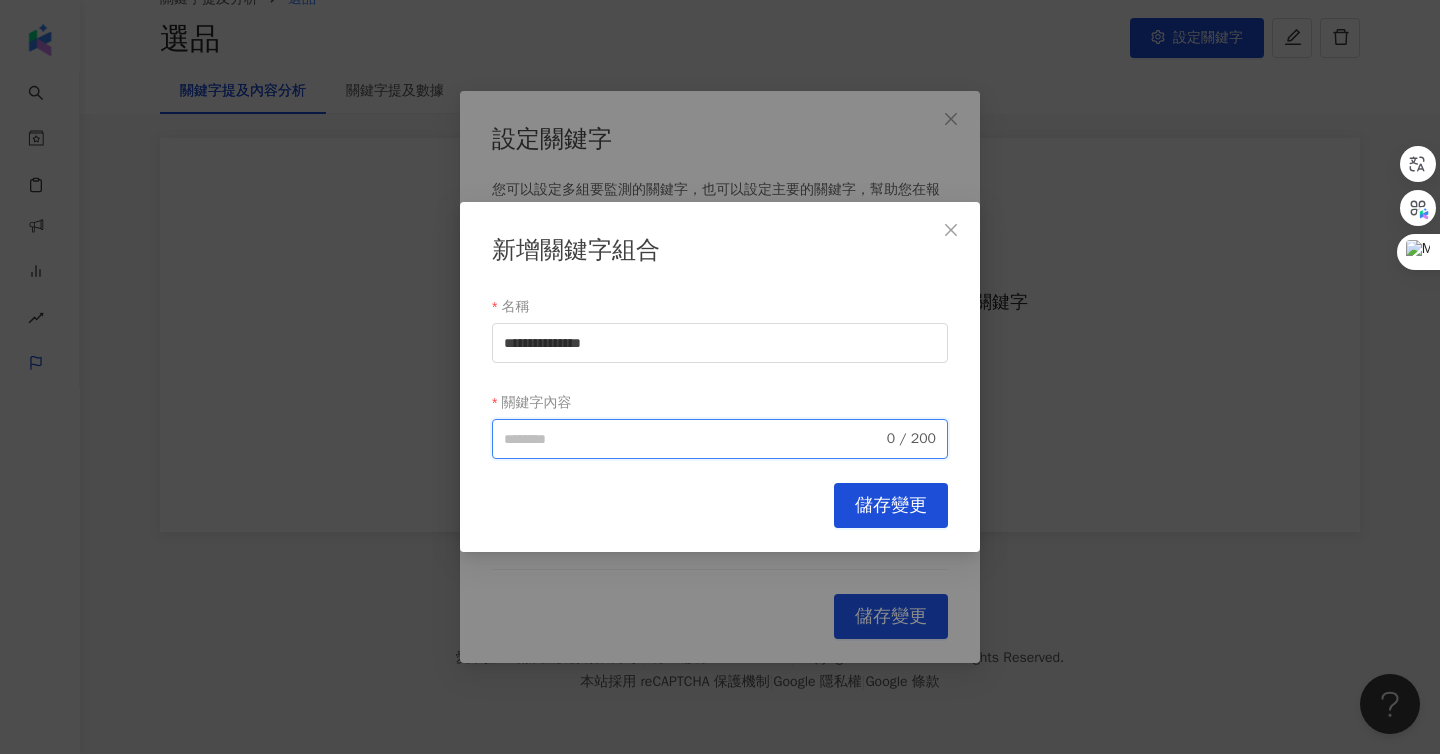 click on "關鍵字內容" at bounding box center [693, 439] 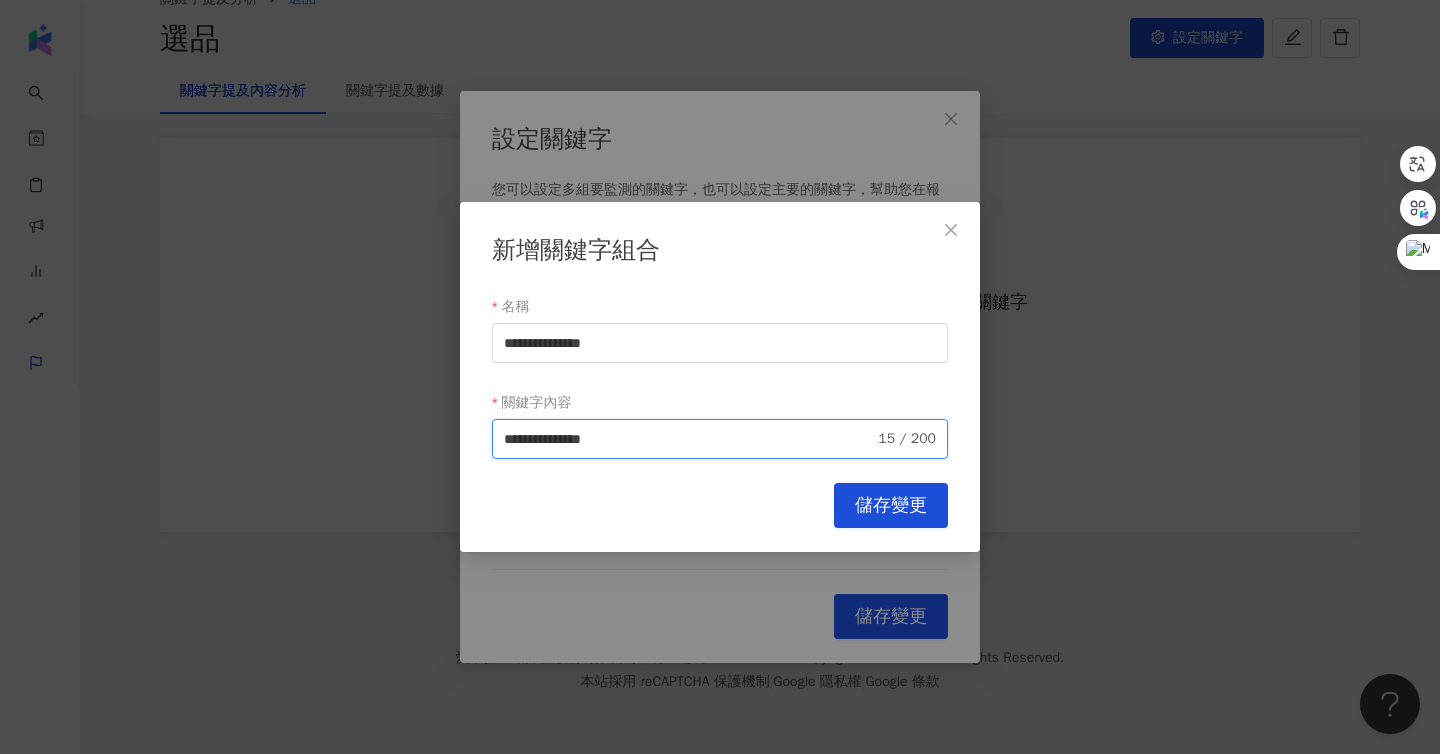 click on "**********" at bounding box center (689, 439) 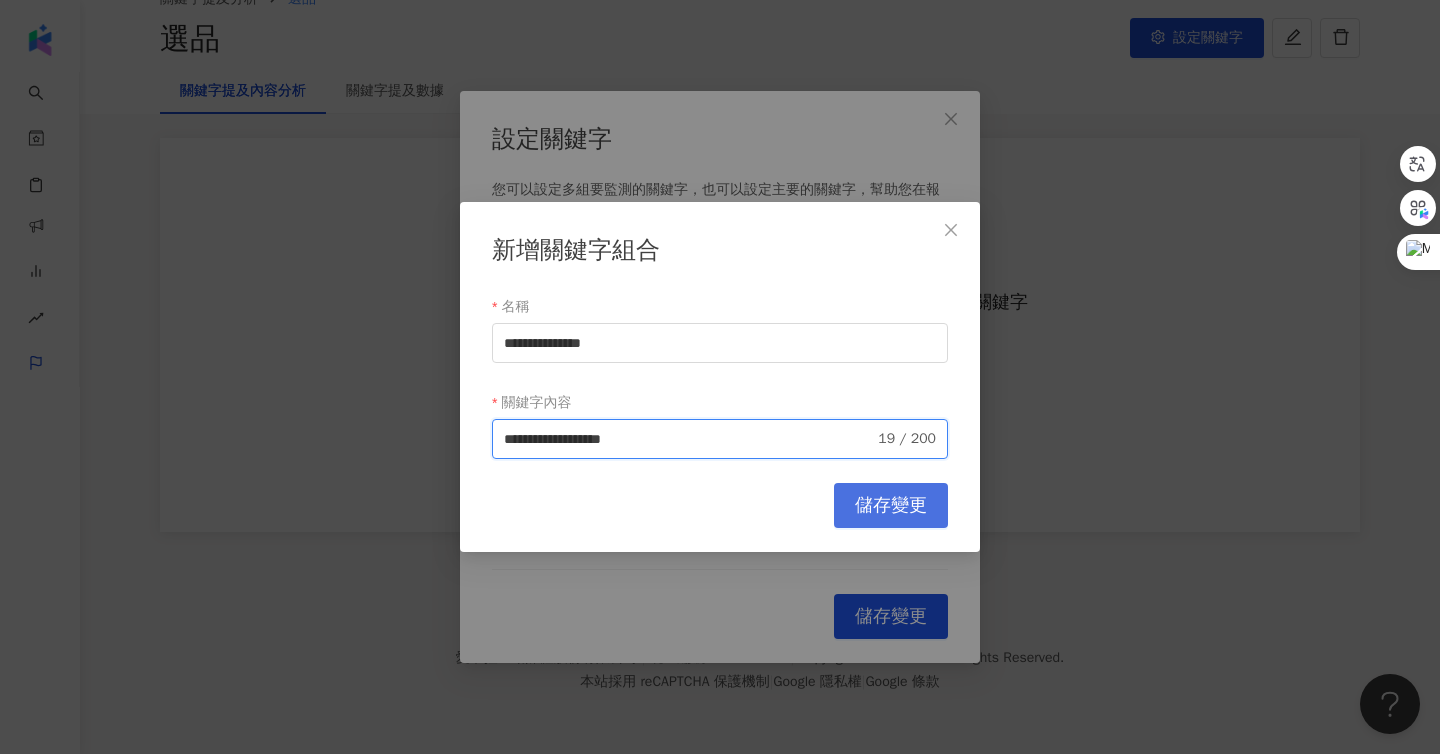 type on "**********" 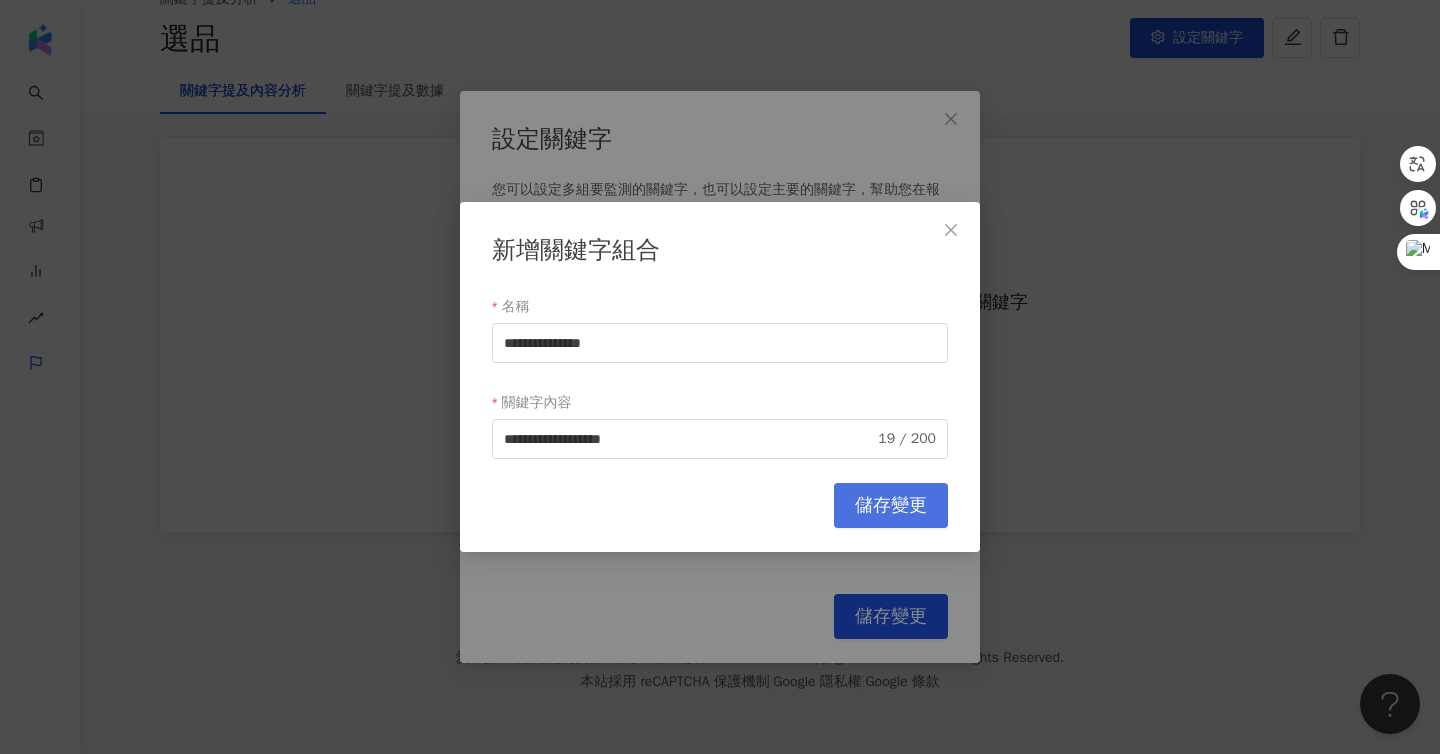 click on "儲存變更" at bounding box center (891, 506) 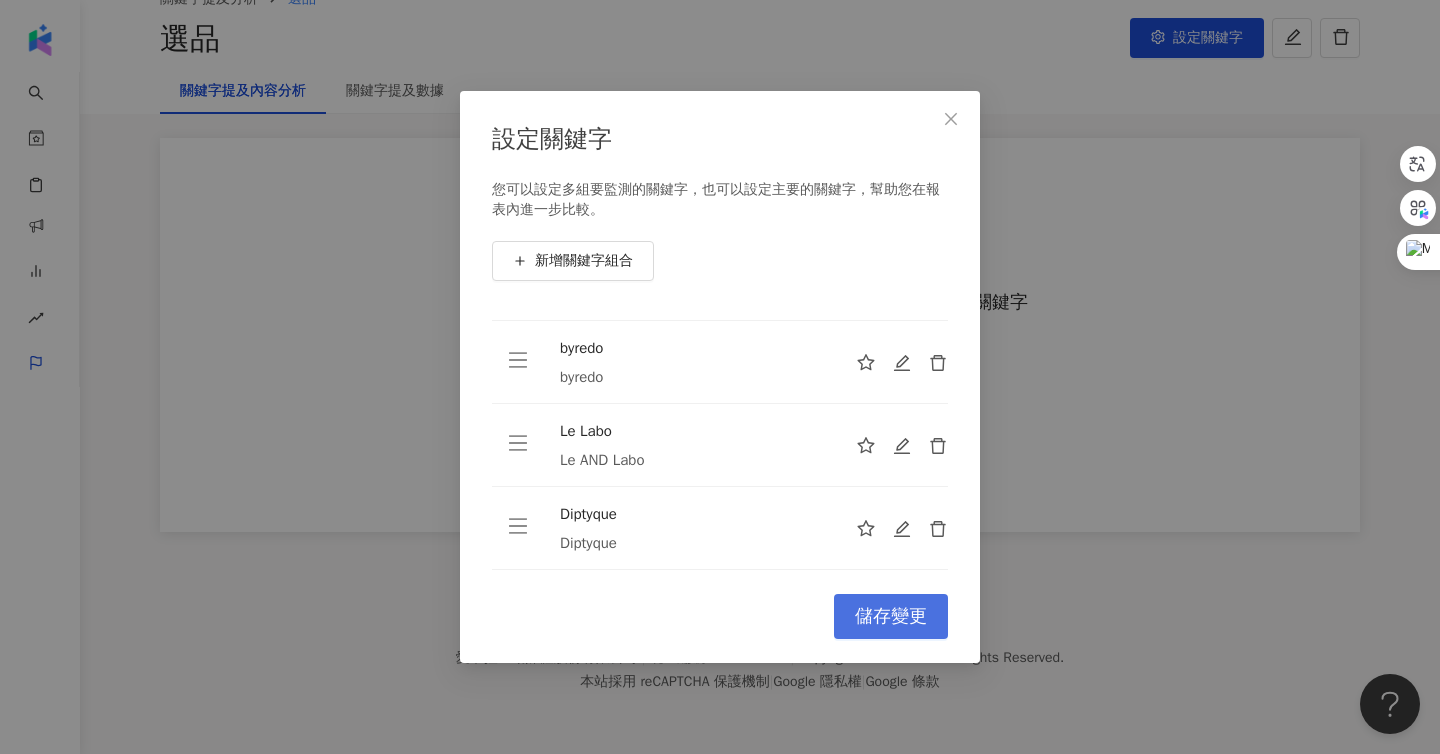 click on "儲存變更" at bounding box center (891, 616) 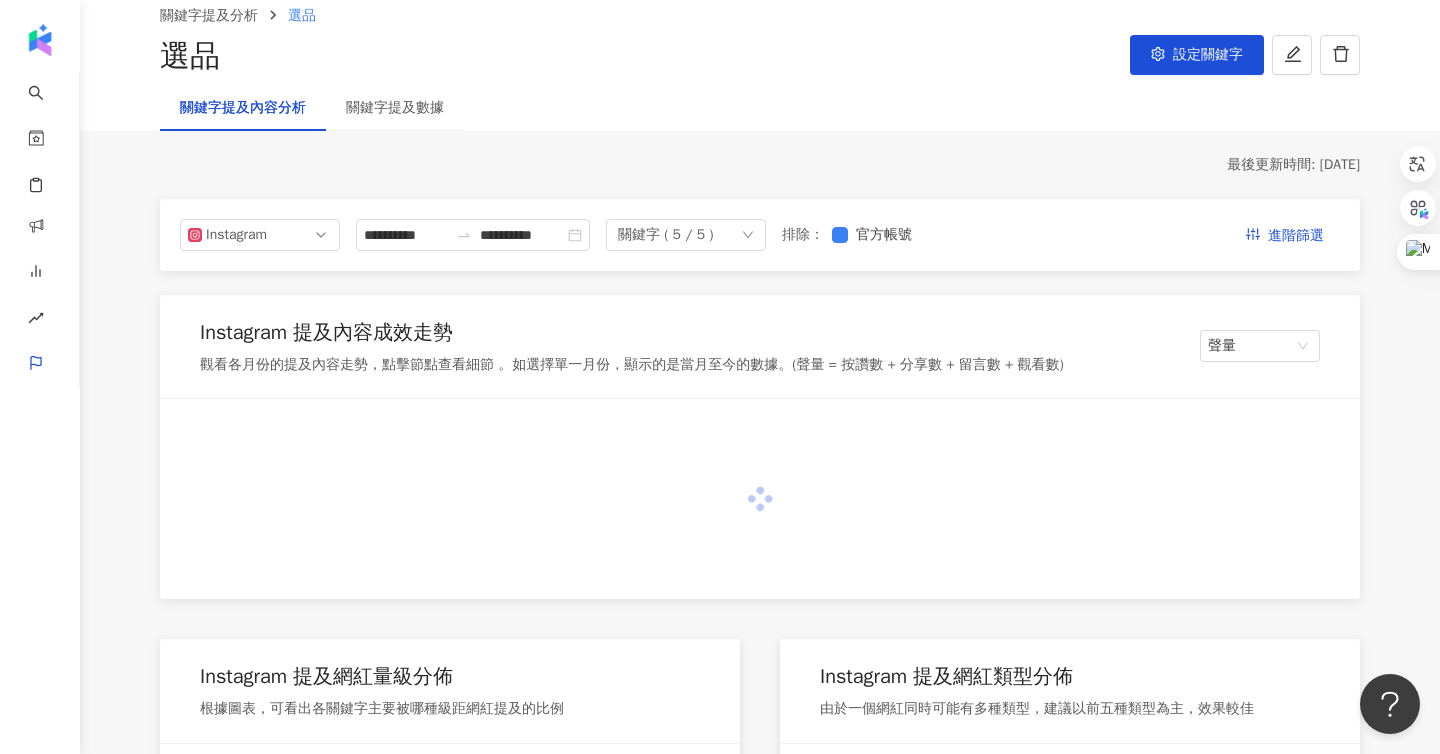 scroll, scrollTop: 109, scrollLeft: 0, axis: vertical 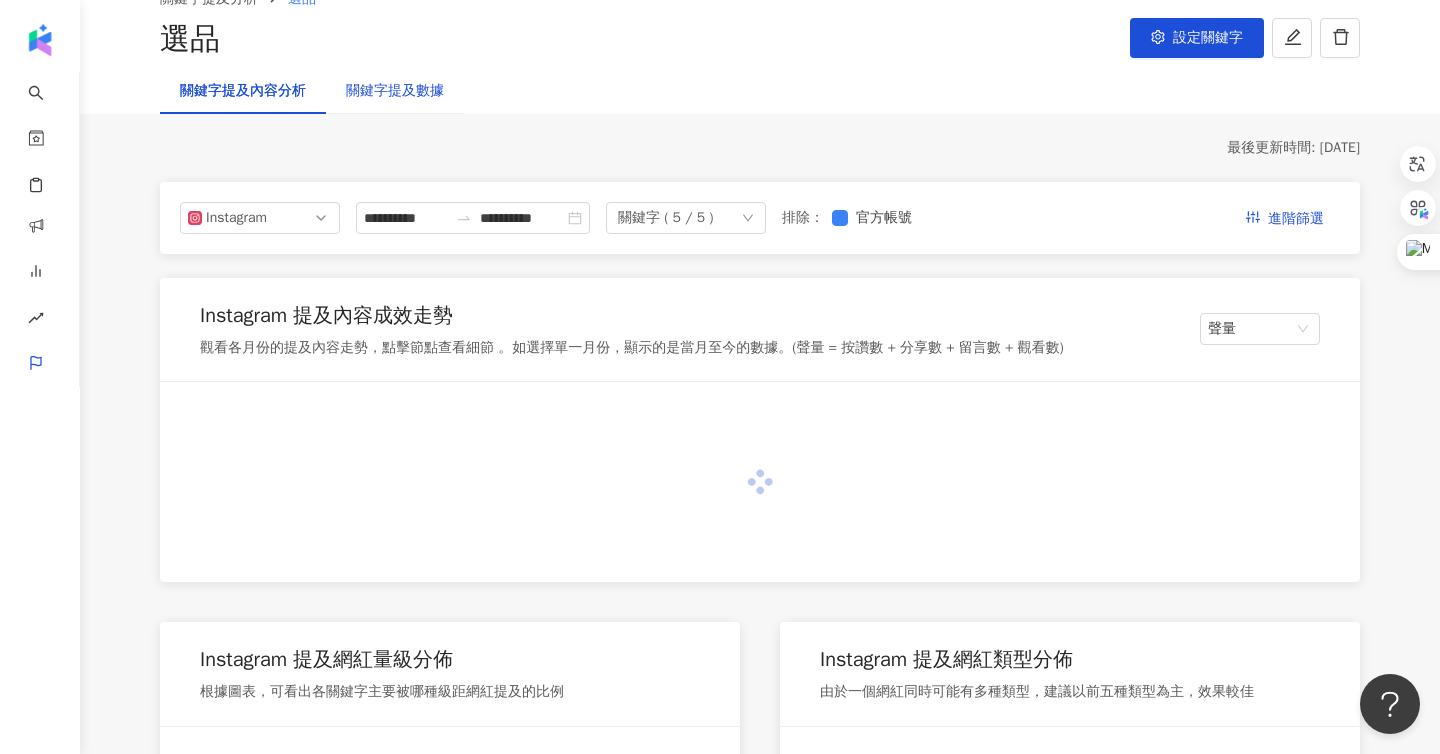 click on "關鍵字提及數據" at bounding box center [395, 91] 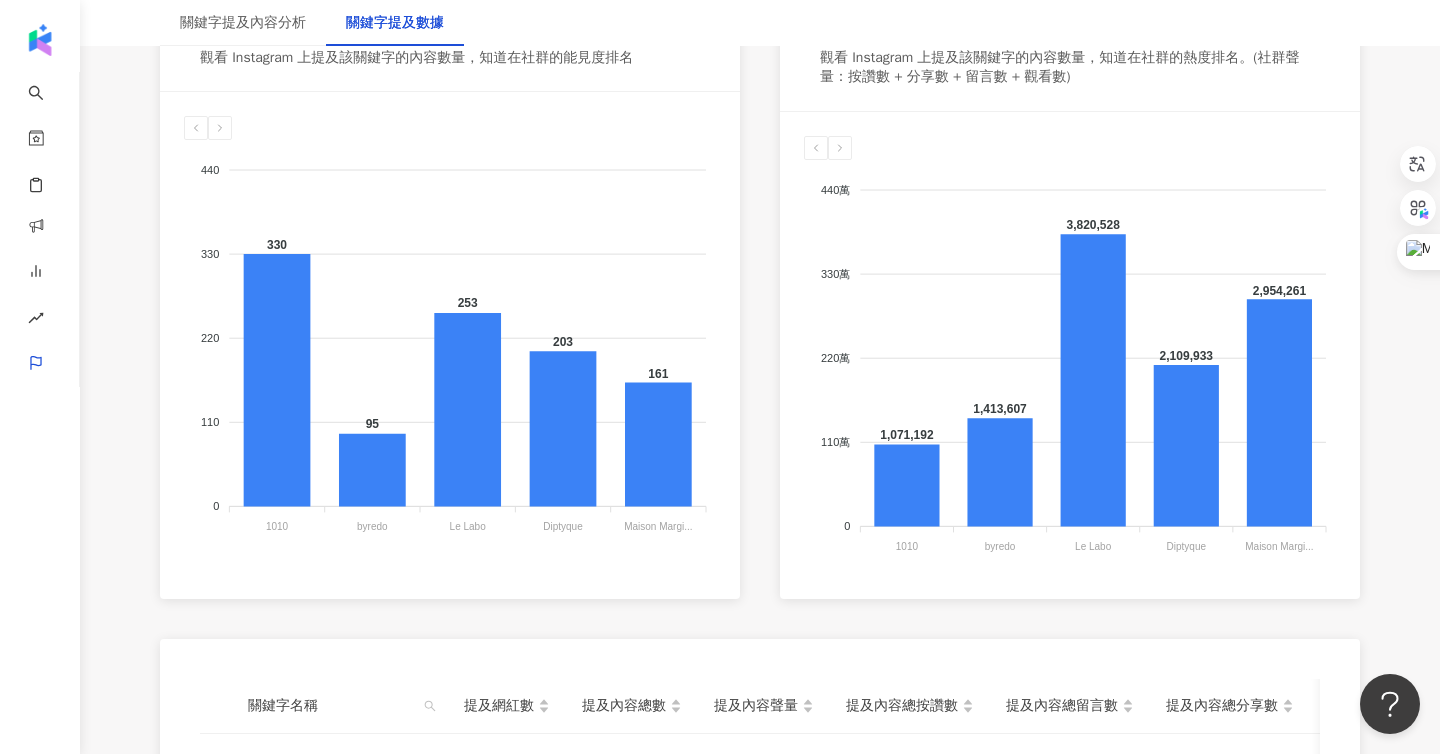 scroll, scrollTop: 818, scrollLeft: 0, axis: vertical 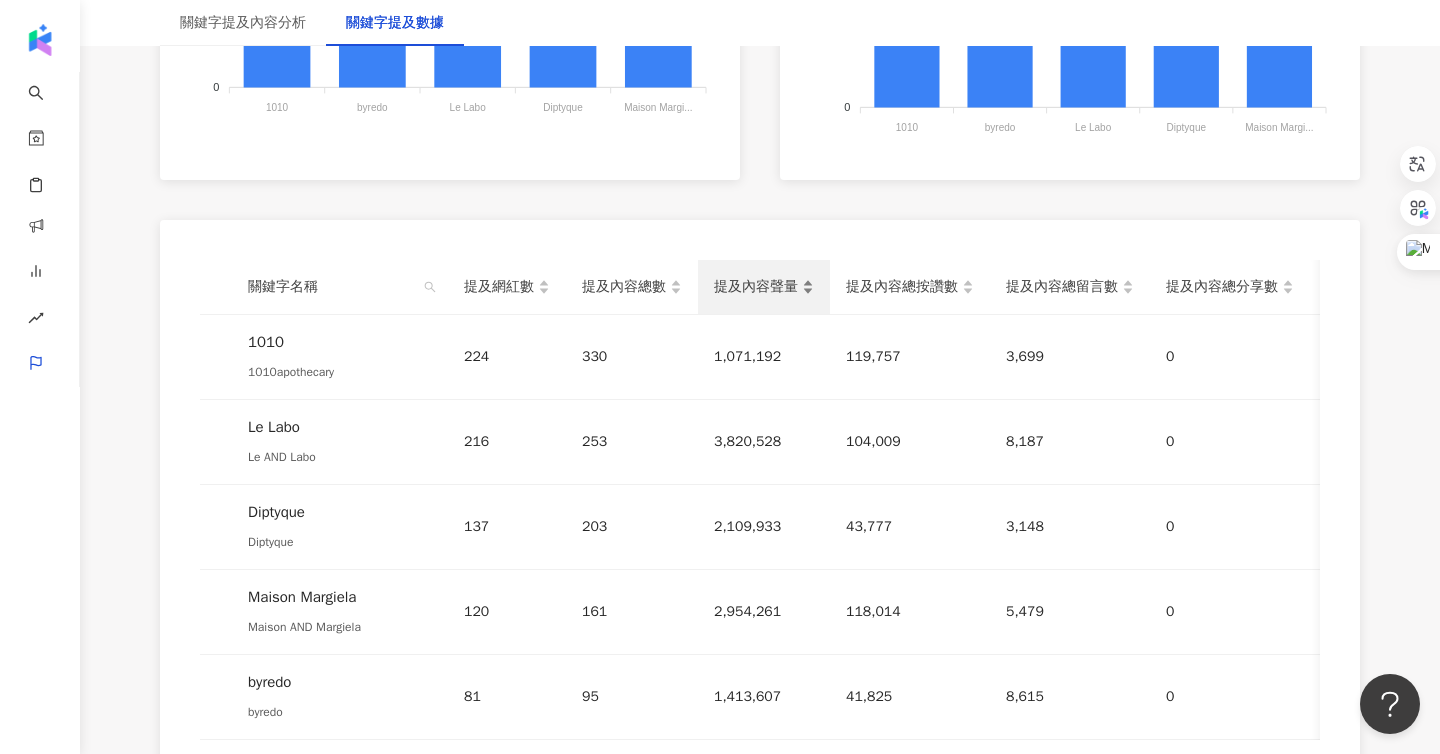 click on "提及內容聲量" at bounding box center (764, 287) 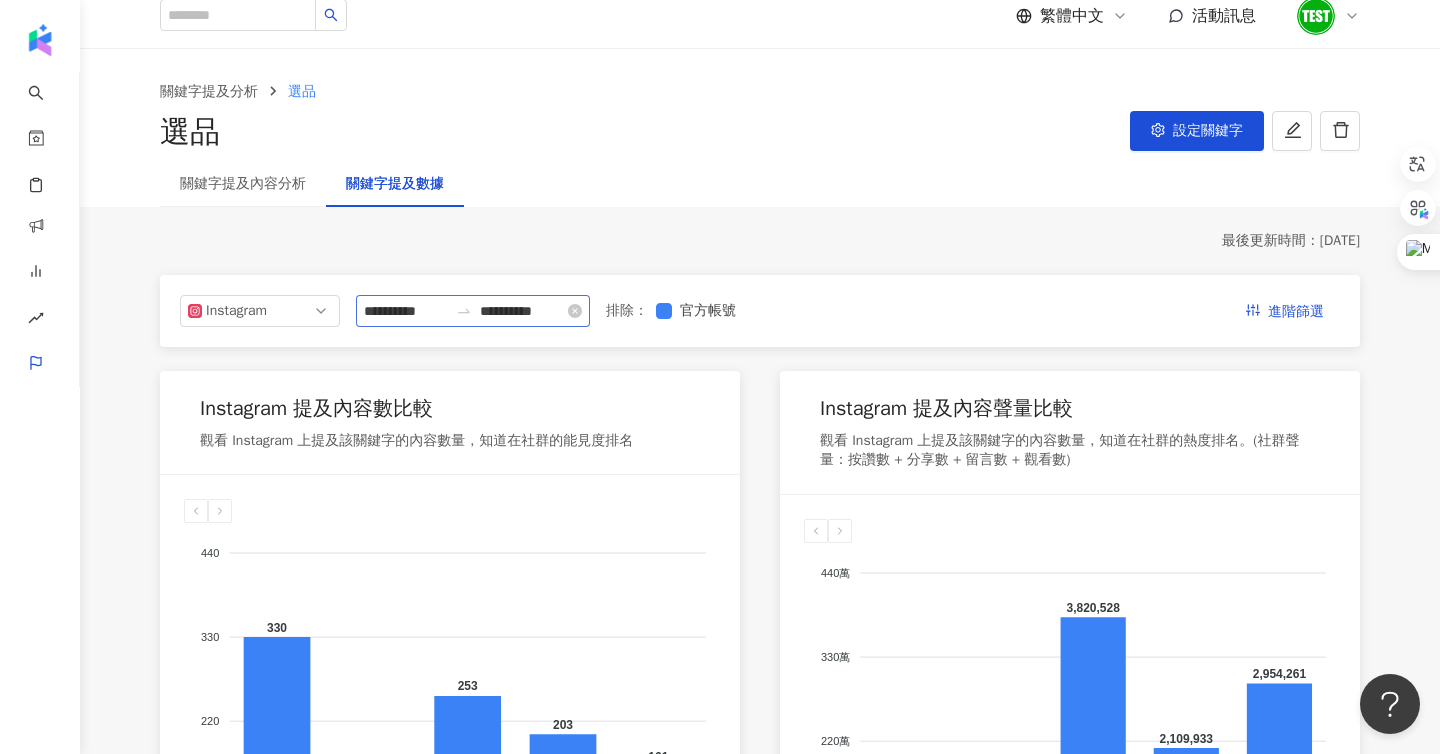 scroll, scrollTop: 0, scrollLeft: 0, axis: both 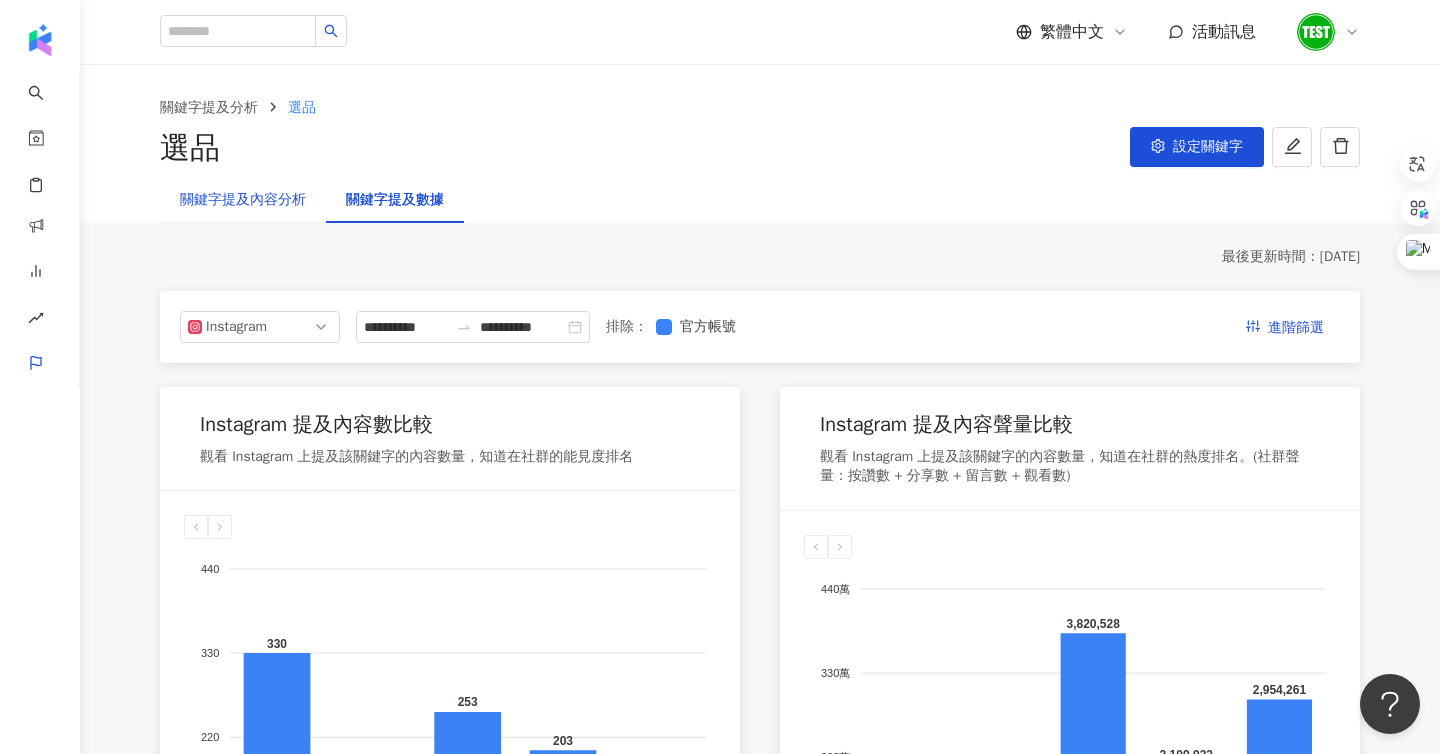 click on "關鍵字提及內容分析" at bounding box center (243, 200) 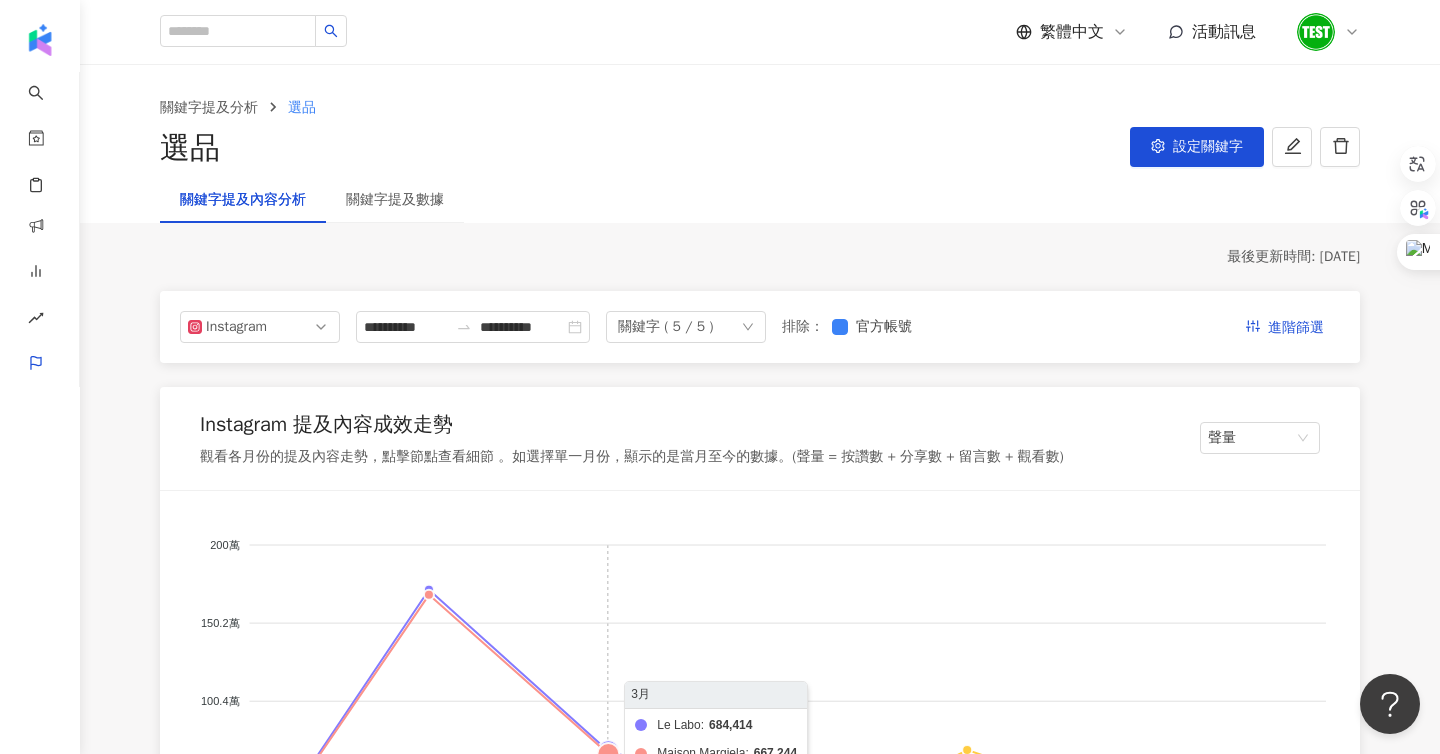 scroll, scrollTop: 324, scrollLeft: 0, axis: vertical 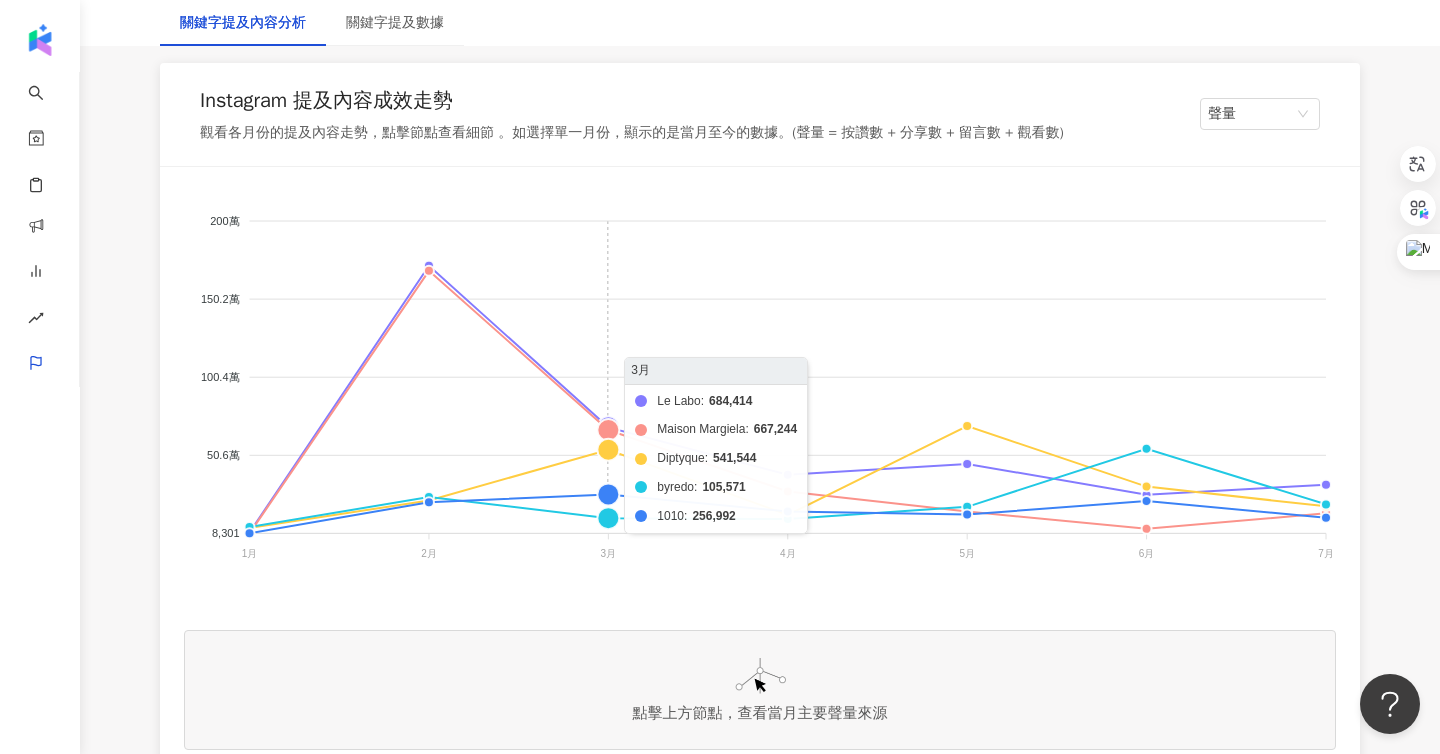 click on "Le Labo Maison Margiela Diptyque byredo 1010" 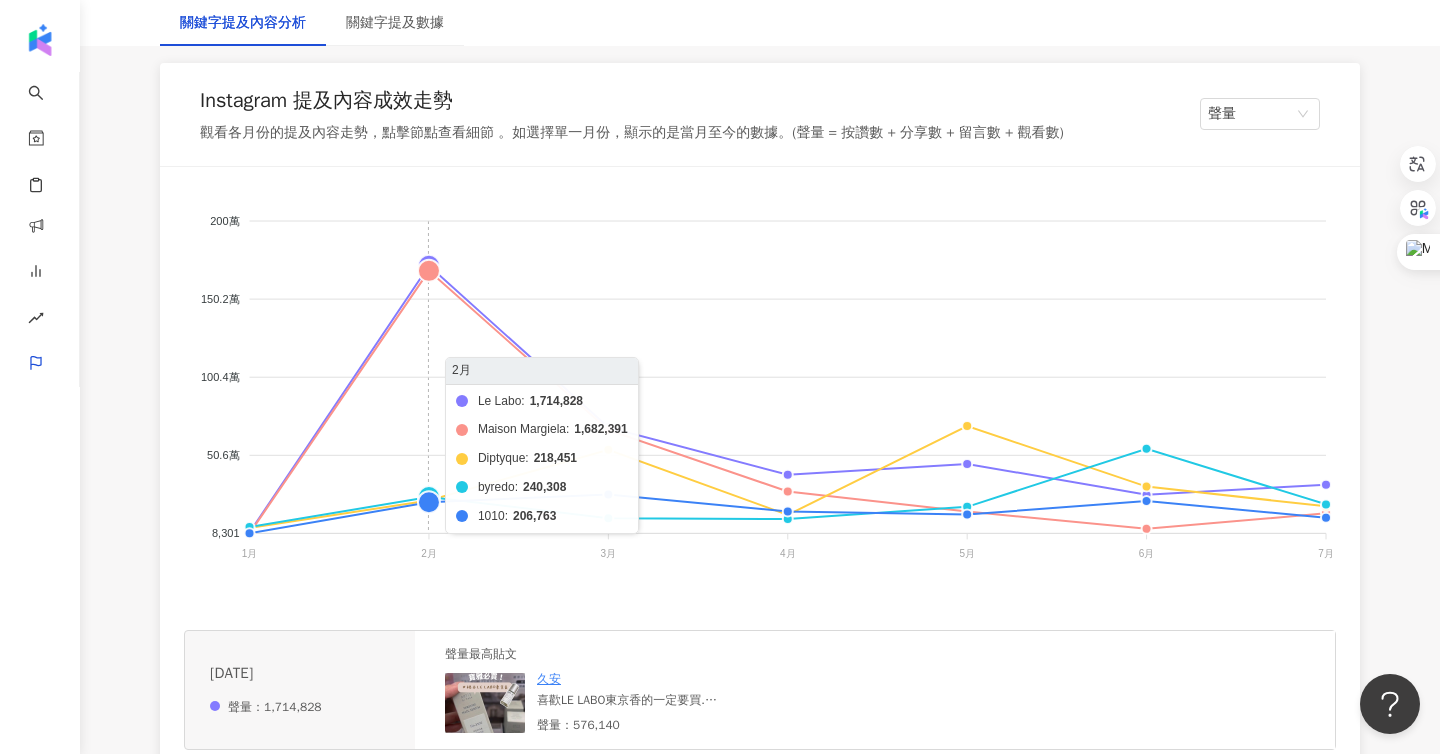 click on "Le Labo Maison Margiela Diptyque byredo 1010" 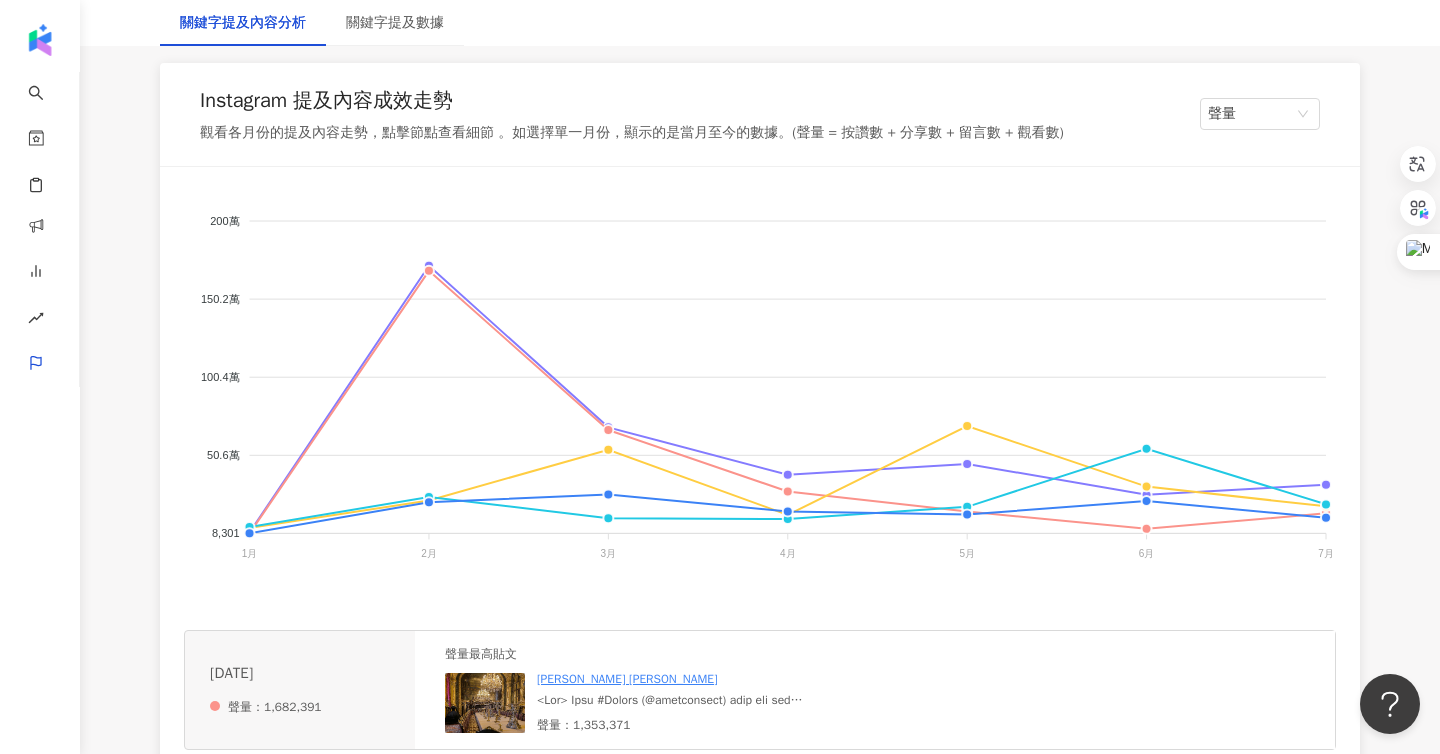 click at bounding box center [485, 703] 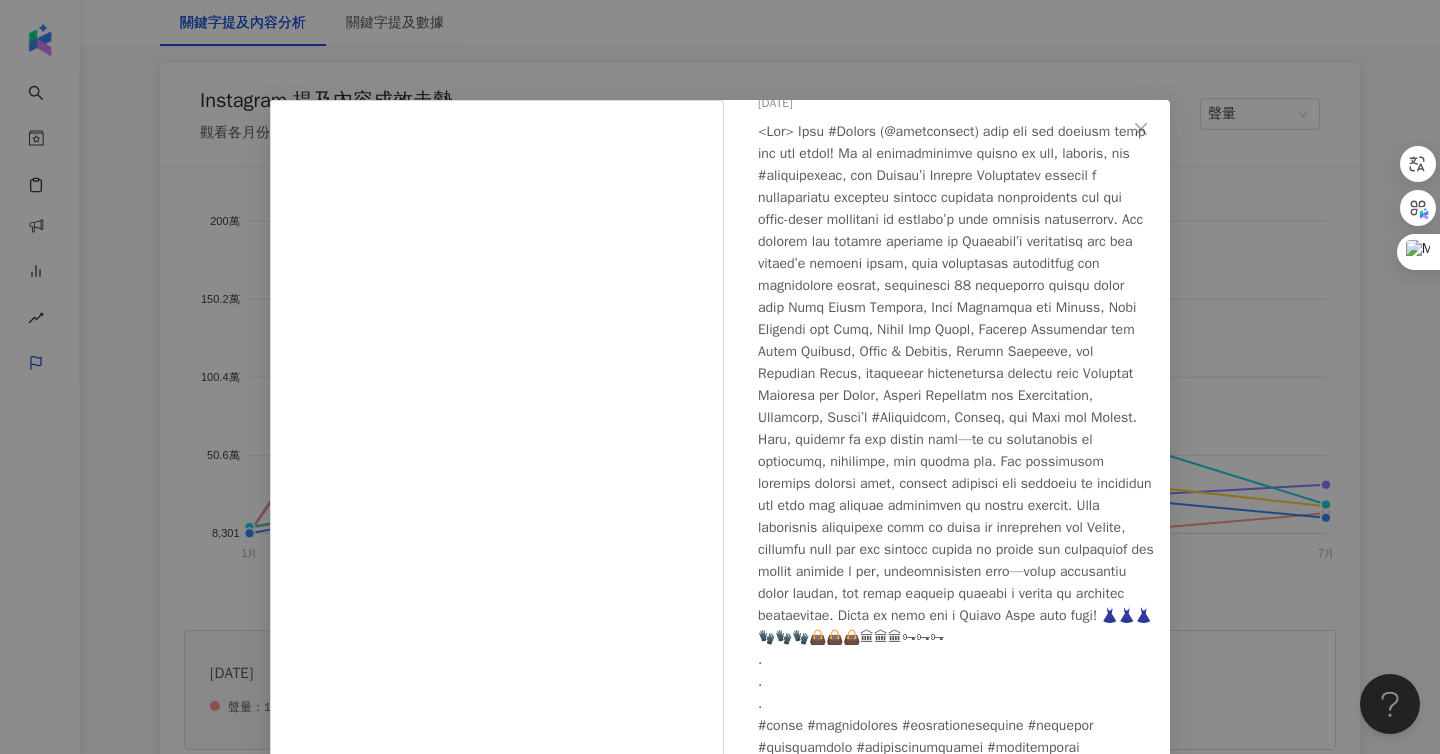 scroll, scrollTop: 171, scrollLeft: 0, axis: vertical 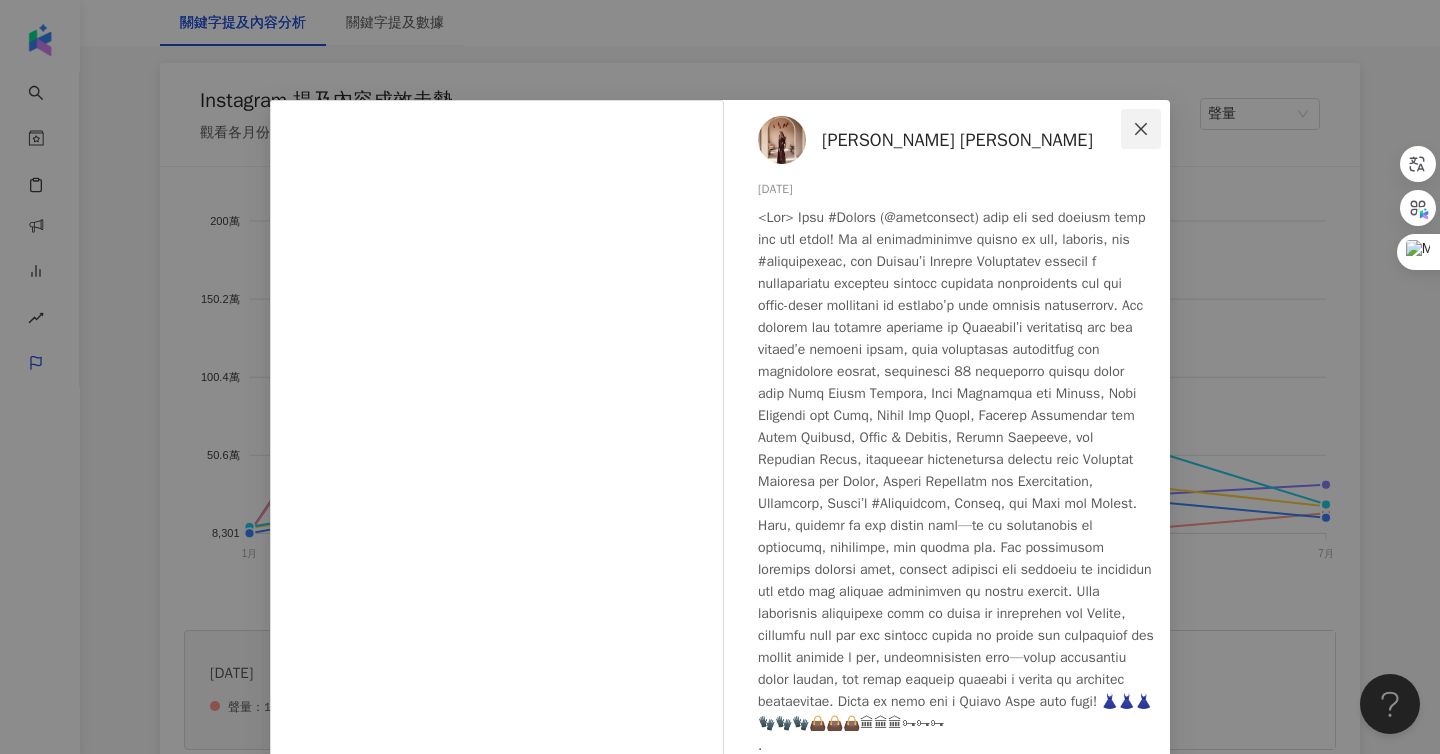 click at bounding box center [1141, 129] 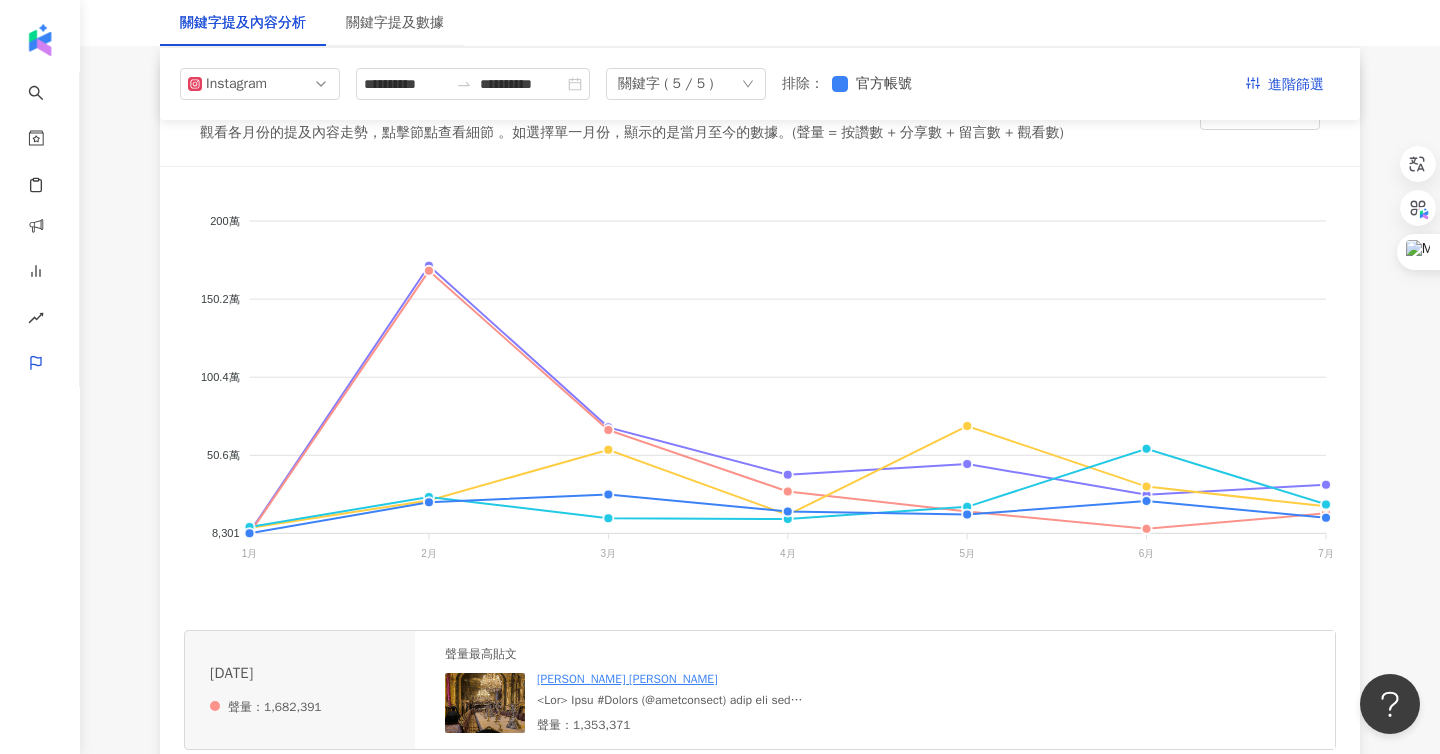 scroll, scrollTop: 0, scrollLeft: 0, axis: both 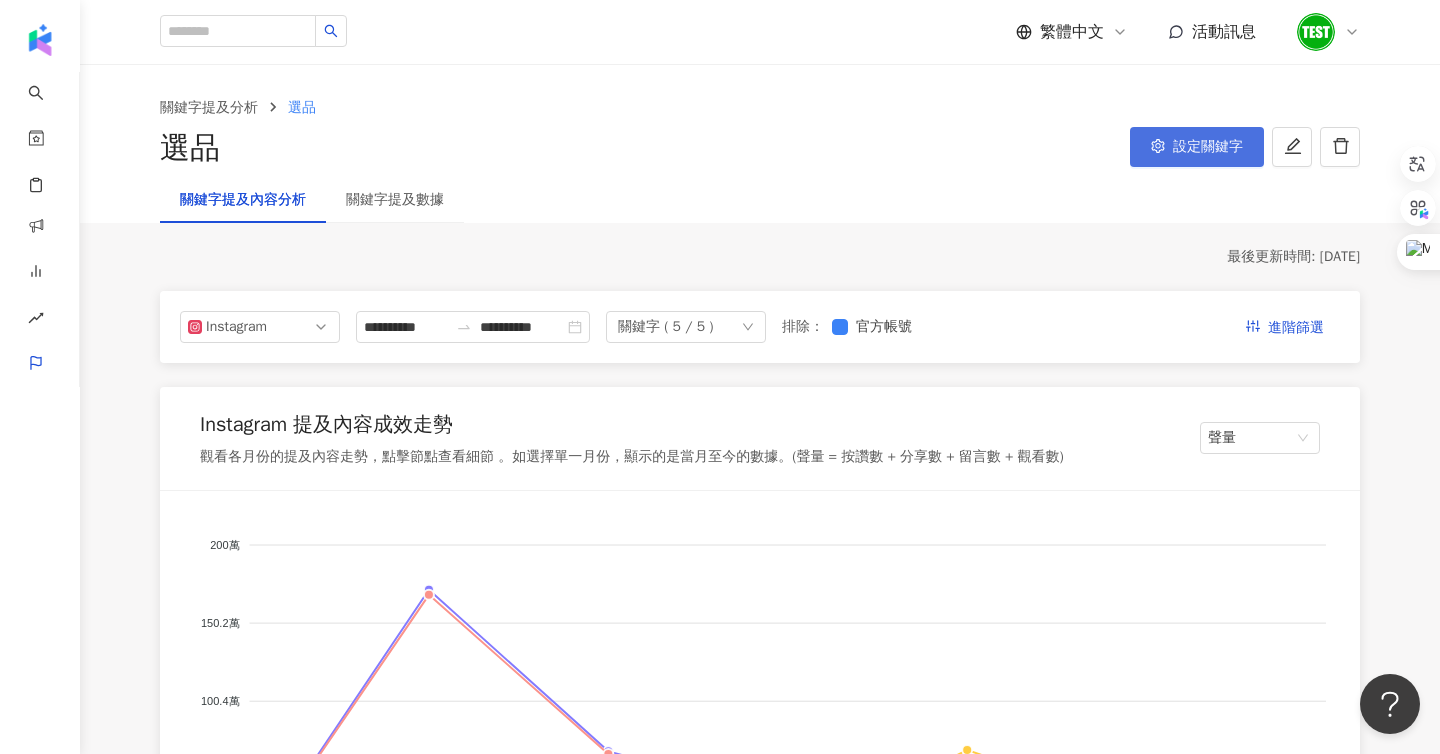 click on "設定關鍵字" at bounding box center (1197, 147) 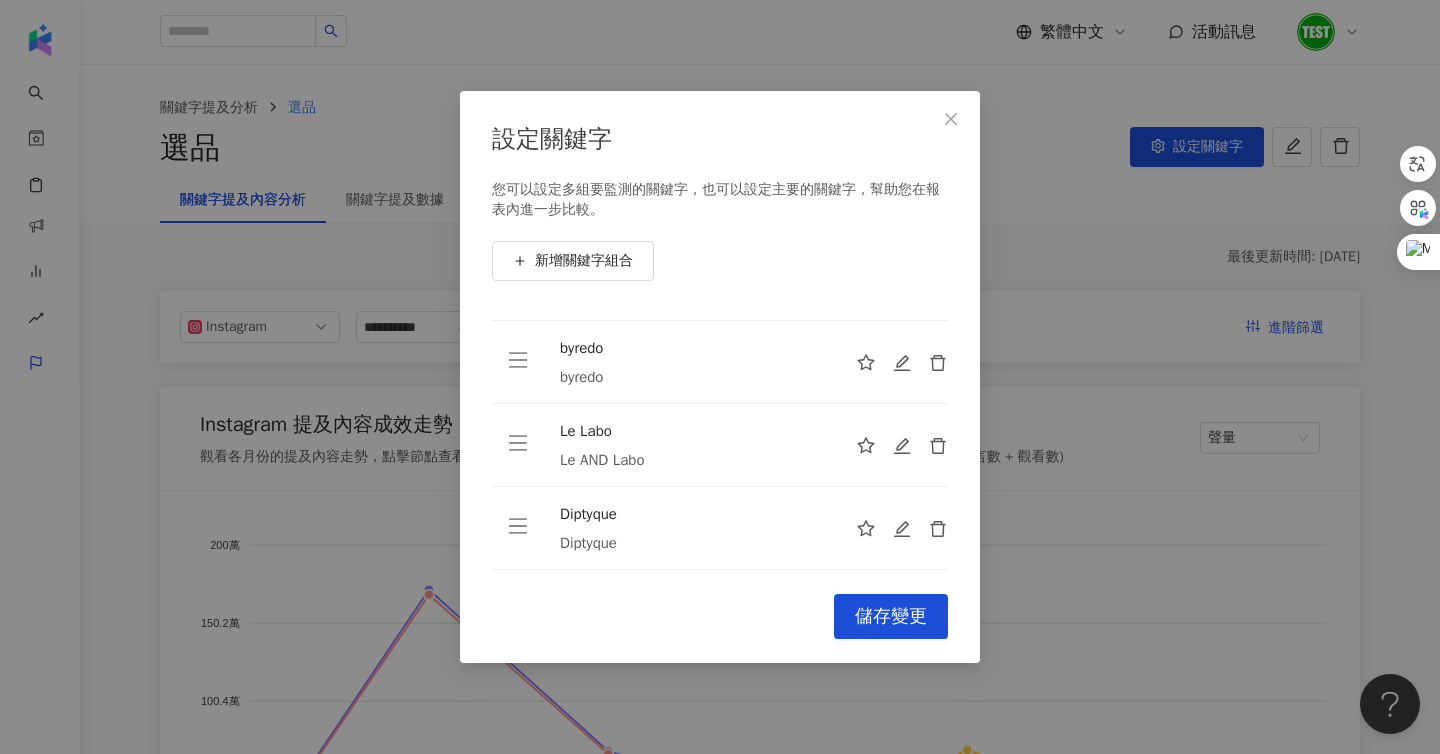 scroll, scrollTop: 148, scrollLeft: 0, axis: vertical 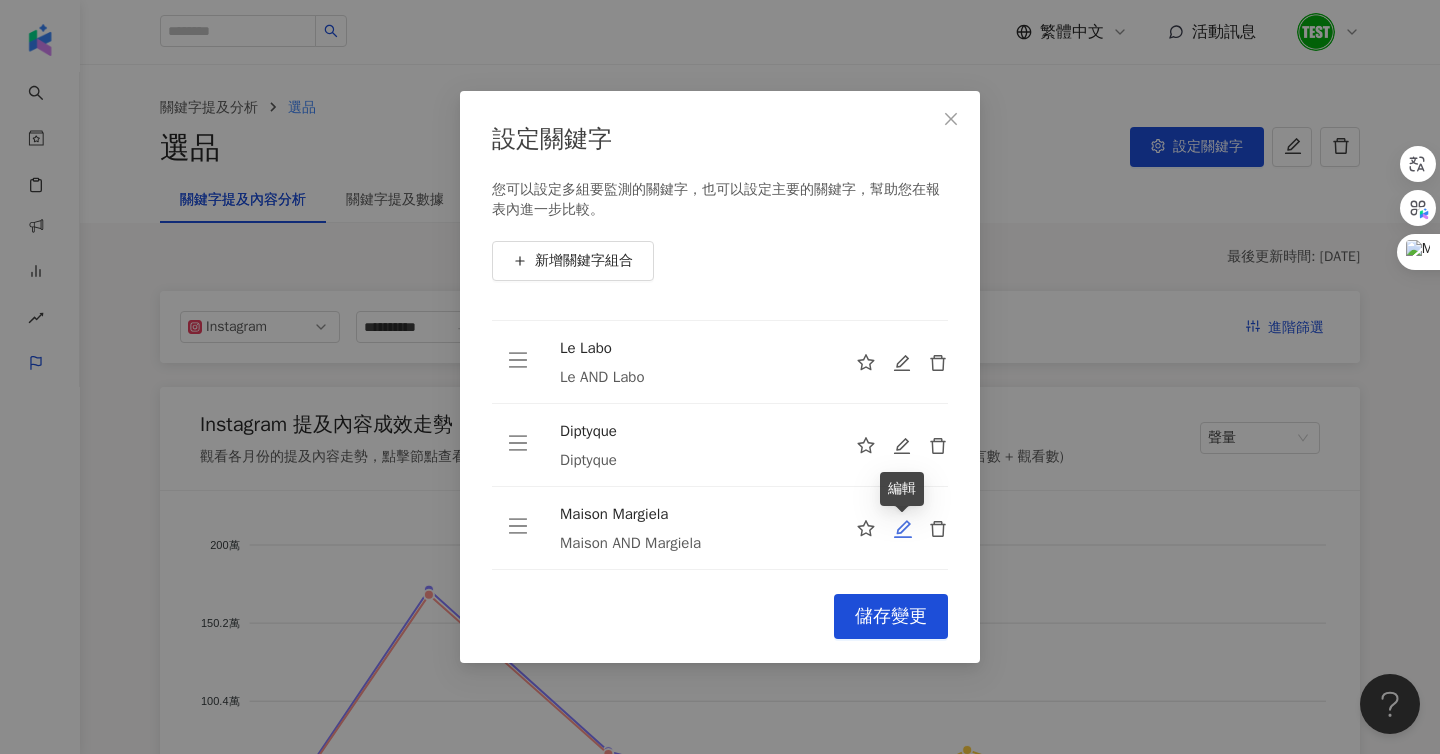 click 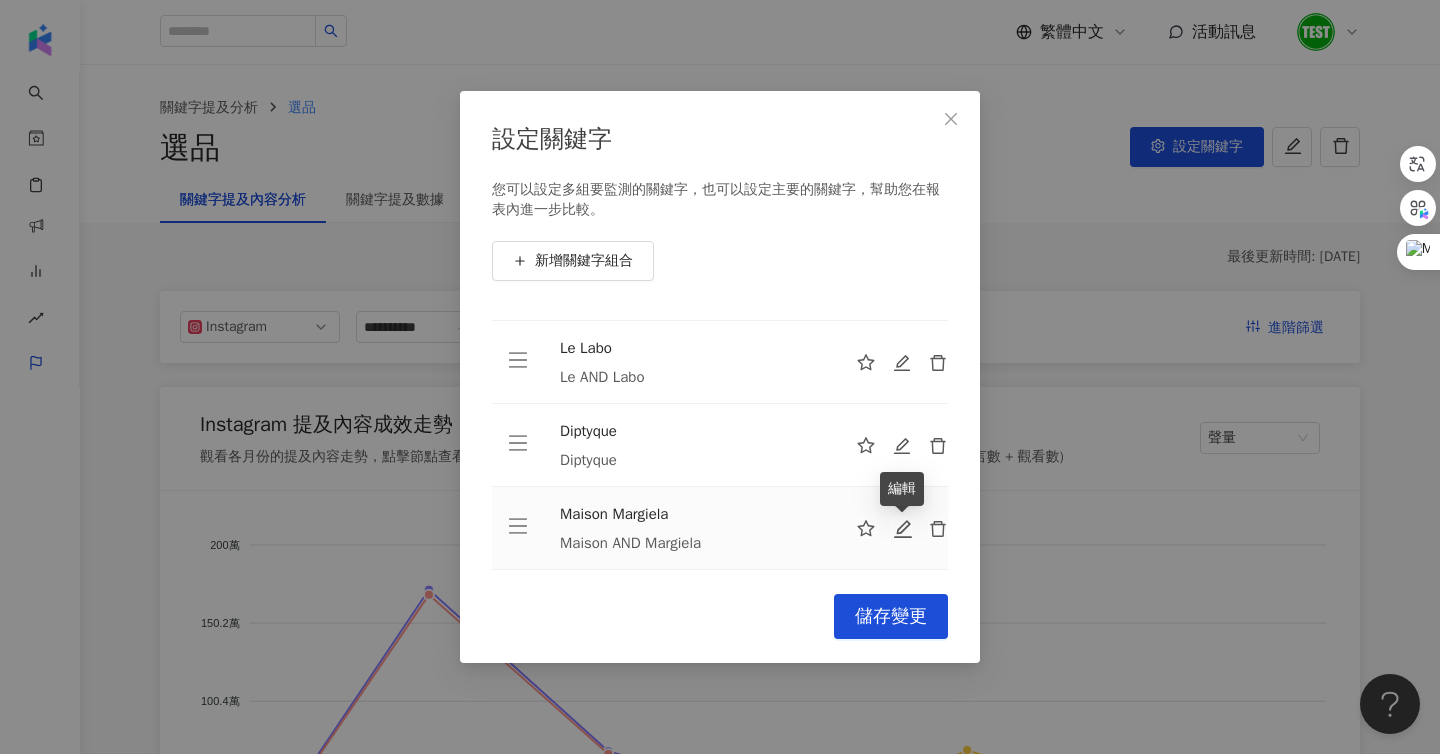type on "**********" 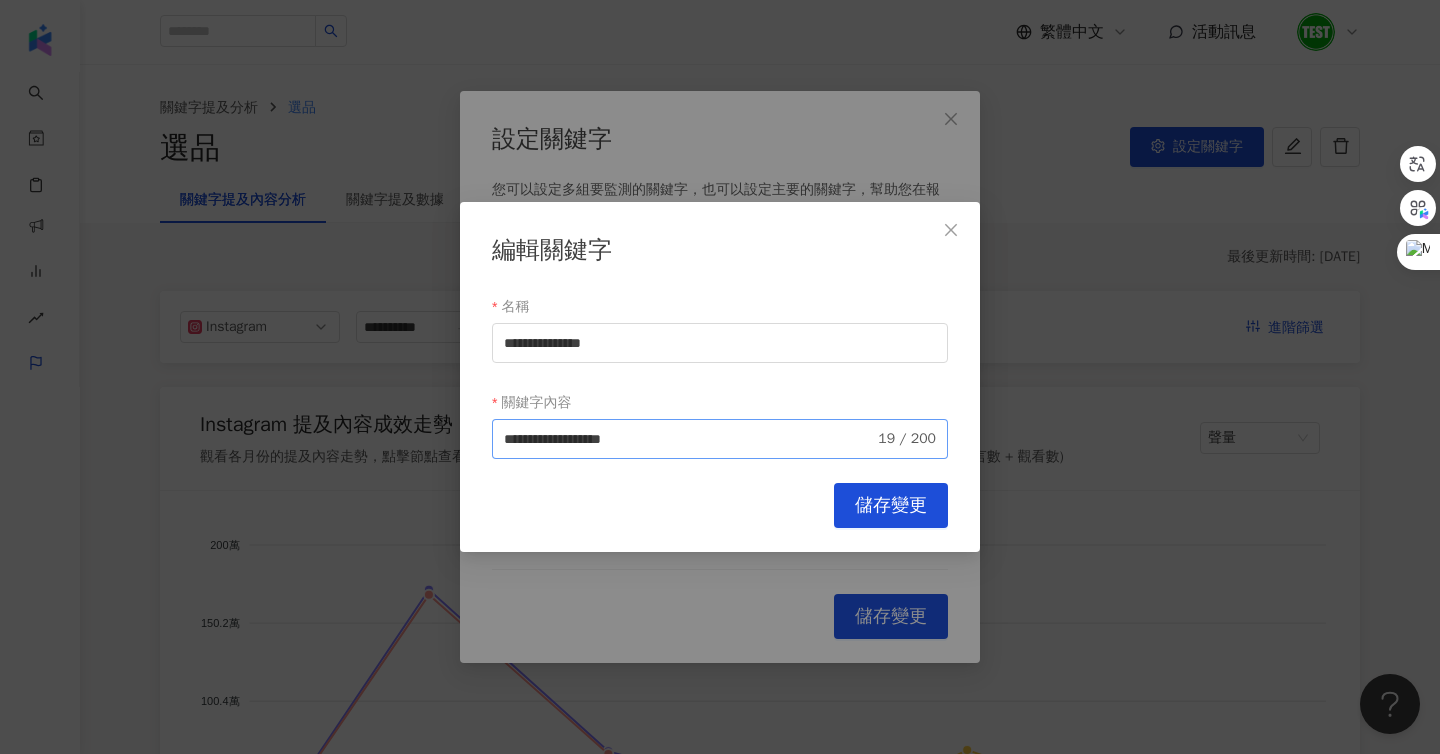 click on "**********" at bounding box center (720, 439) 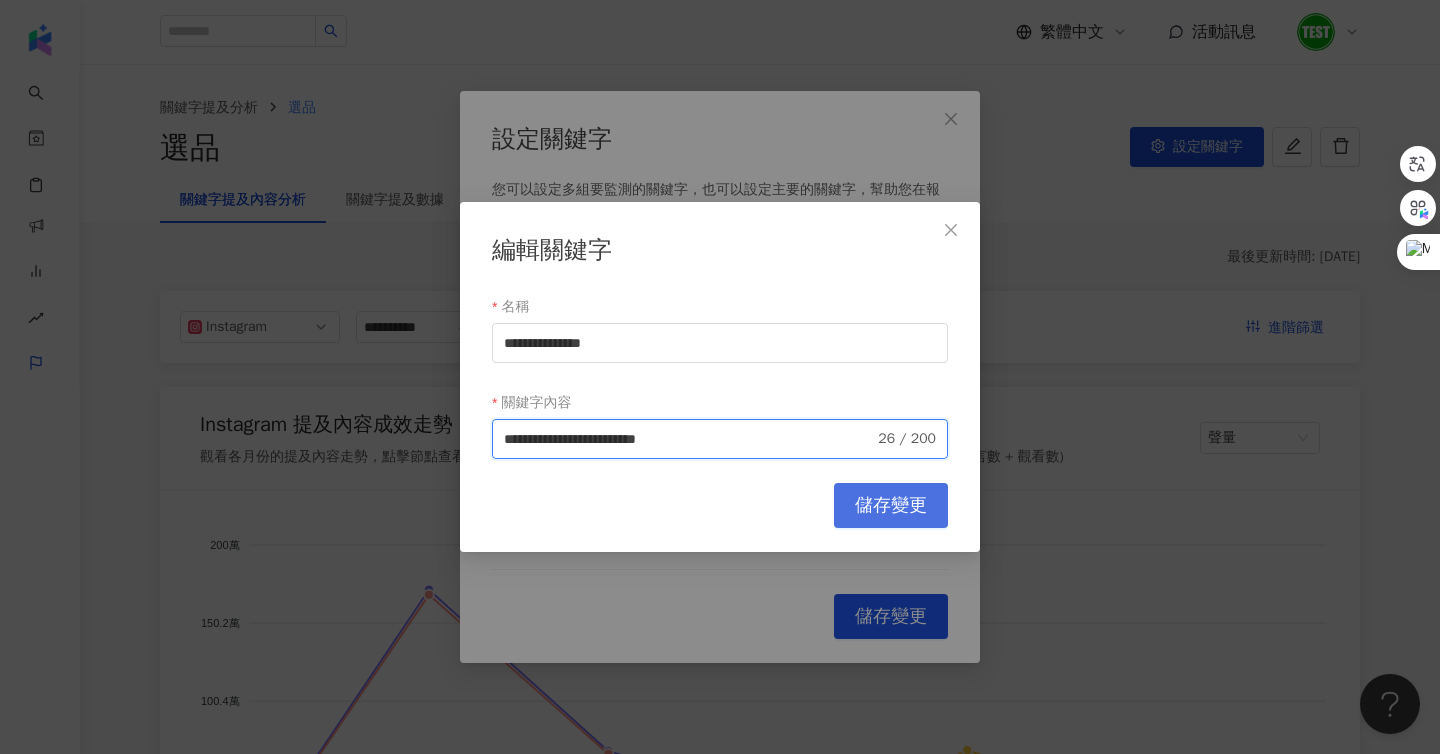 type on "**********" 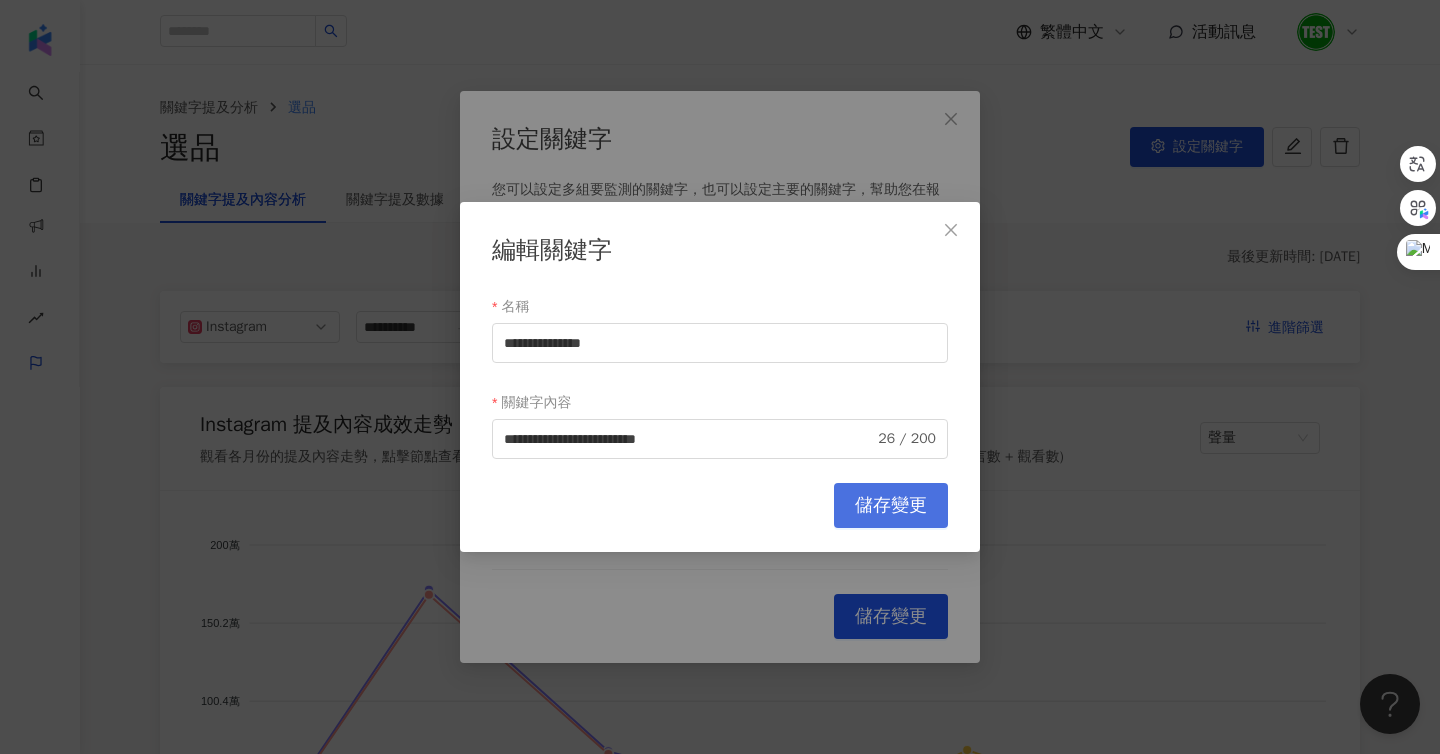 click on "儲存變更" at bounding box center [891, 505] 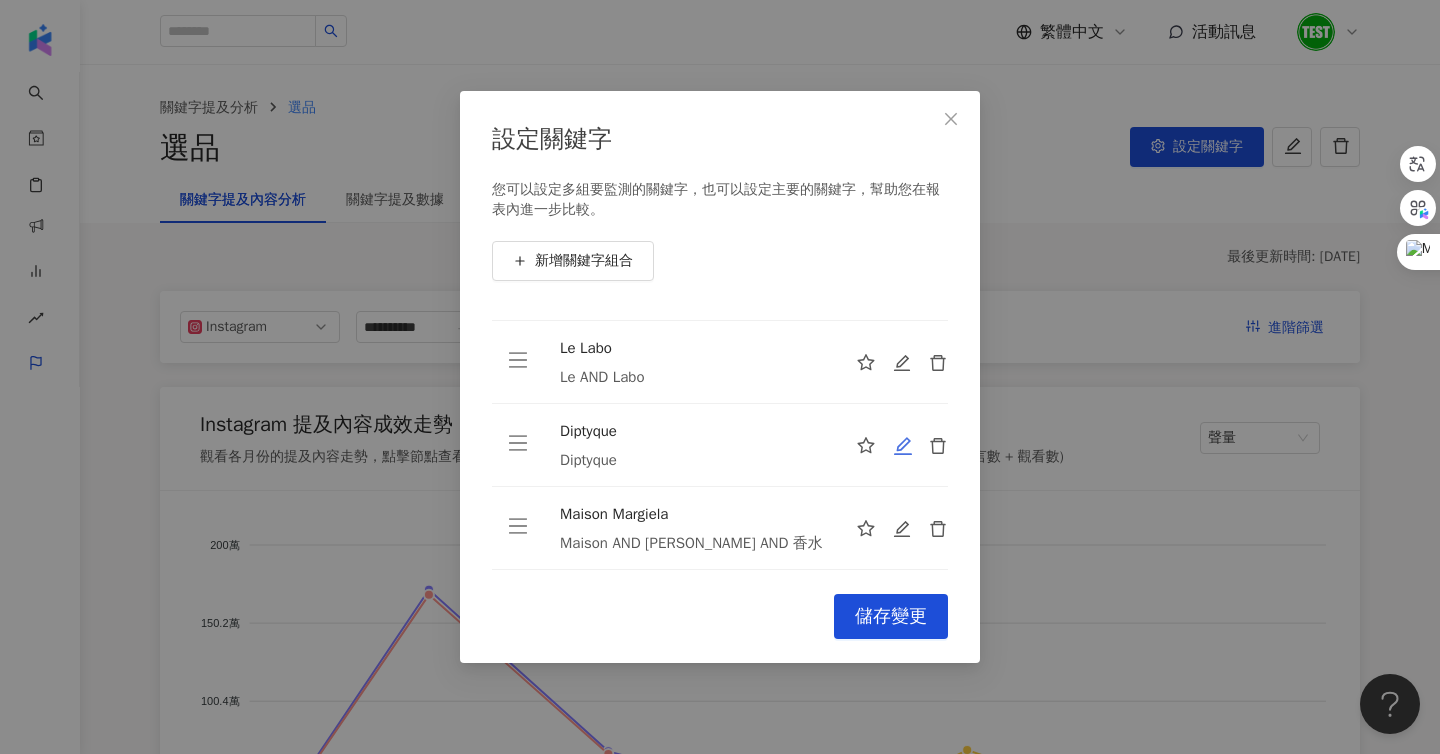 click 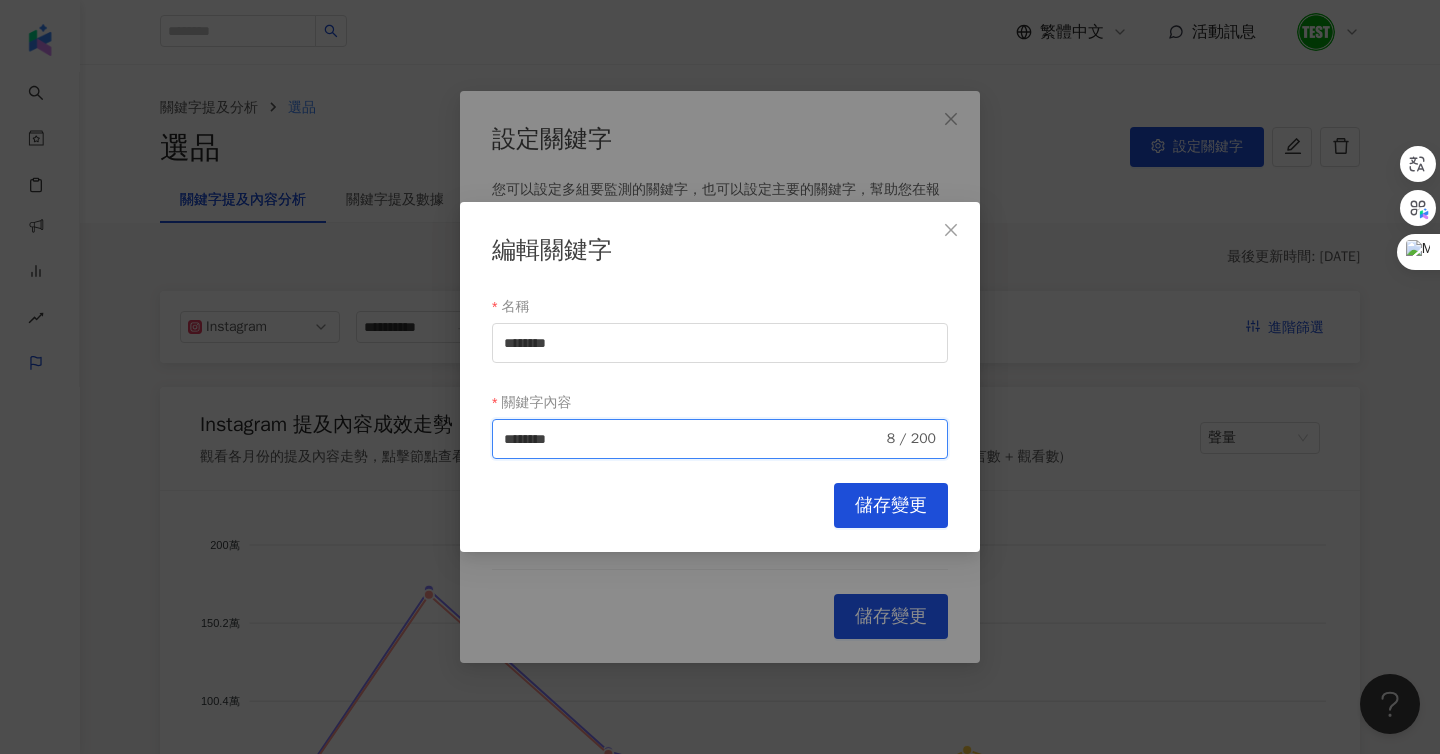 click on "********" at bounding box center [693, 439] 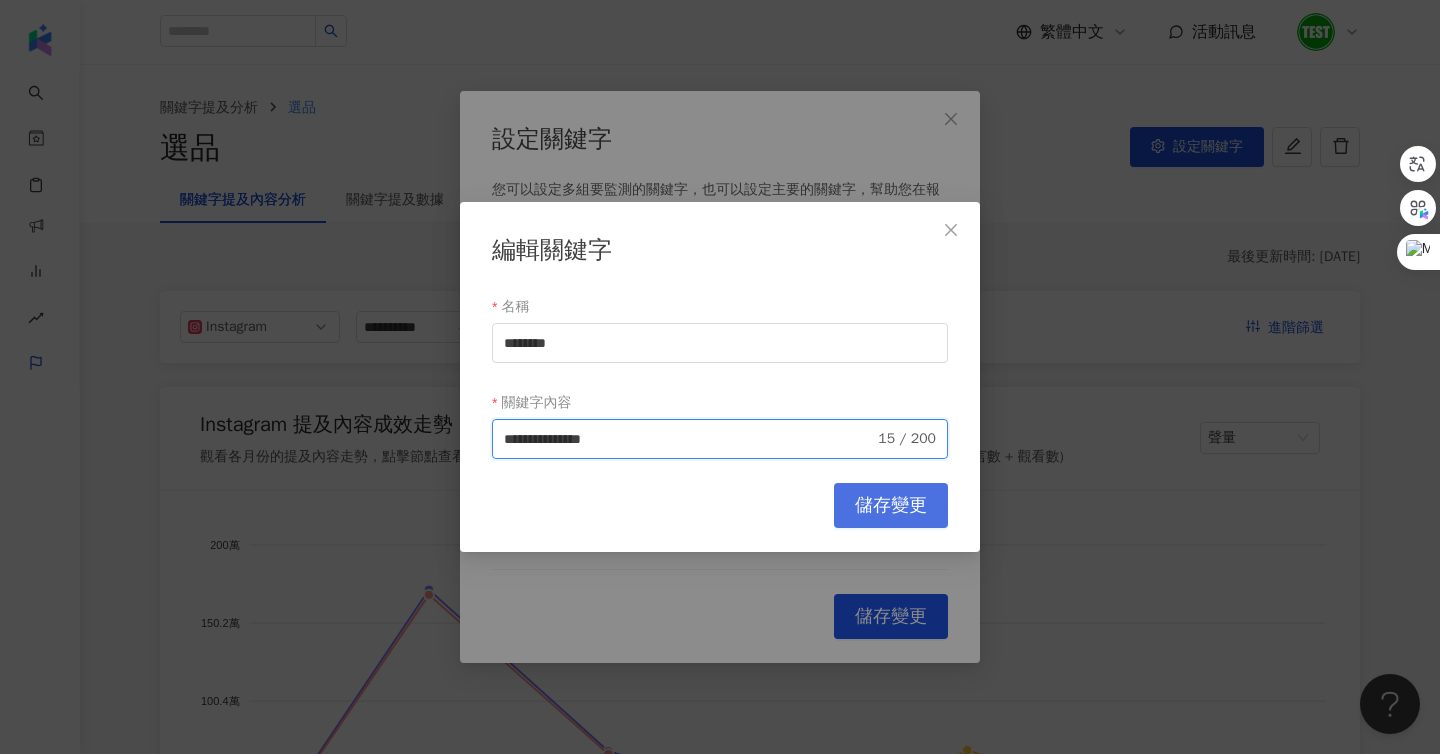 type on "**********" 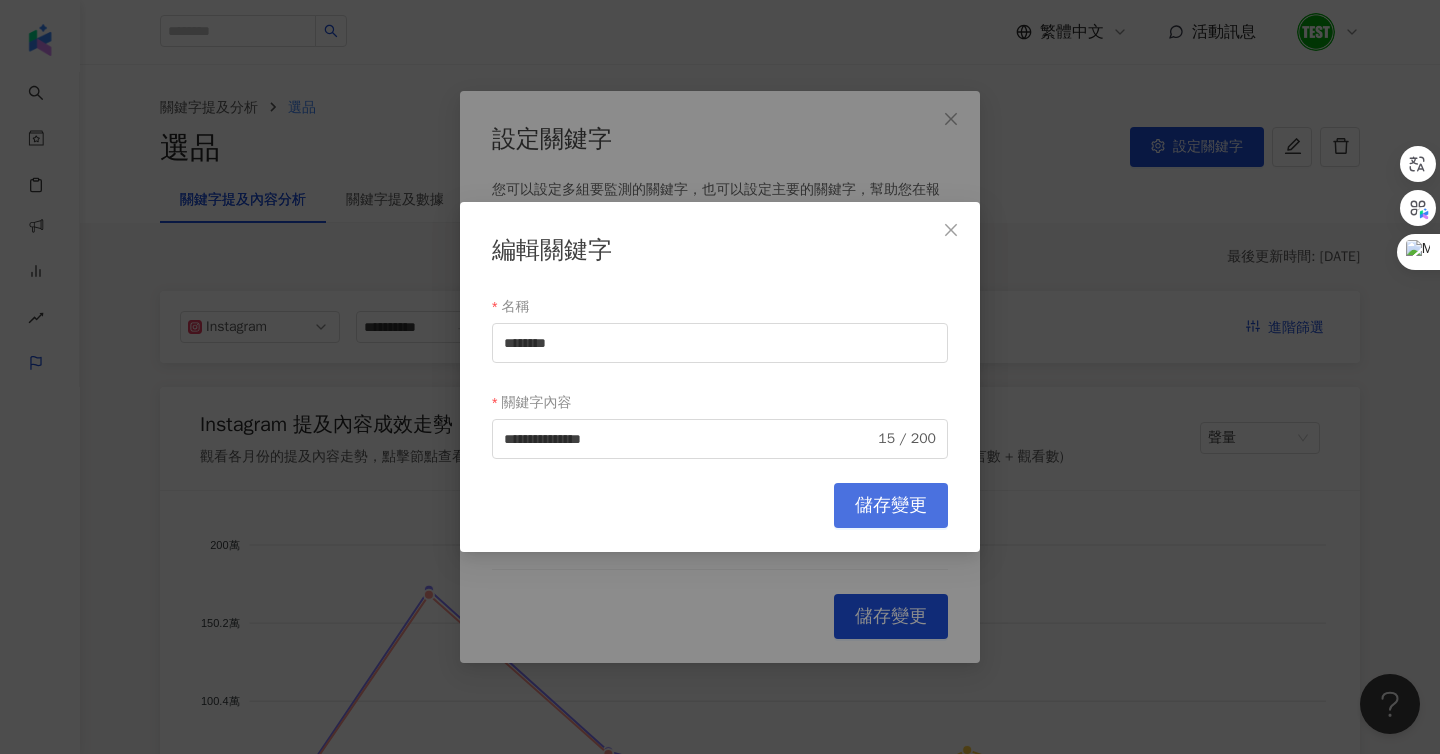 click on "儲存變更" at bounding box center (891, 506) 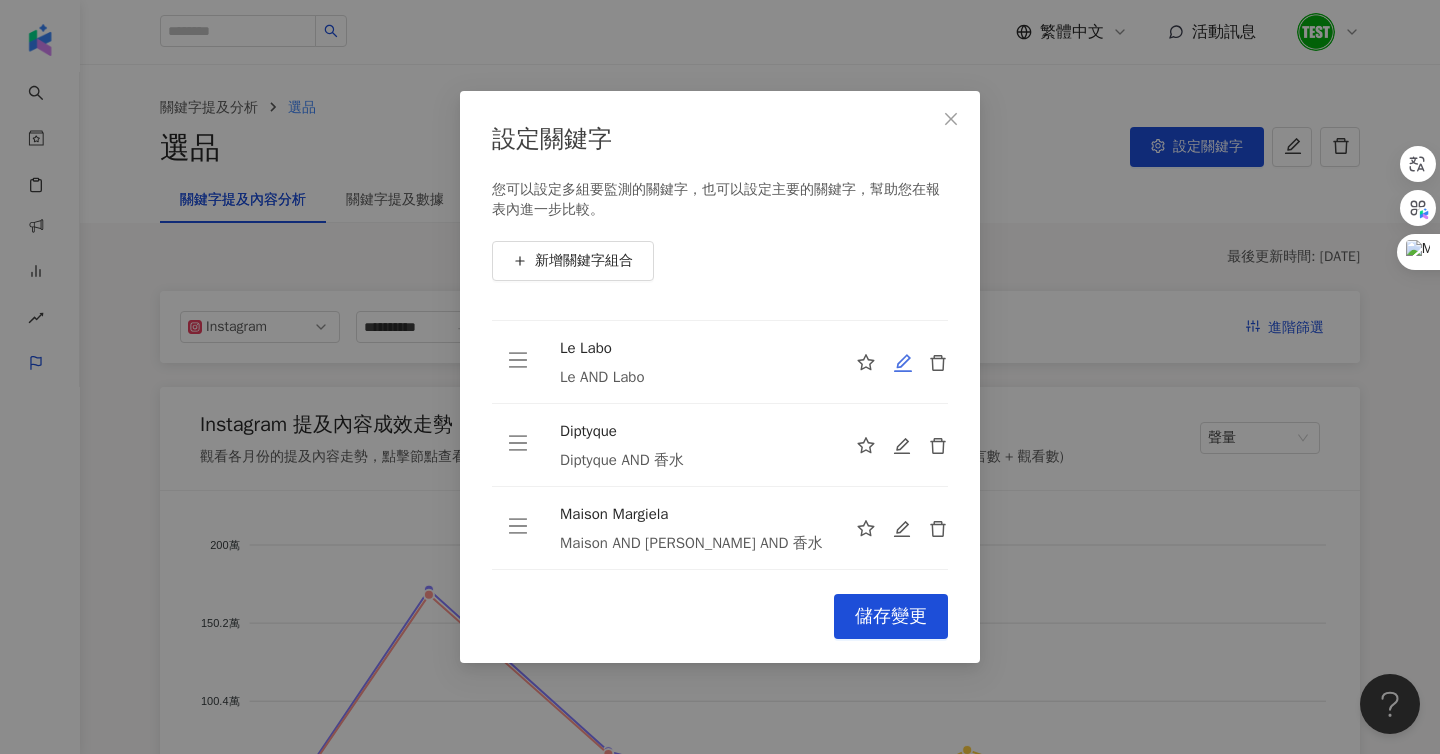click at bounding box center (902, 362) 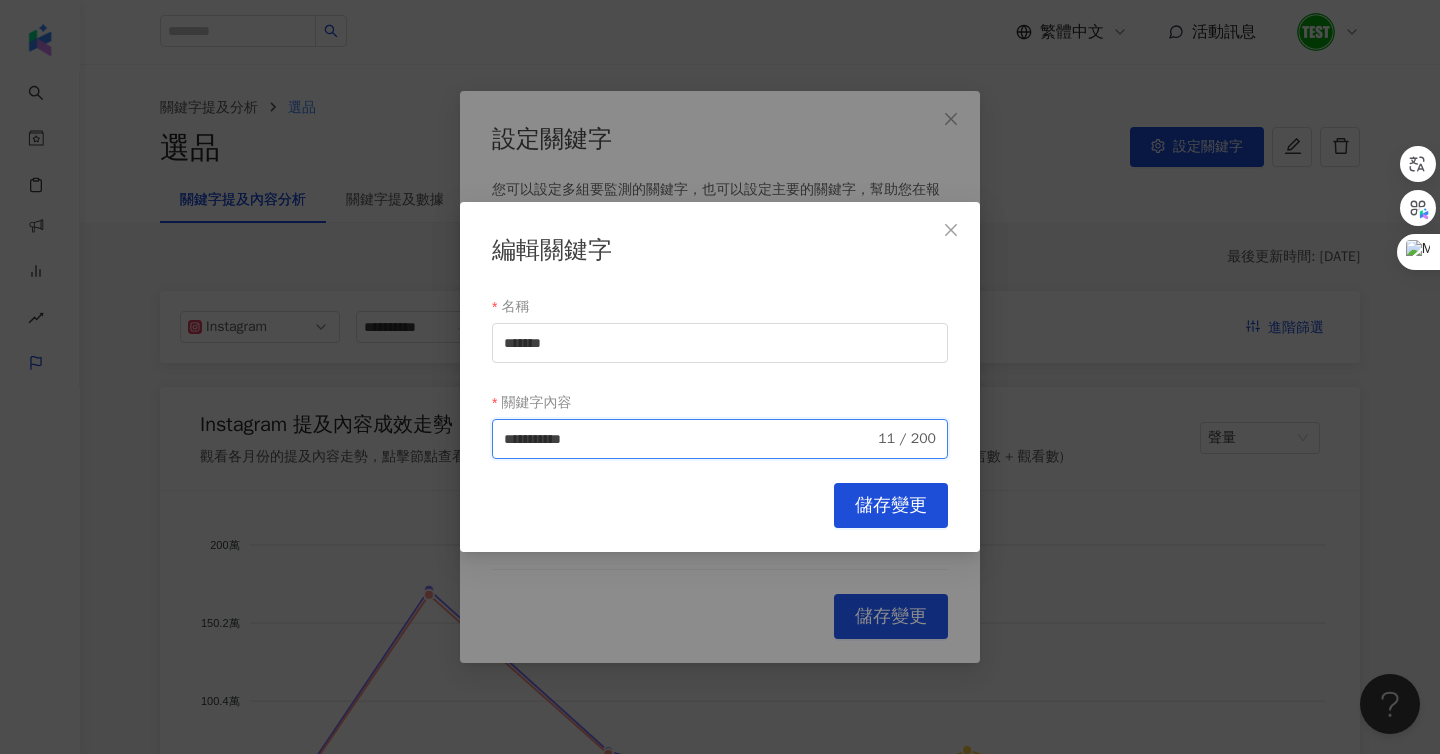 click on "**********" at bounding box center [689, 439] 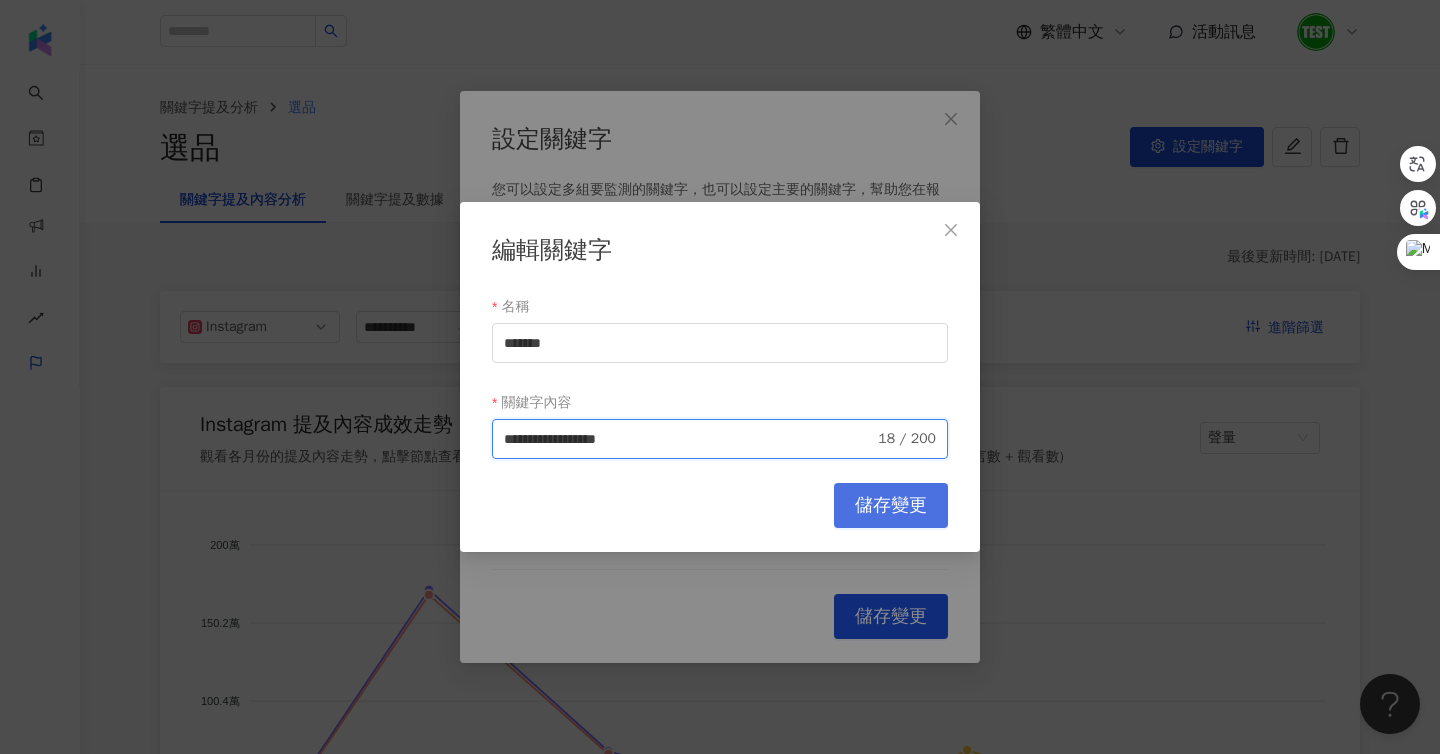 type on "**********" 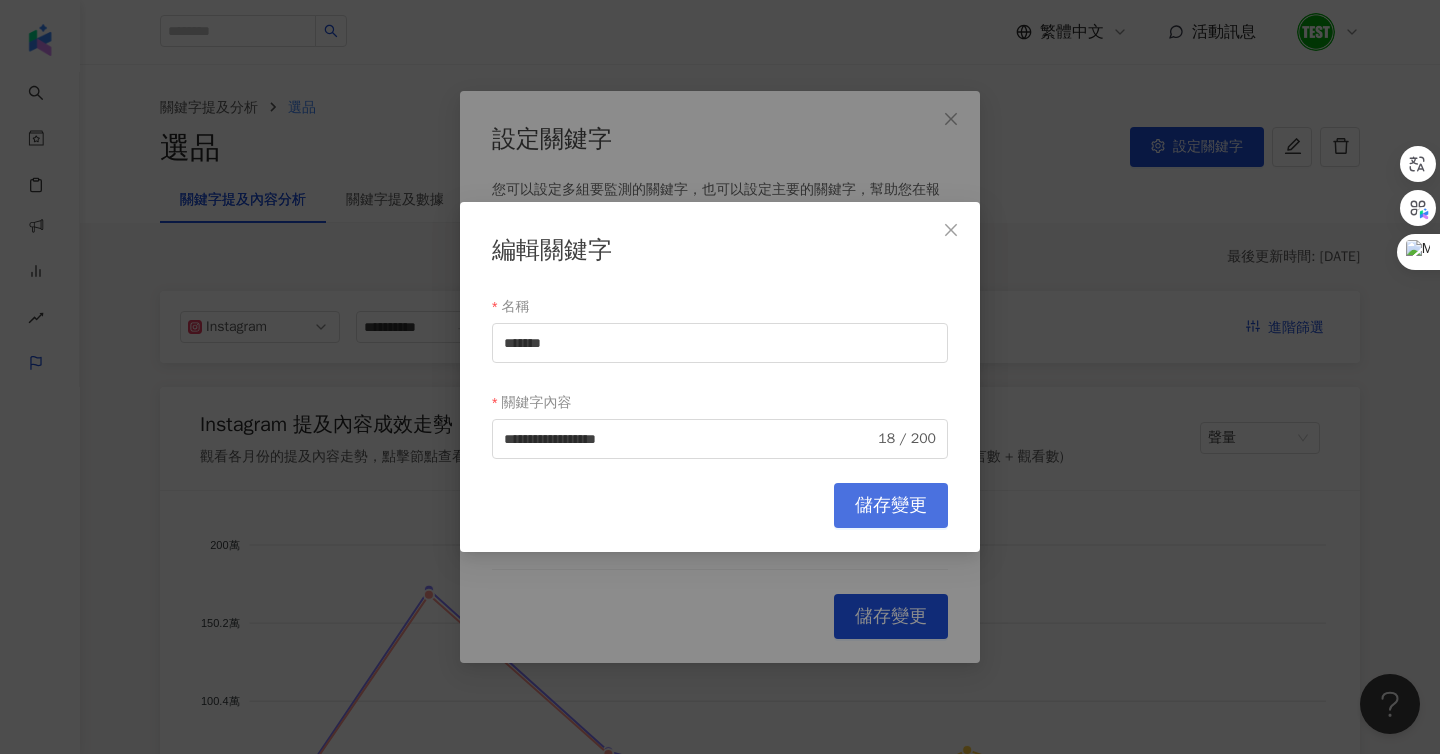 click on "儲存變更" at bounding box center (891, 505) 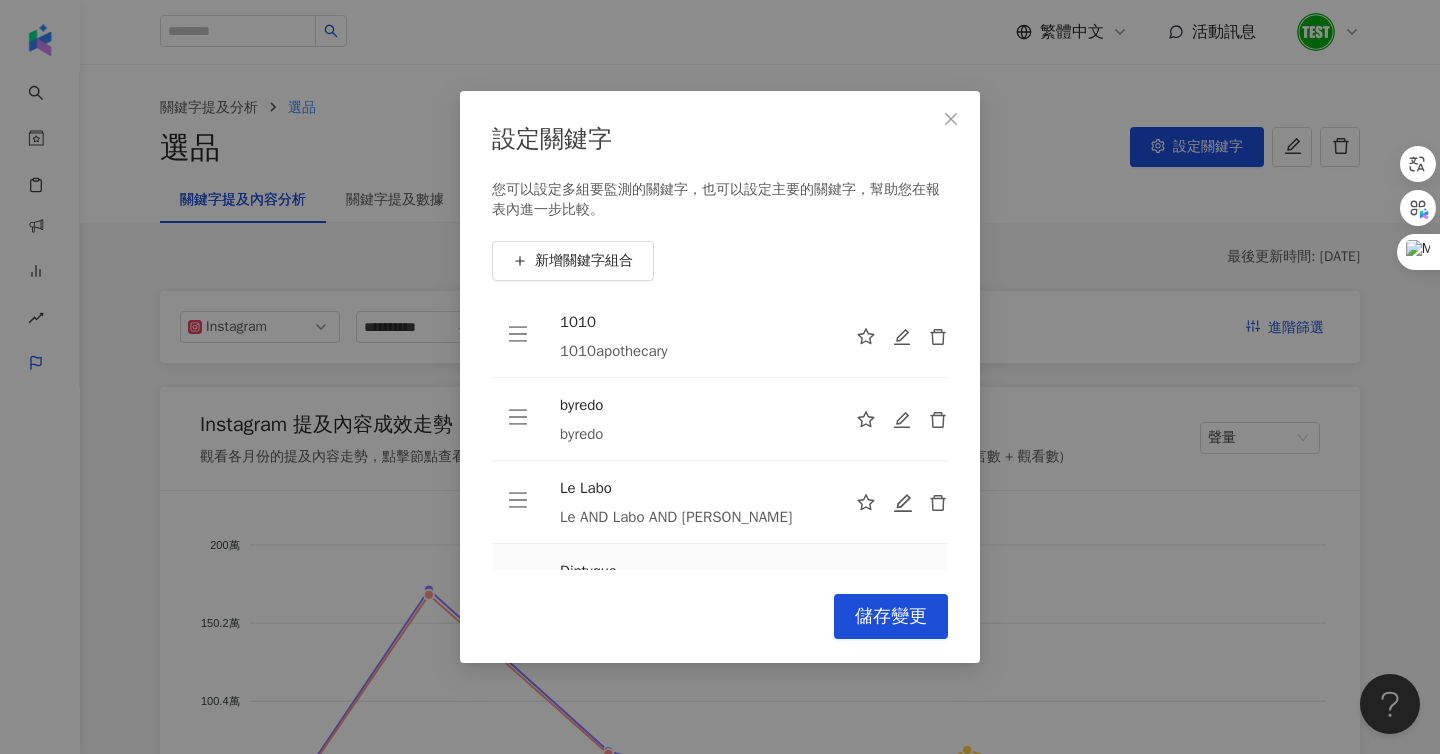 scroll, scrollTop: 0, scrollLeft: 0, axis: both 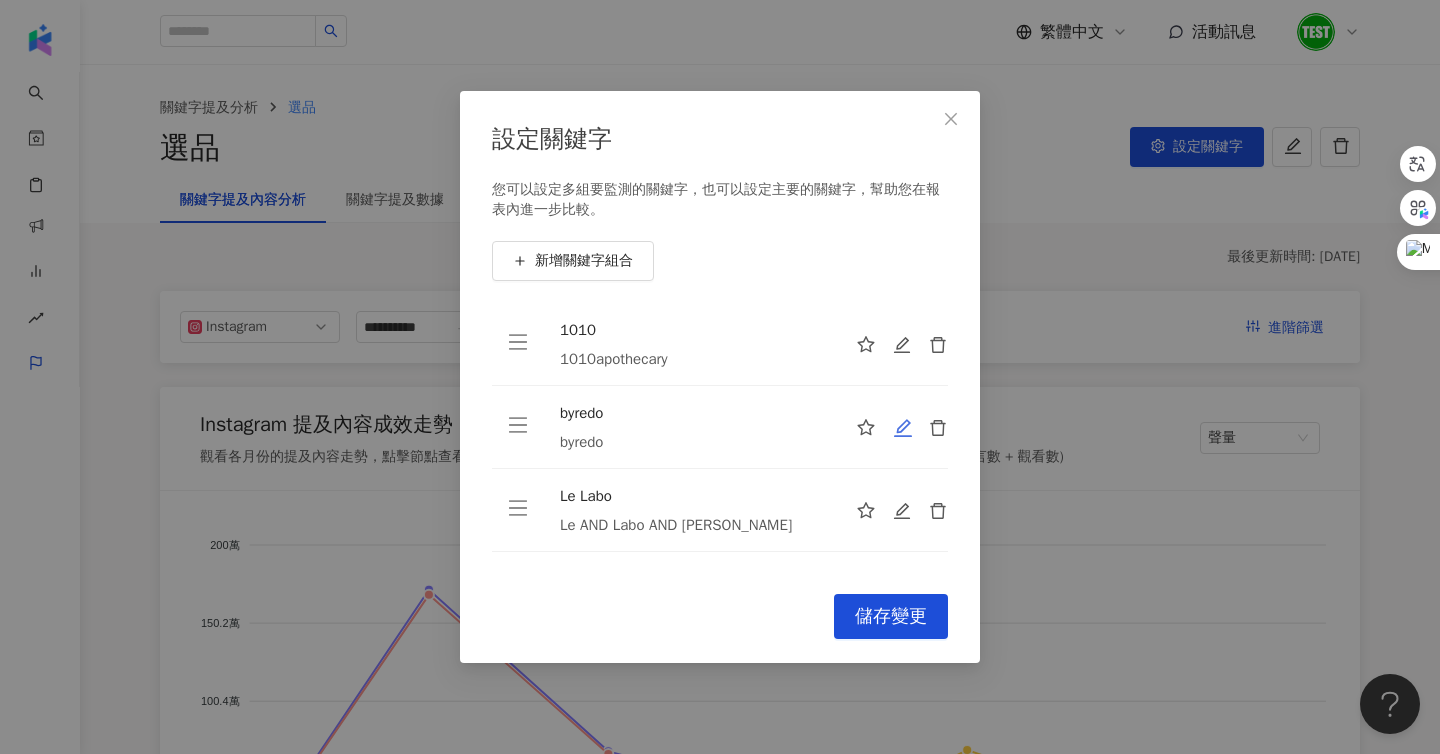 click 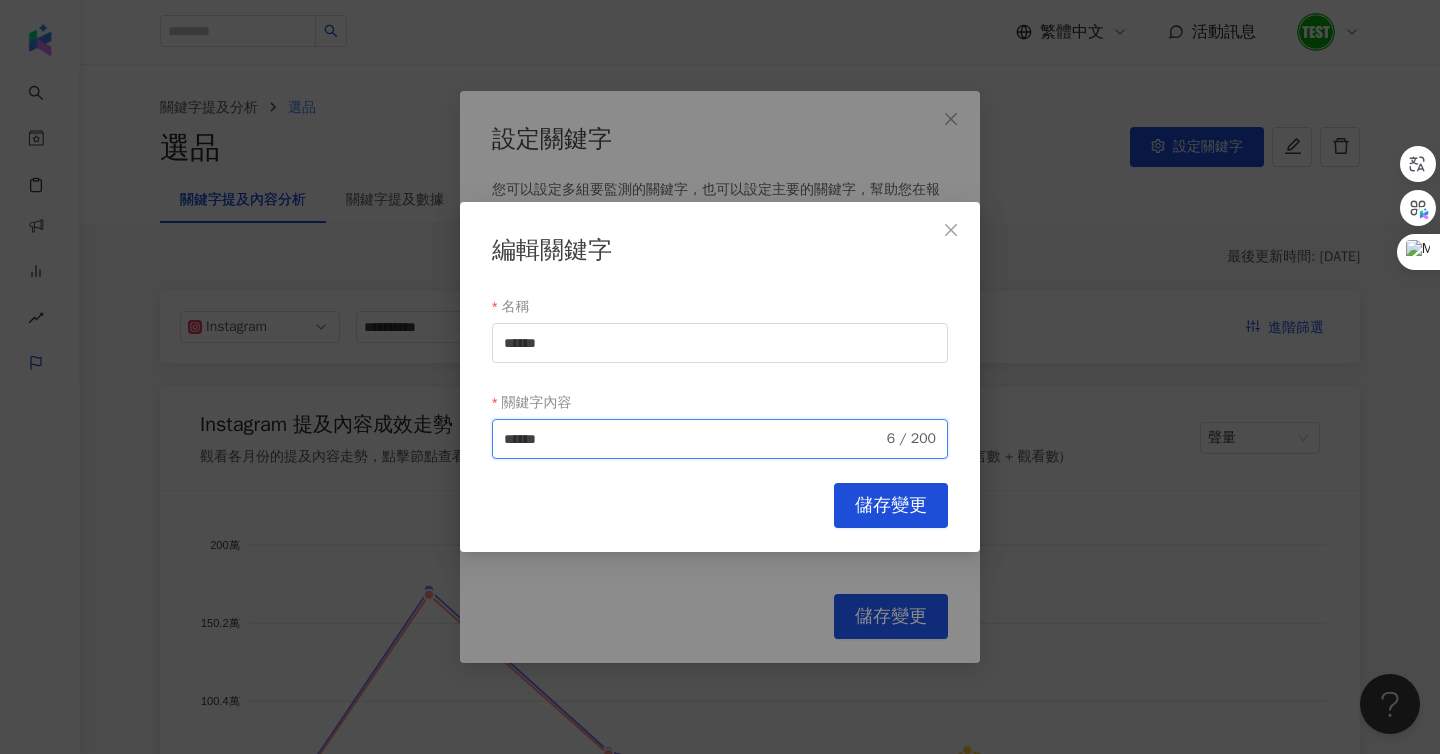 click on "******" at bounding box center (693, 439) 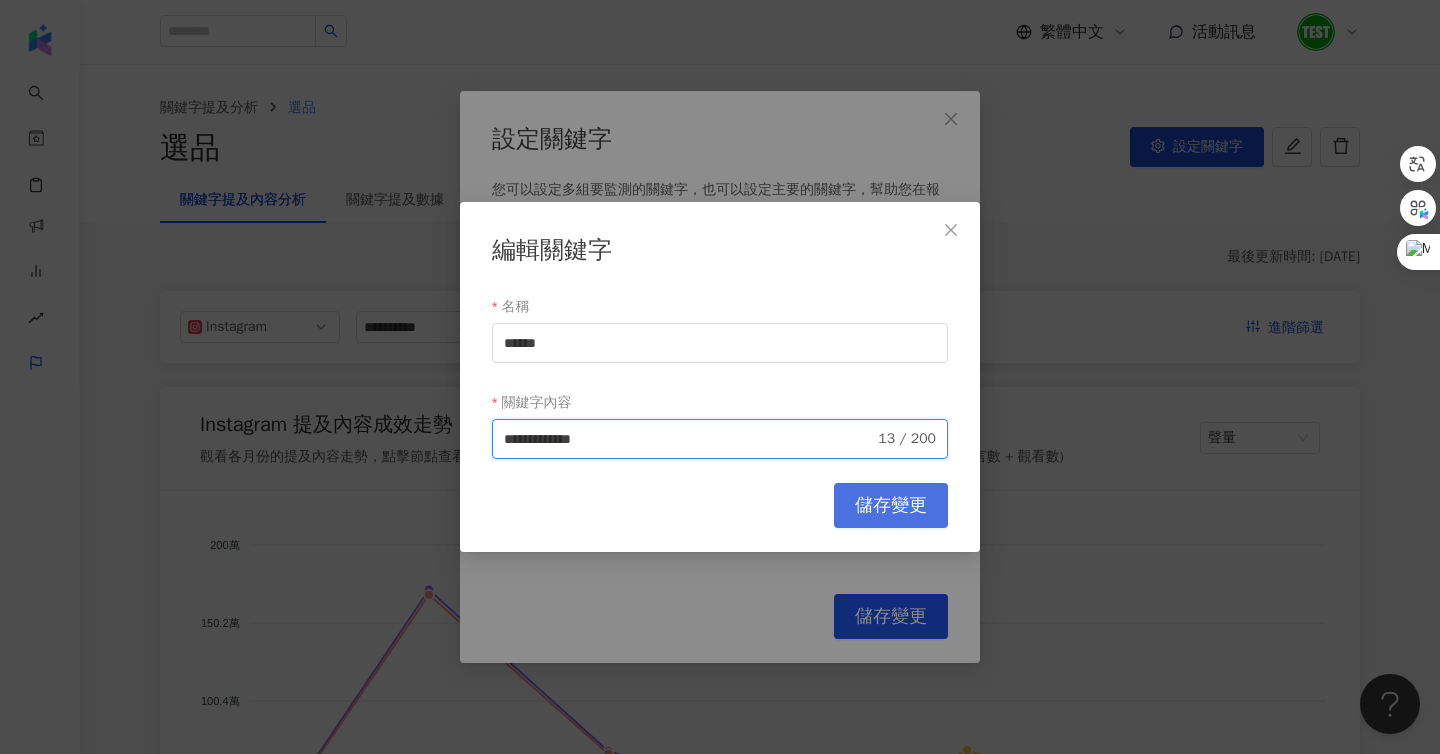 type on "**********" 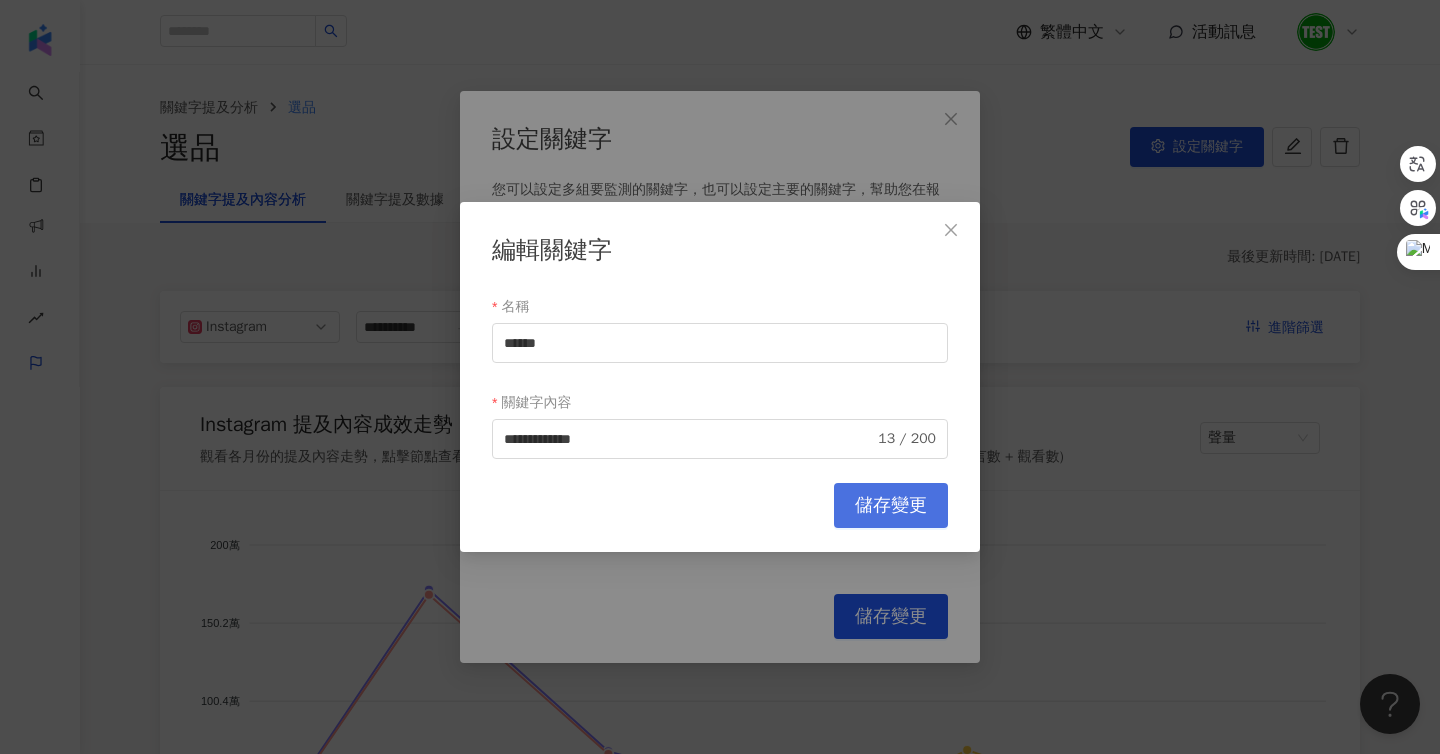 click on "儲存變更" at bounding box center [891, 505] 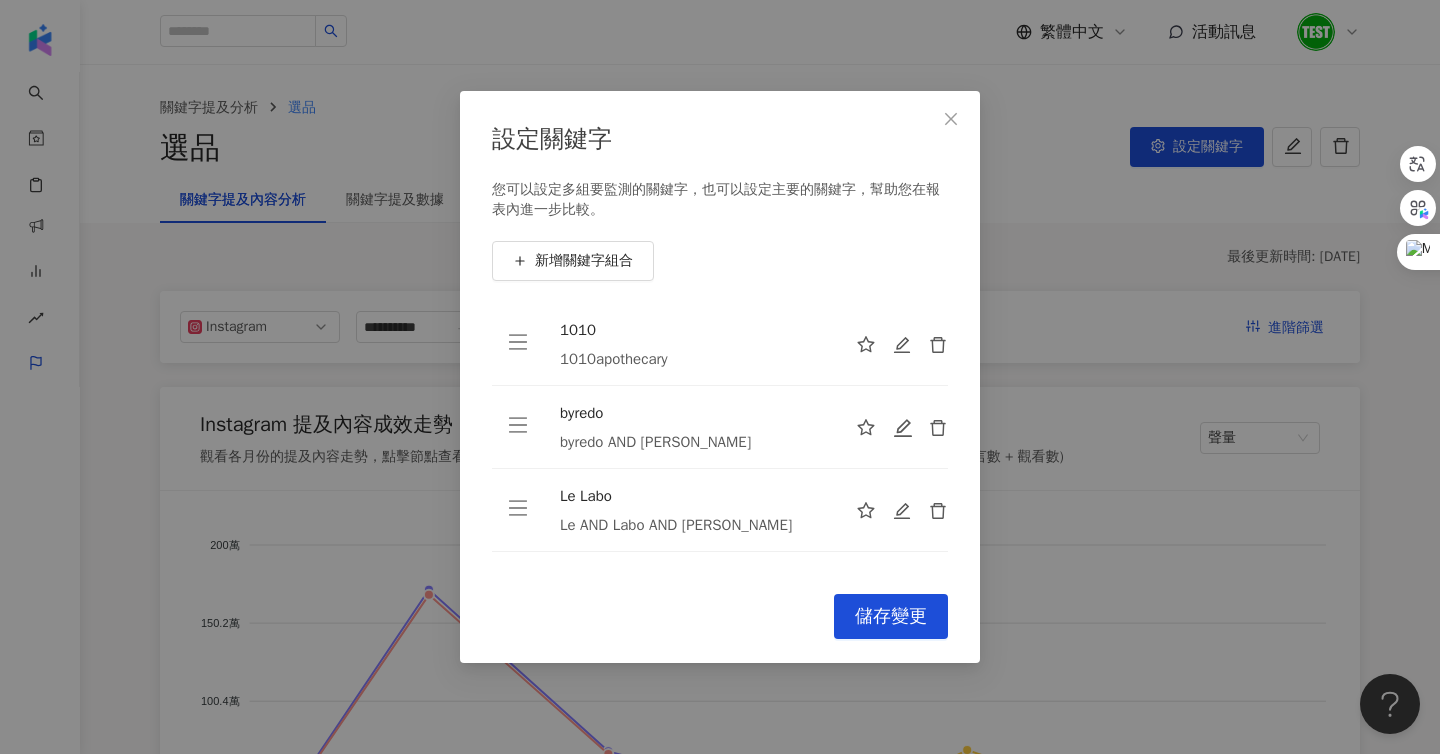 scroll, scrollTop: 148, scrollLeft: 0, axis: vertical 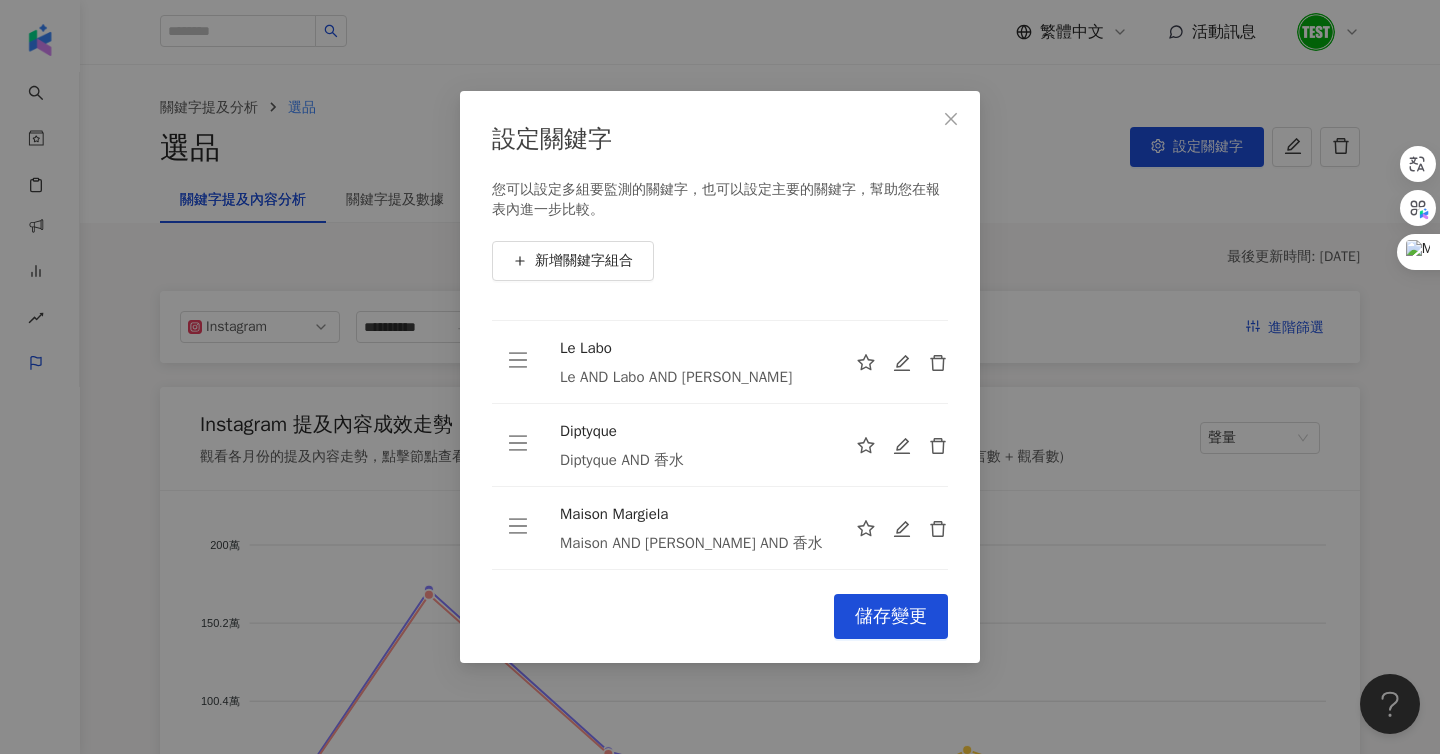 click on "設定關鍵字 您可以設定多組要監測的關鍵字，也可以設定主要的關鍵字，幫助您在報表內進一步比較。 新增關鍵字組合 1010 1010apothecary byredo byredo AND 香水 Le Labo Le AND Labo AND 香水 Diptyque Diptyque AND 香水 Maison Margiela Maison AND Margiela AND 香水
To pick up a draggable item, press the space bar.
While dragging, use the arrow keys to move the item.
Press space again to drop the item in its new position, or press escape to cancel.
Cancel 儲存變更" at bounding box center (720, 377) 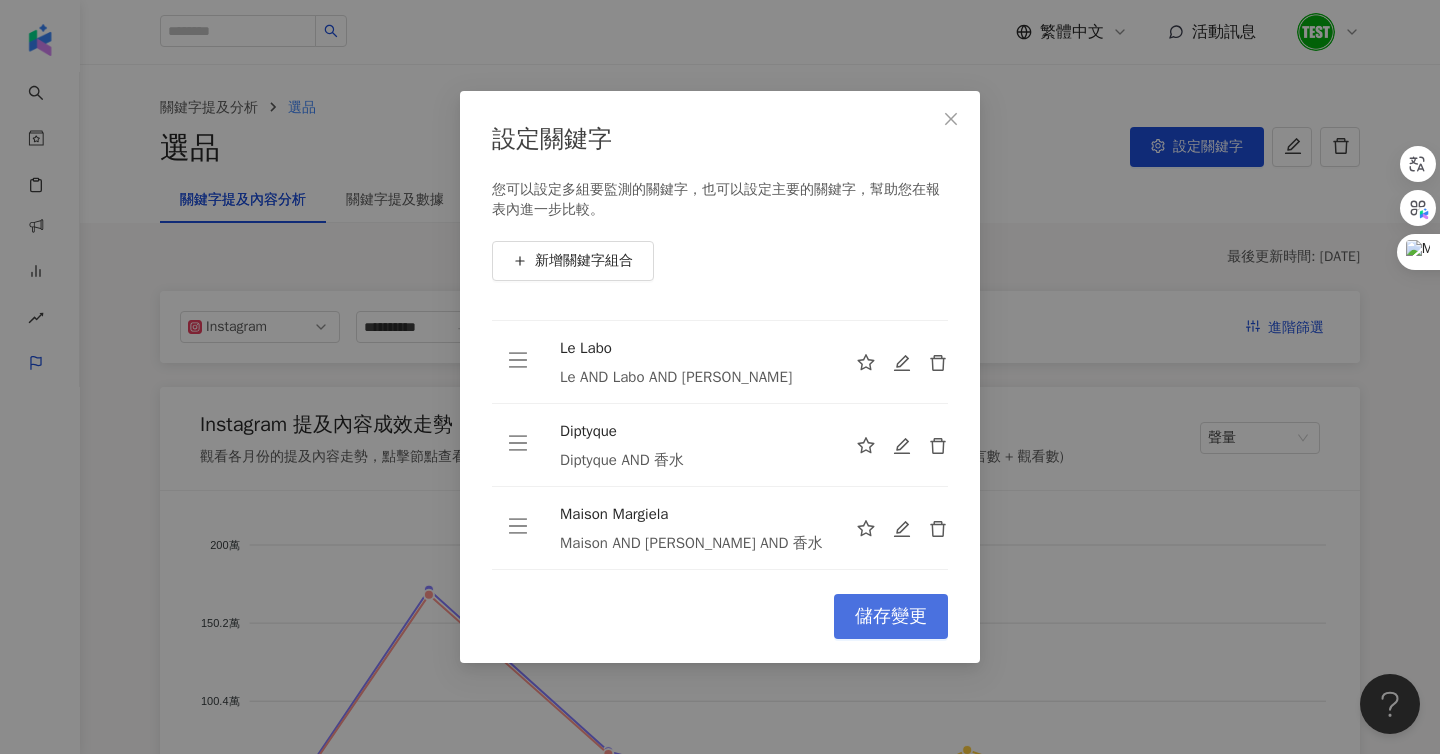 click on "儲存變更" at bounding box center [891, 617] 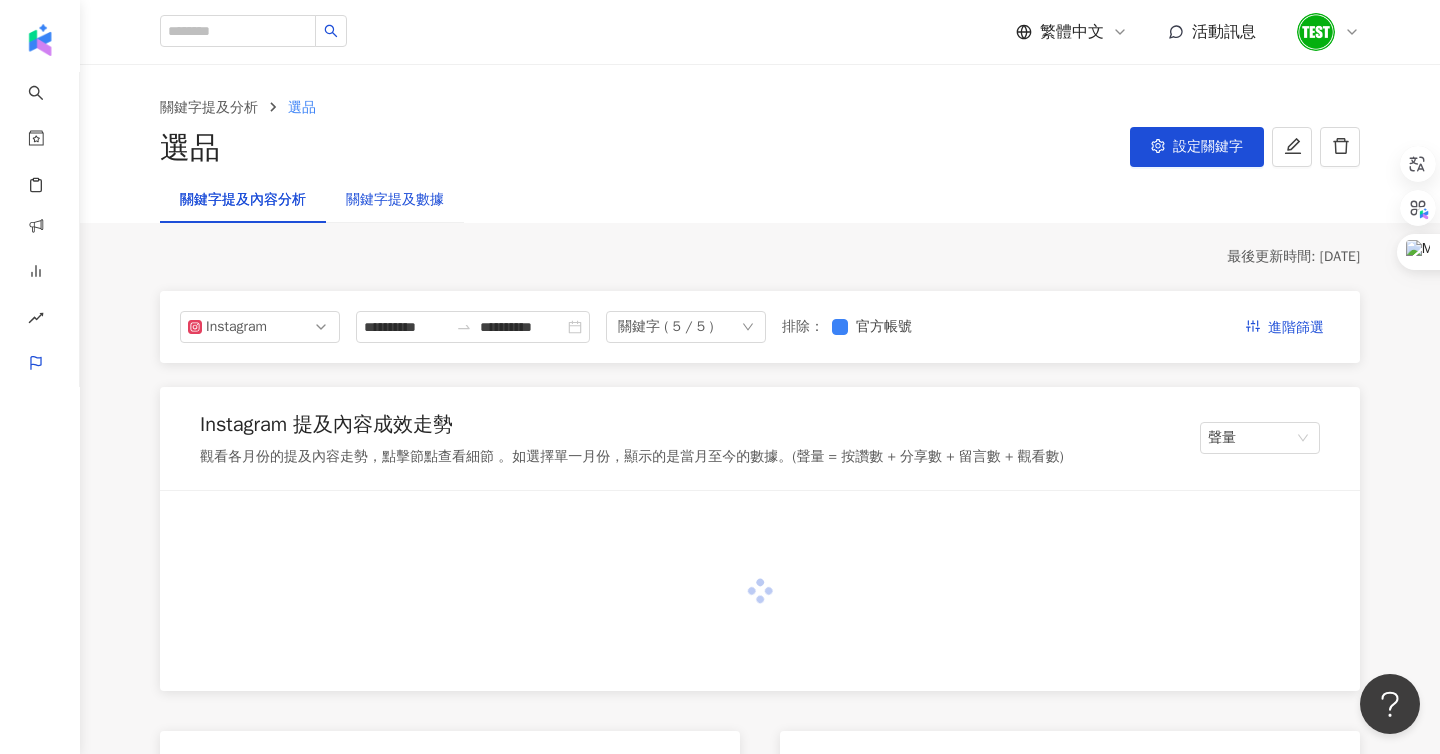 click on "關鍵字提及數據" at bounding box center [395, 200] 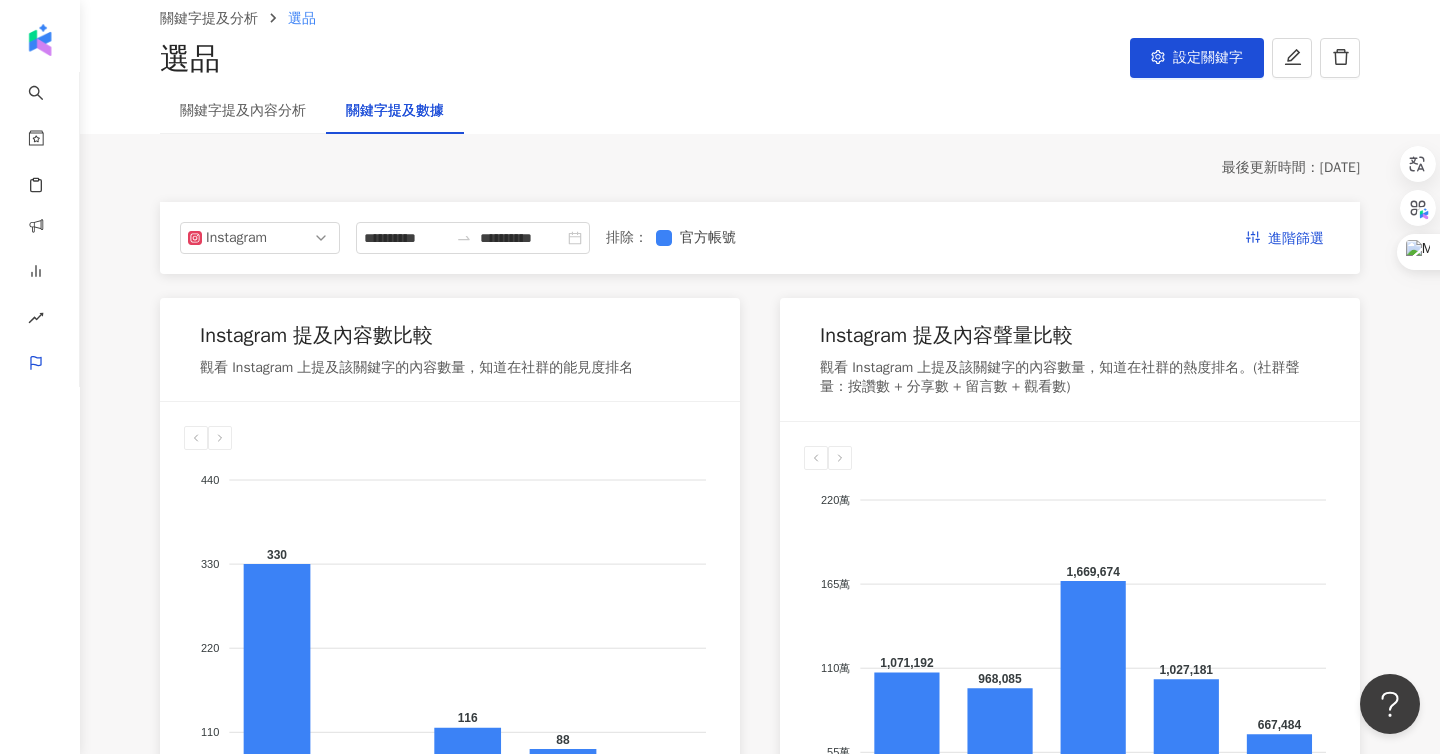 scroll, scrollTop: 0, scrollLeft: 0, axis: both 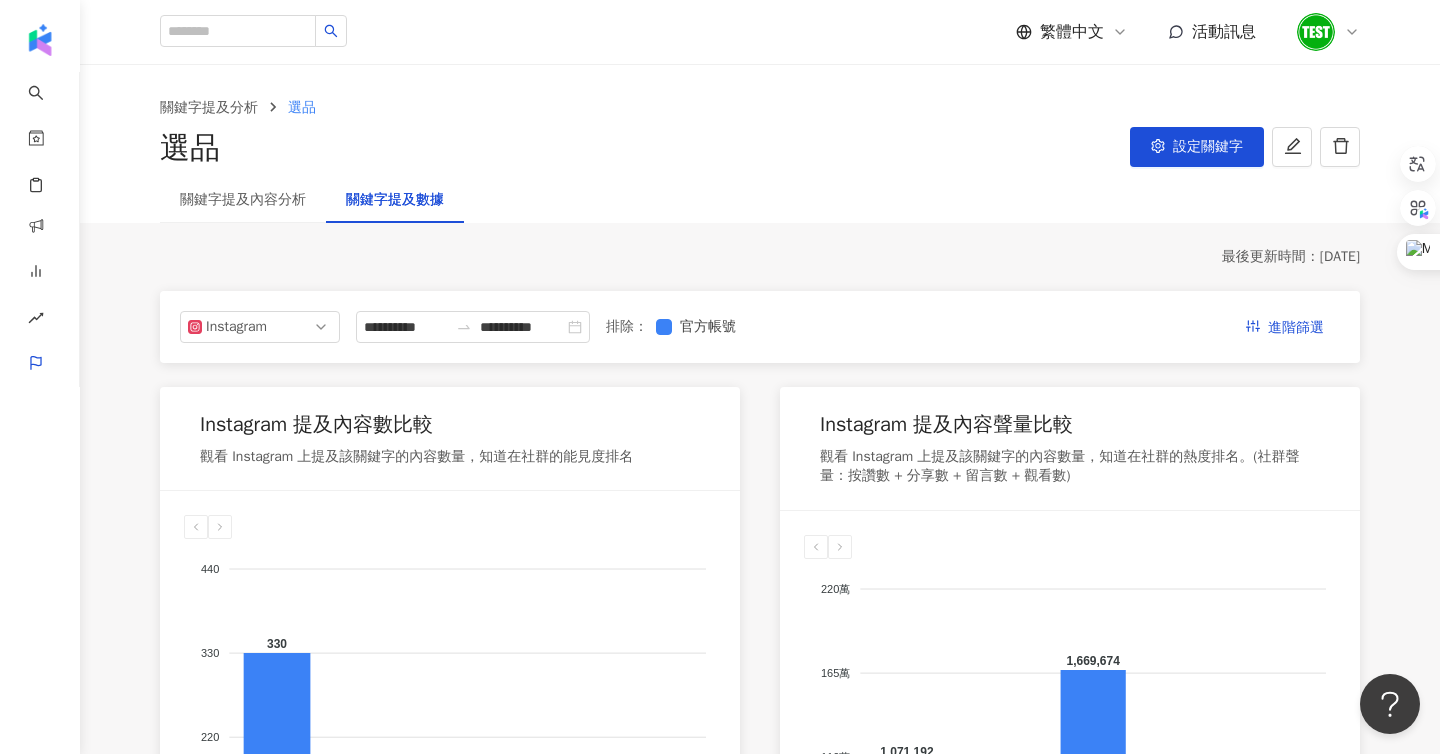 click on "關鍵字提及內容分析" at bounding box center (243, 200) 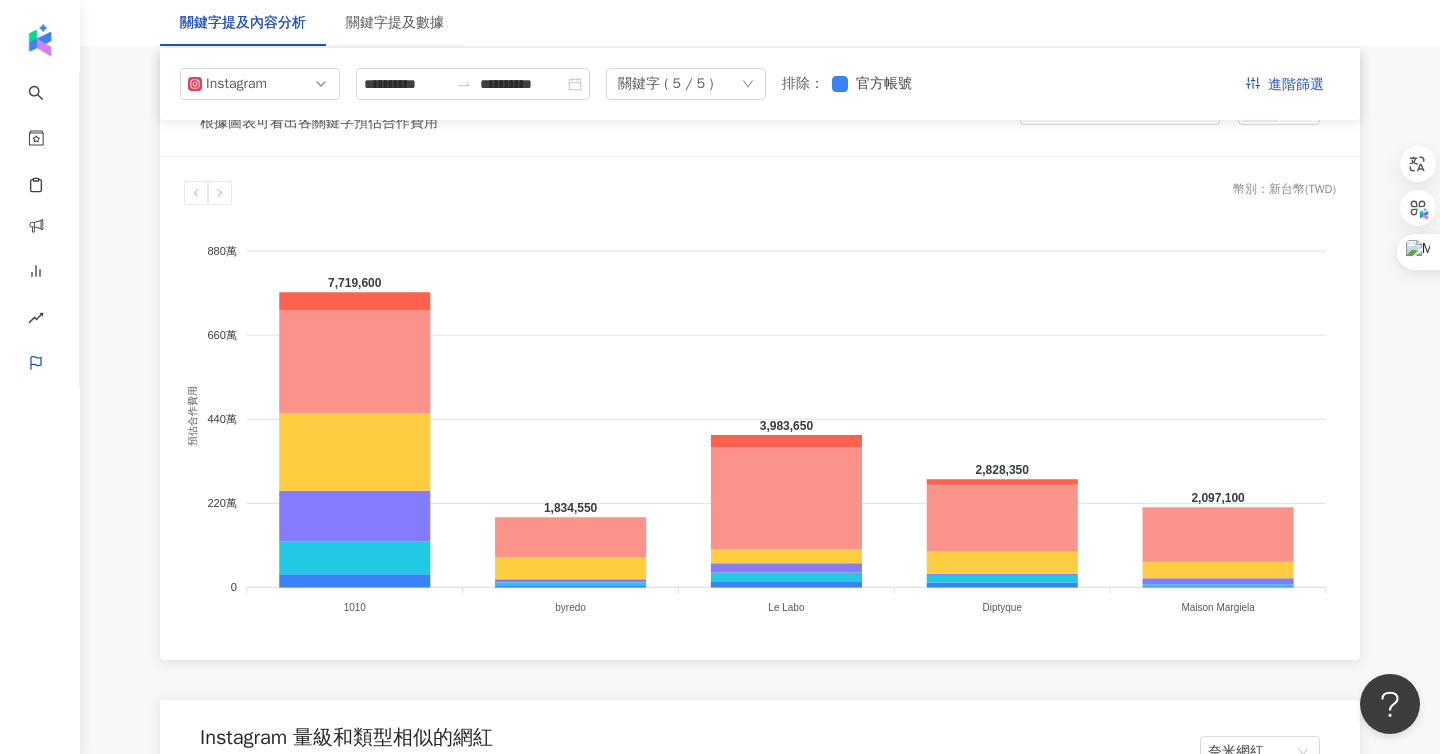 scroll, scrollTop: 407, scrollLeft: 0, axis: vertical 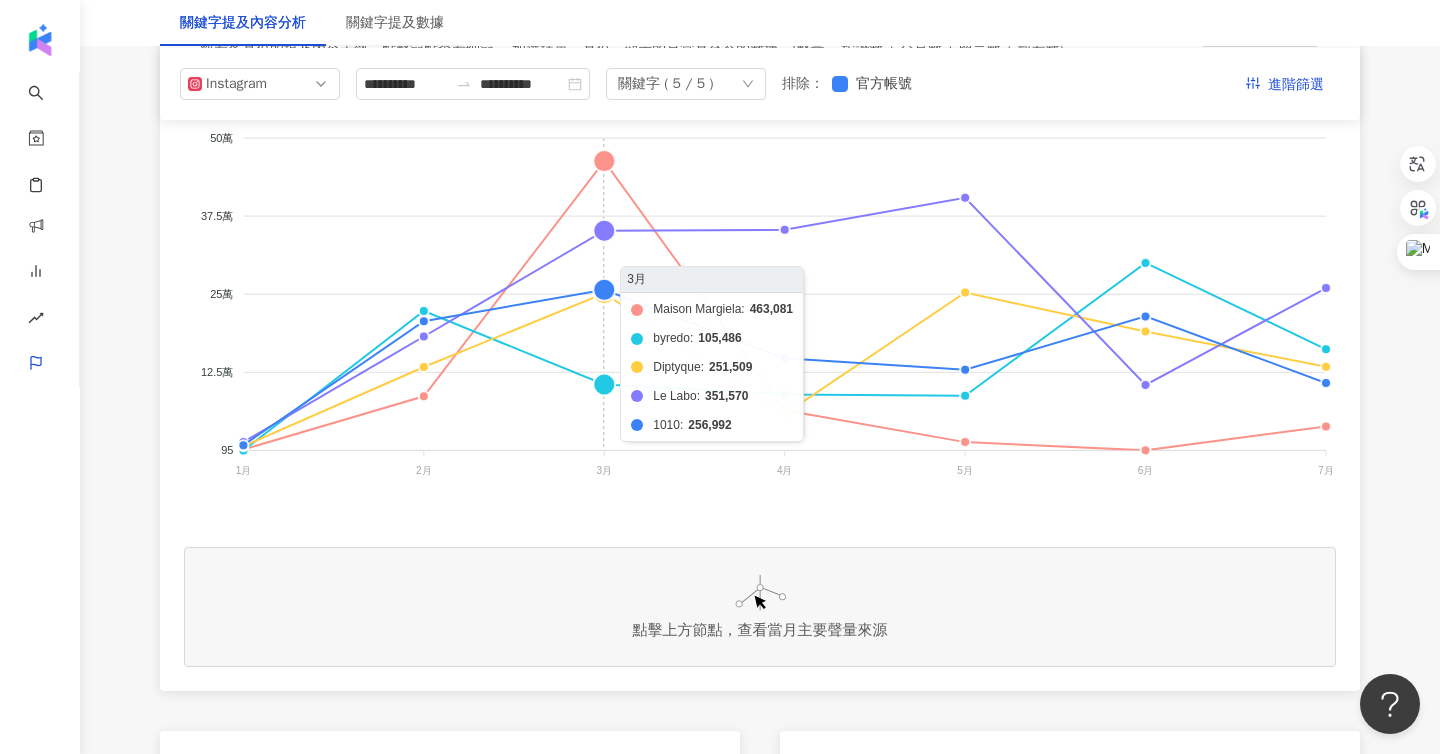 click on "Maison Margiela byredo Diptyque Le Labo 1010" 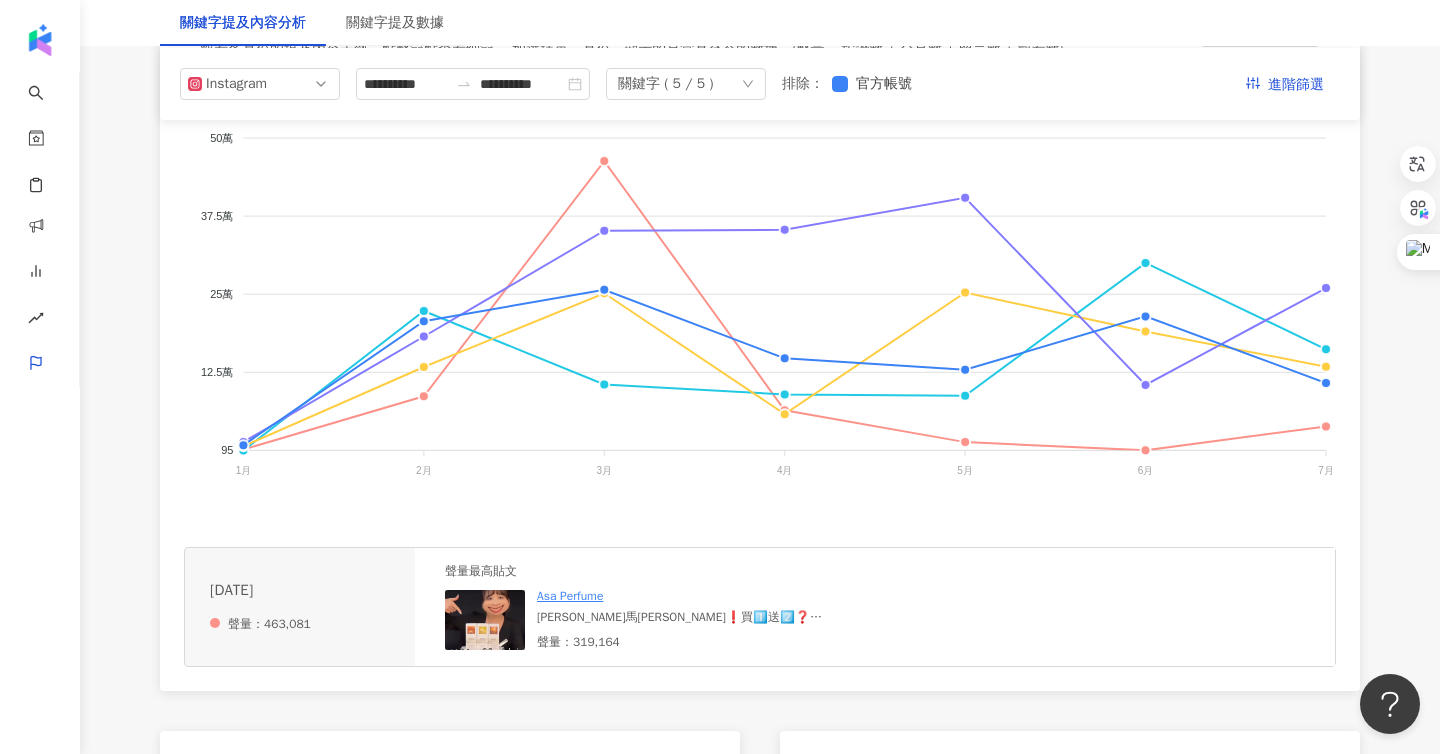 click at bounding box center (485, 620) 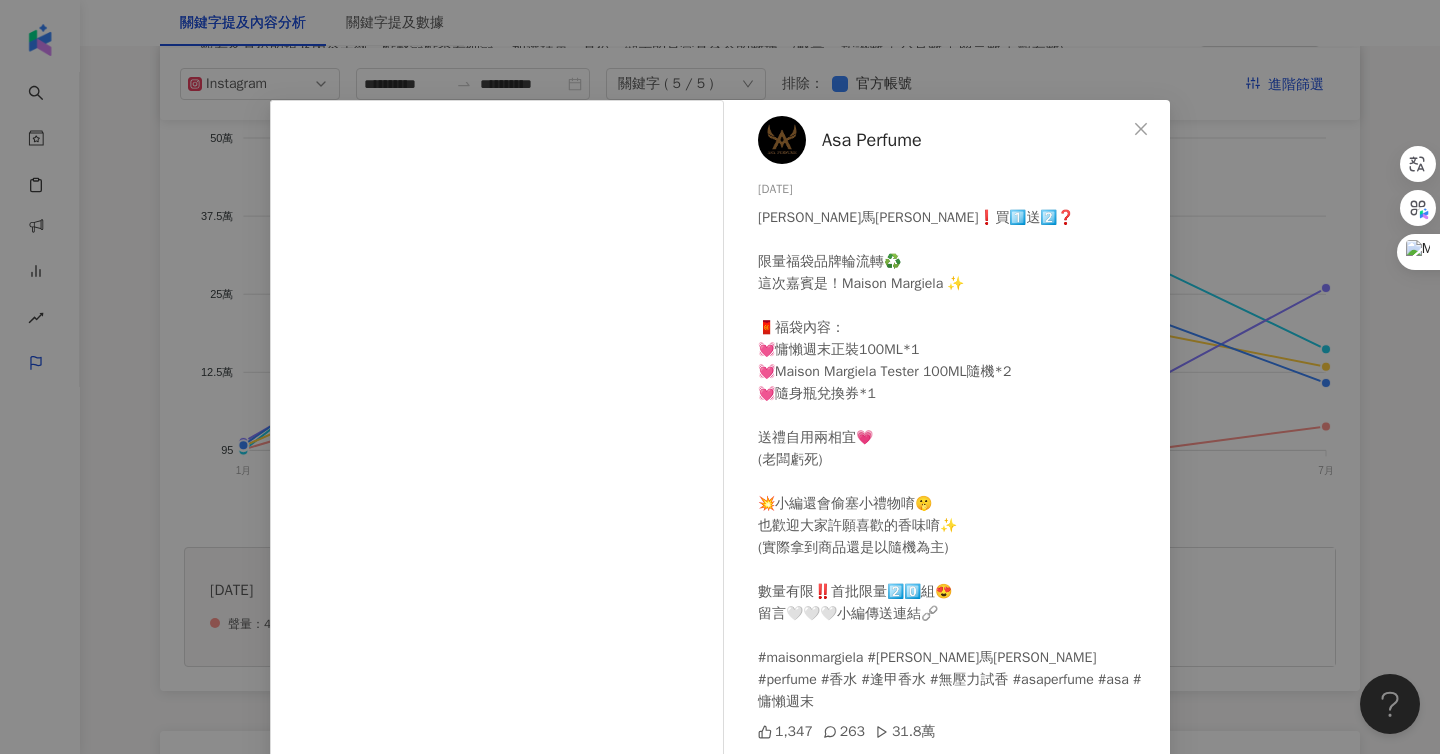 scroll, scrollTop: 89, scrollLeft: 0, axis: vertical 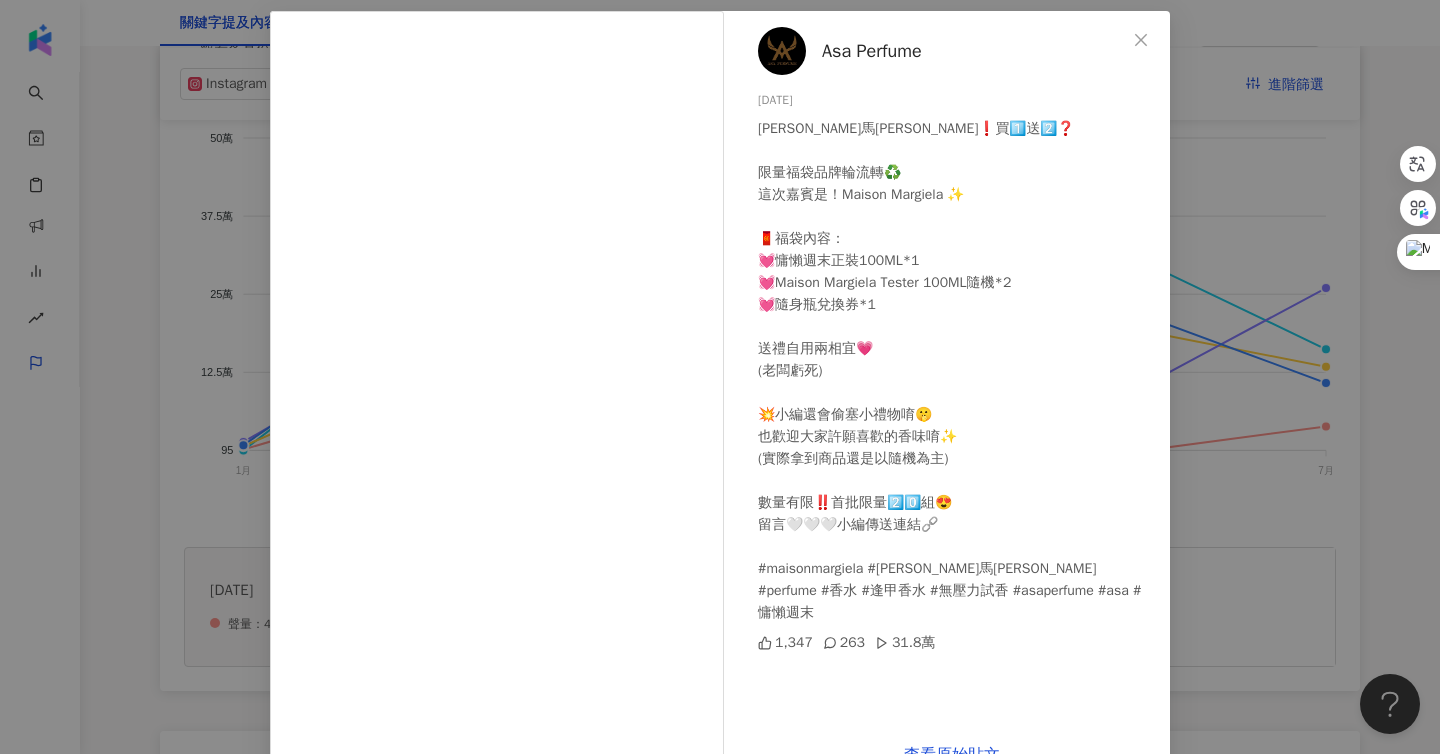 click on "Asa Perfume [DATE] [PERSON_NAME]馬[PERSON_NAME]❗️買1️⃣送2️⃣❓
限量福袋品牌輪流轉♻️
這次嘉賓是！Maison Margiela ✨
🧧福袋內容：
💓慵懶週末正裝100ML*1
💓Maison Margiela Tester 100ML隨機*2
💓隨身瓶兌換券*1
送禮自用兩相宜💗
(老闆虧死)
💥小編還會偷塞小禮物唷🤫
也歡迎大家許願喜歡的香味唷✨
(實際拿到商品還是以隨機為主)
數量有限‼️首批限量2️⃣0️⃣組😍
留言🤍🤍🤍小編傳送連結🔗
#maisonmargiela #[PERSON_NAME]馬[PERSON_NAME] #perfume #香水 #逢甲香水 #無壓力試香 #asaperfume #asa #慵懶週末 1,347 263 31.8萬 查看原始貼文" at bounding box center (720, 377) 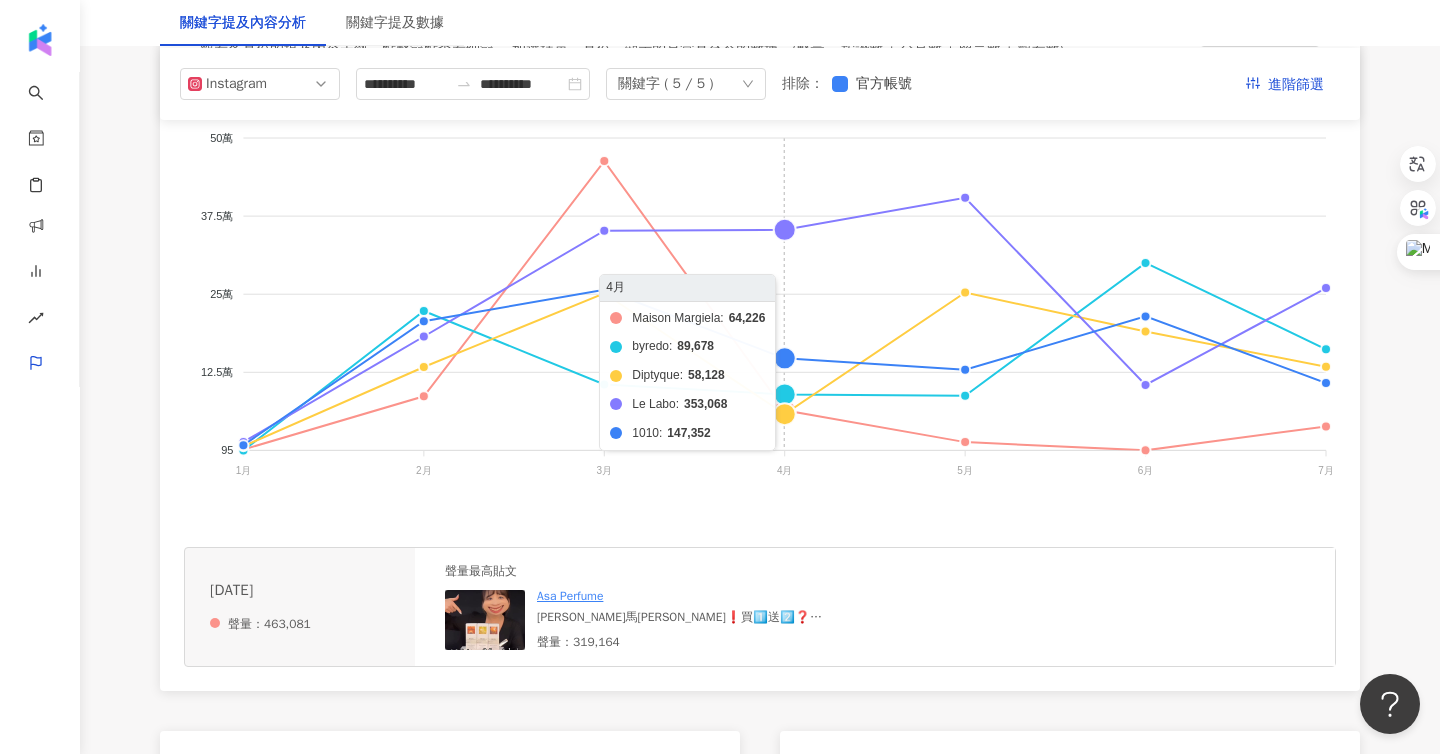 scroll, scrollTop: 0, scrollLeft: 0, axis: both 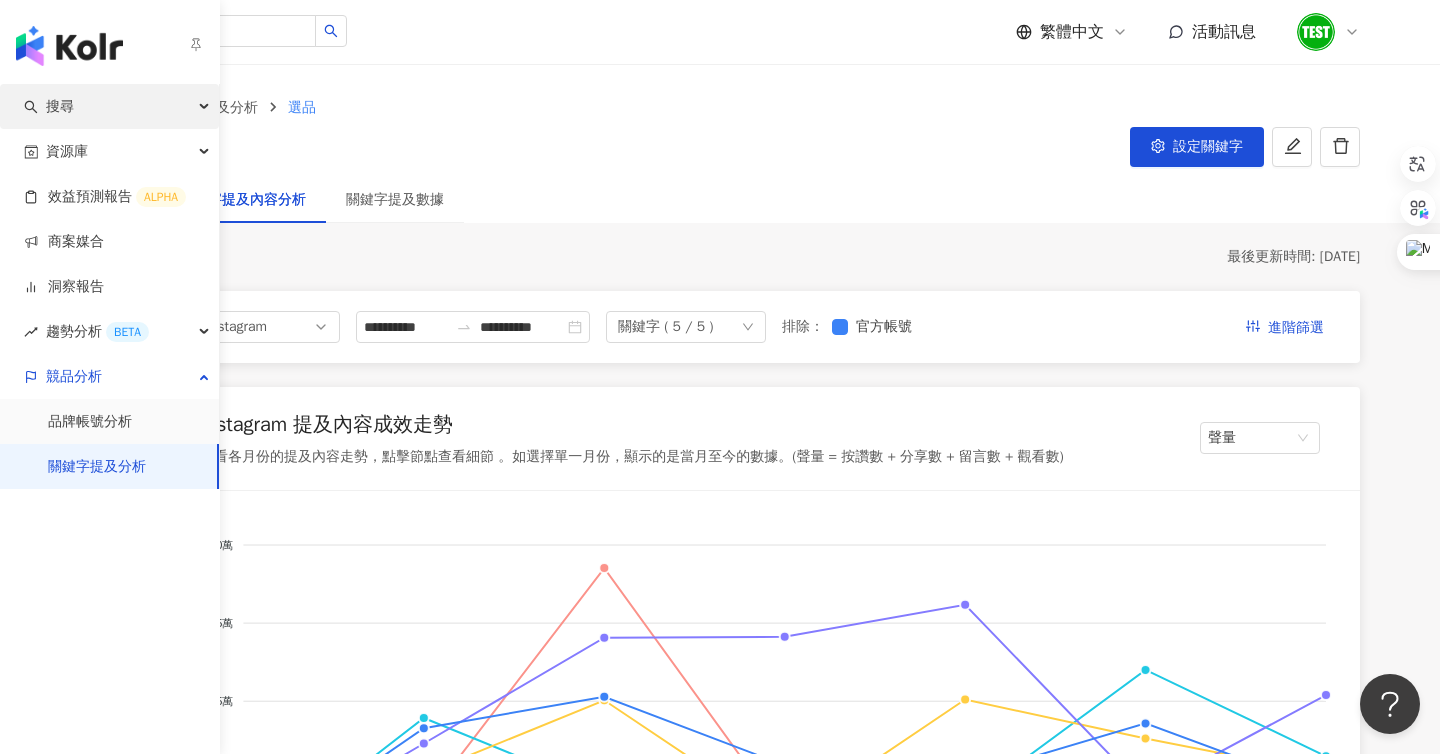 click on "搜尋" at bounding box center (109, 106) 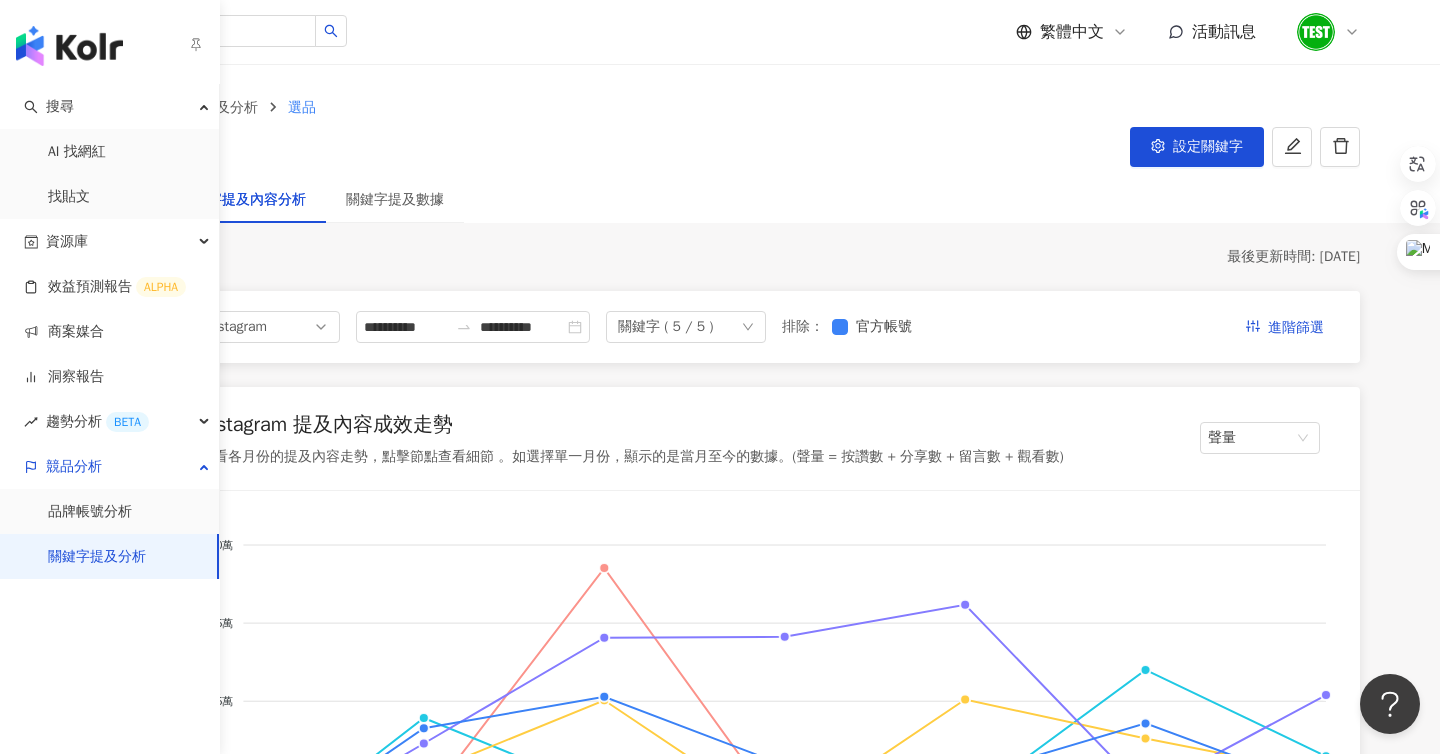 click on "關鍵字提及分析" at bounding box center (97, 557) 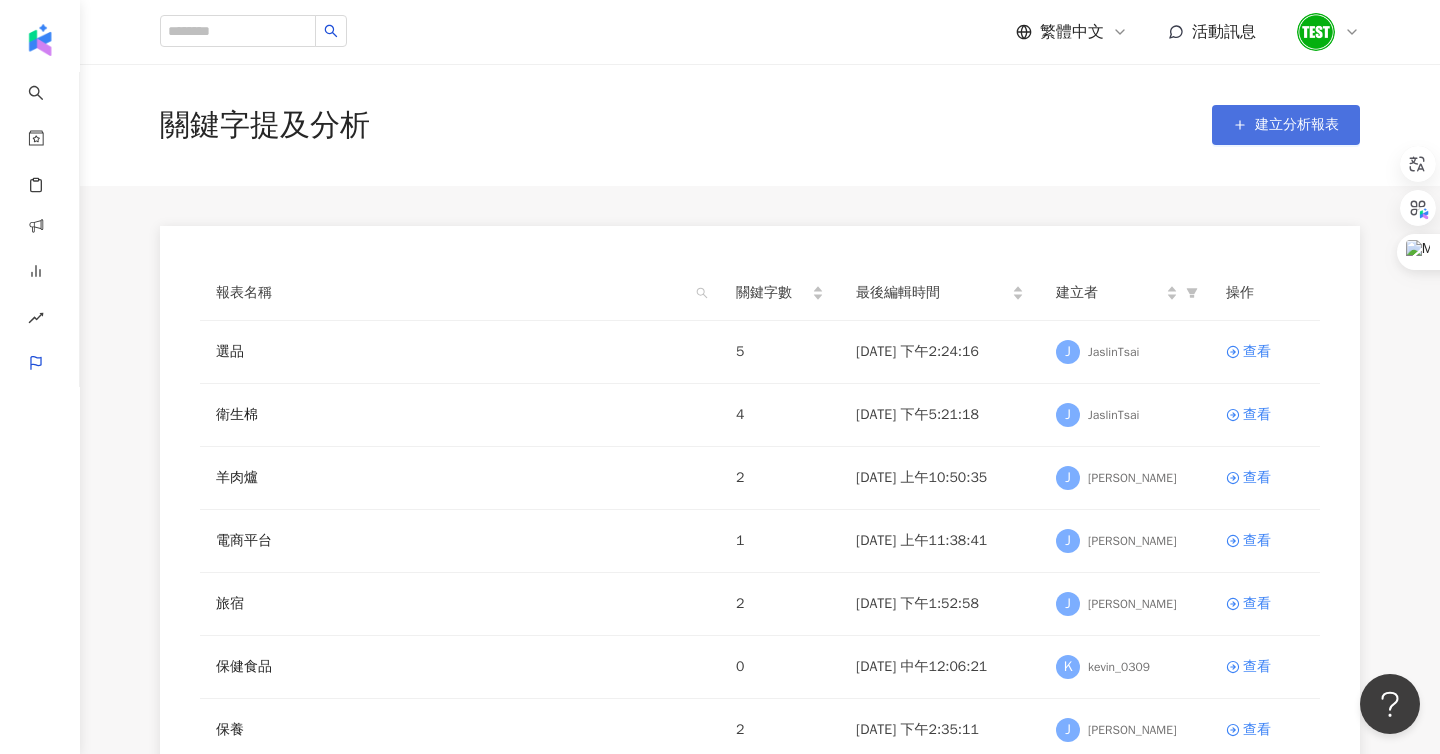 click on "建立分析報表" at bounding box center [1286, 125] 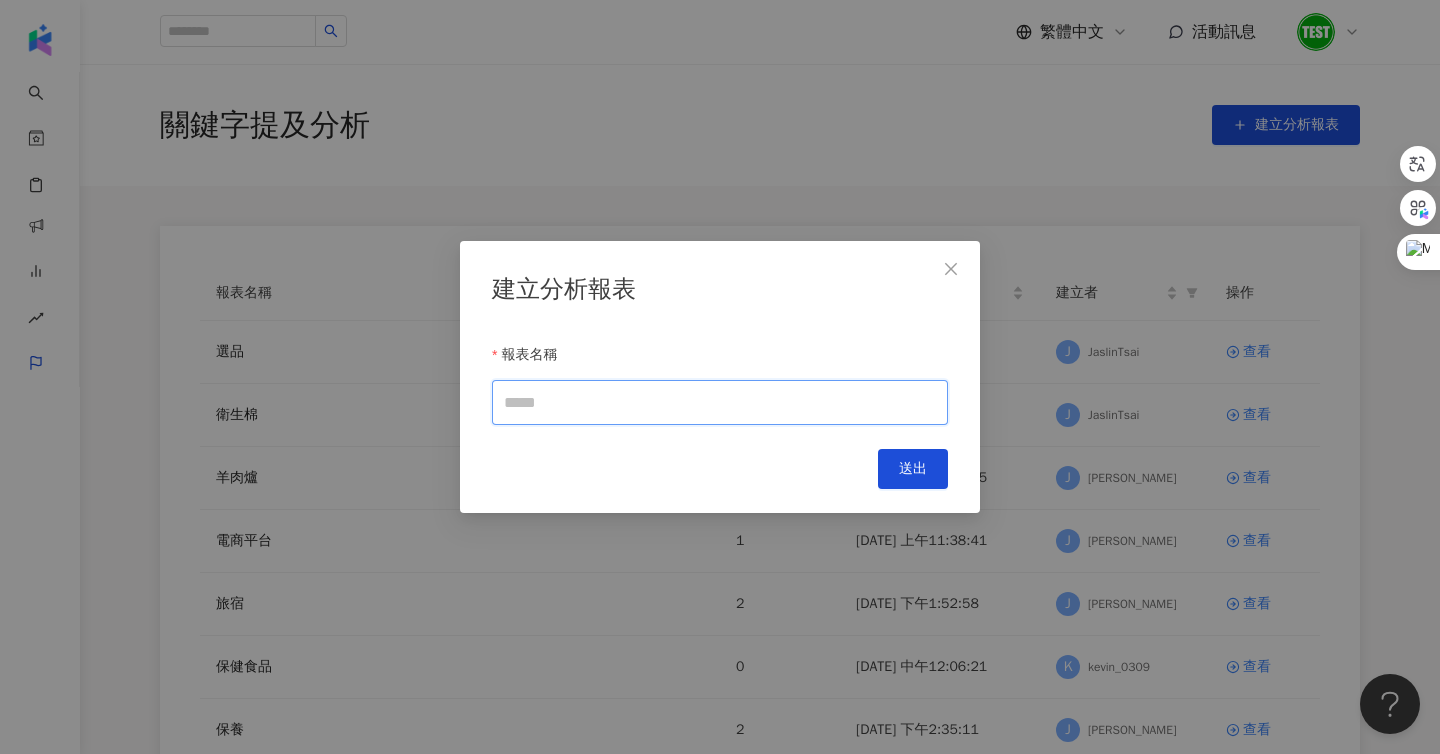 click on "報表名稱" at bounding box center (720, 402) 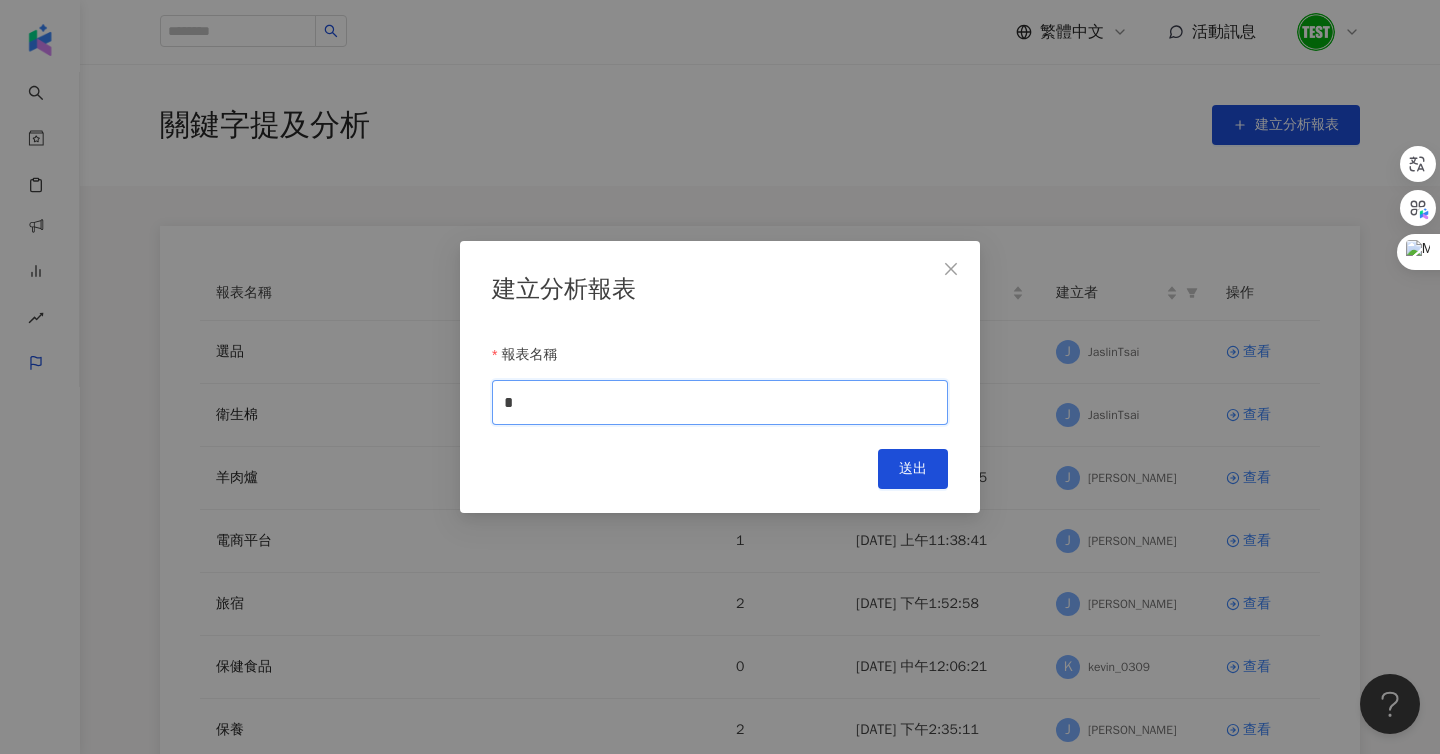 type on "*" 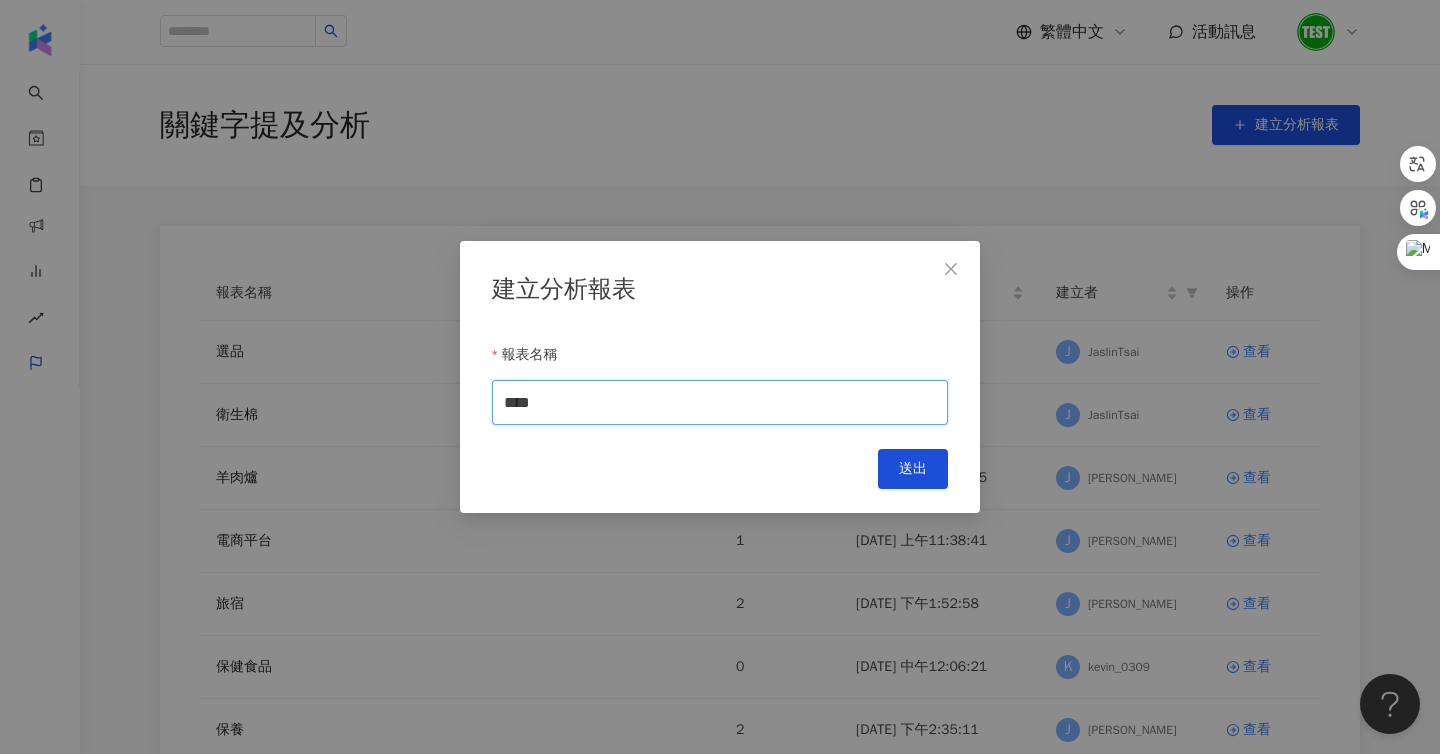 type on "****" 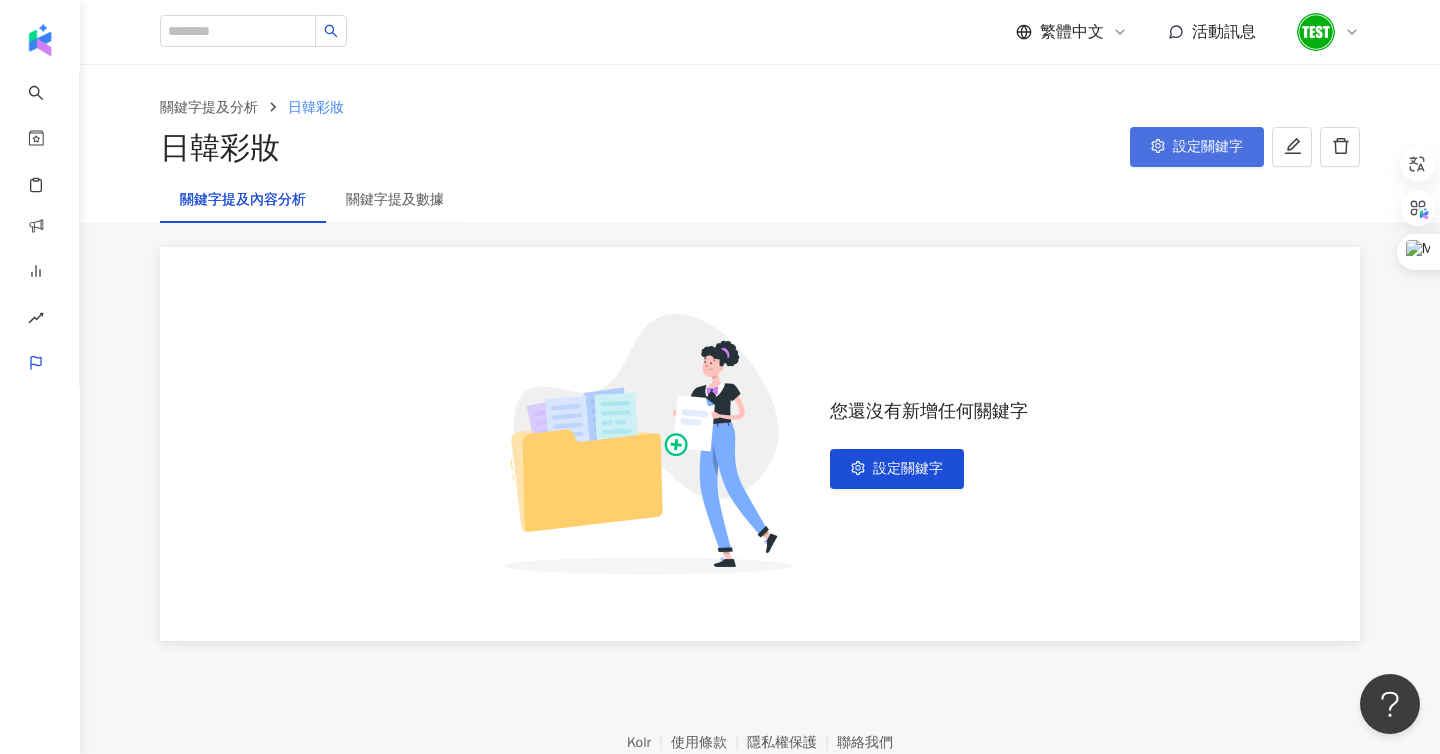click on "關鍵字提及分析 日韓彩妝 日韓彩妝 設定關鍵字" at bounding box center (760, 133) 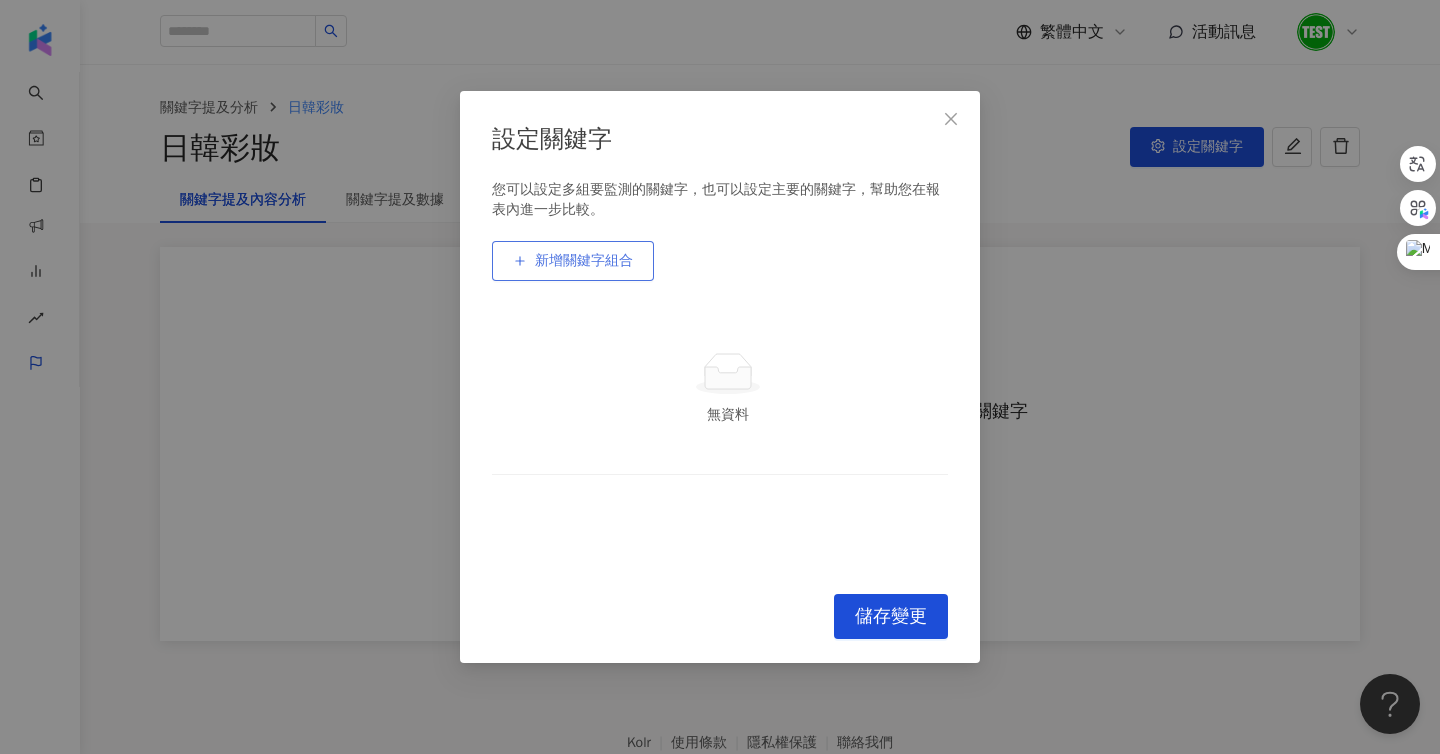 click on "新增關鍵字組合" at bounding box center [584, 261] 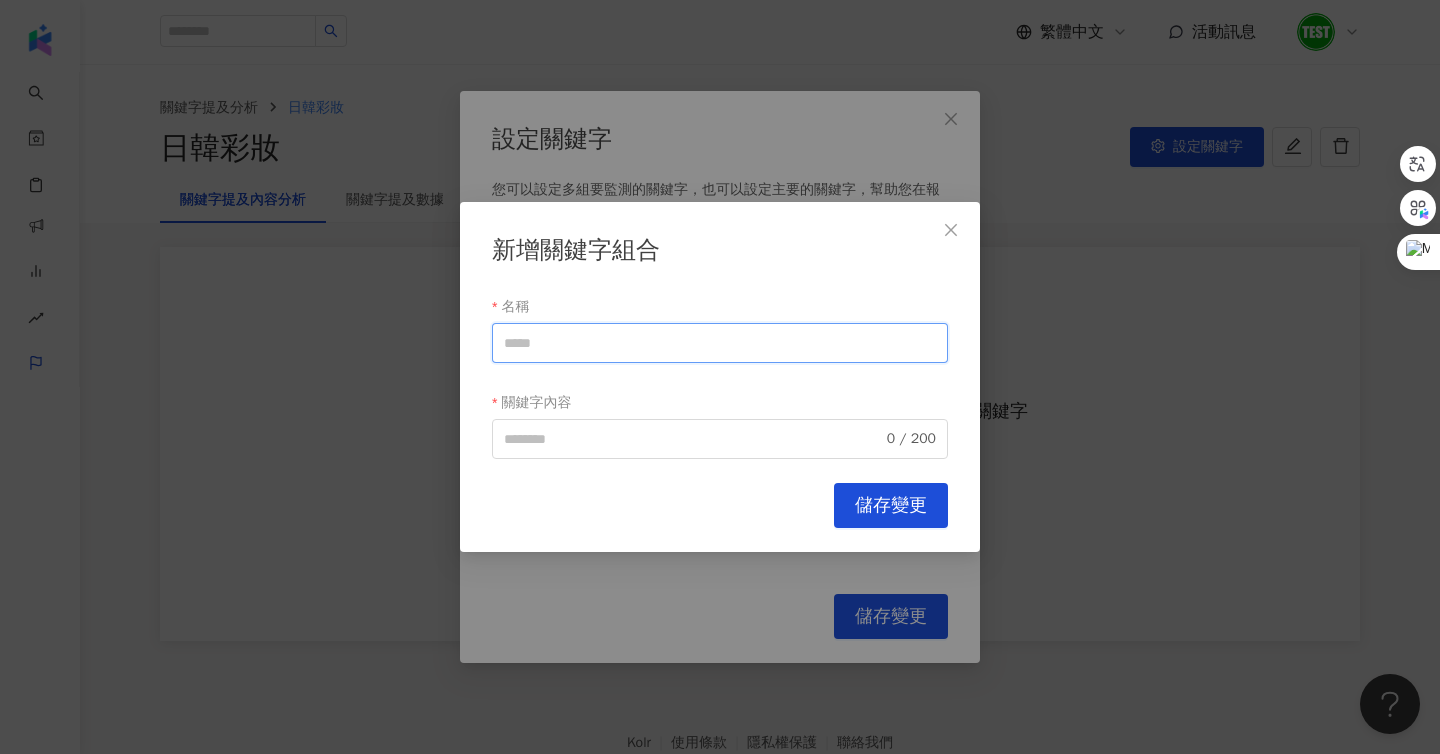 click on "名稱" at bounding box center [720, 343] 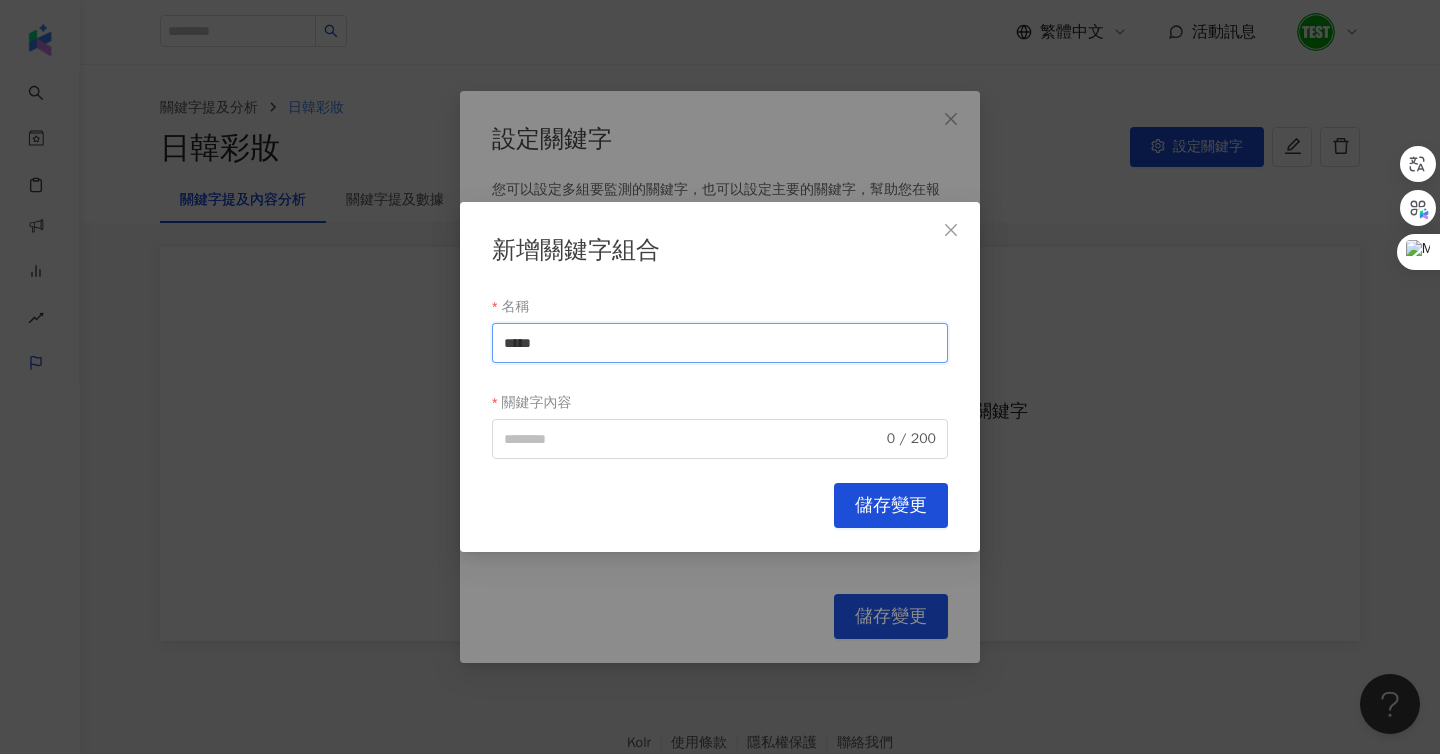drag, startPoint x: 603, startPoint y: 350, endPoint x: 378, endPoint y: 354, distance: 225.03555 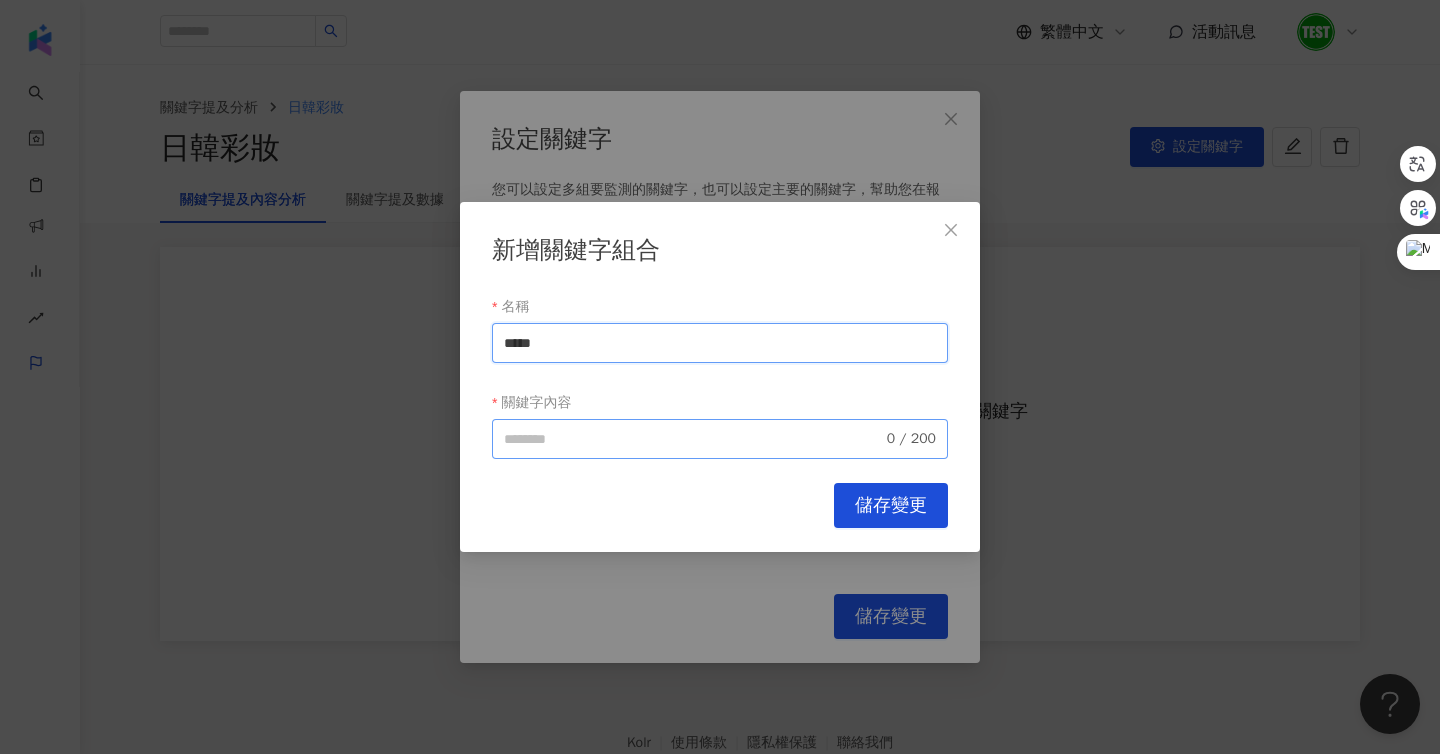 type on "*****" 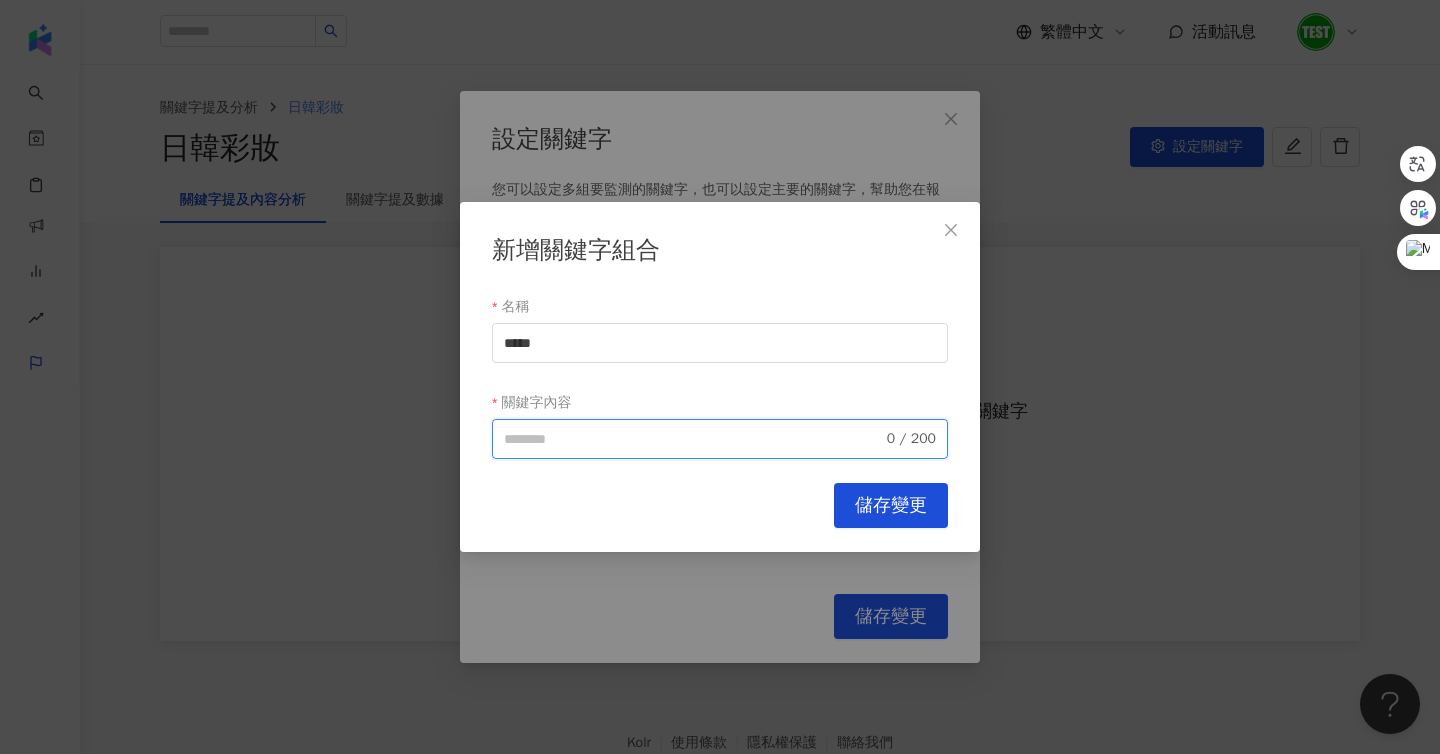 click on "關鍵字內容" at bounding box center (693, 439) 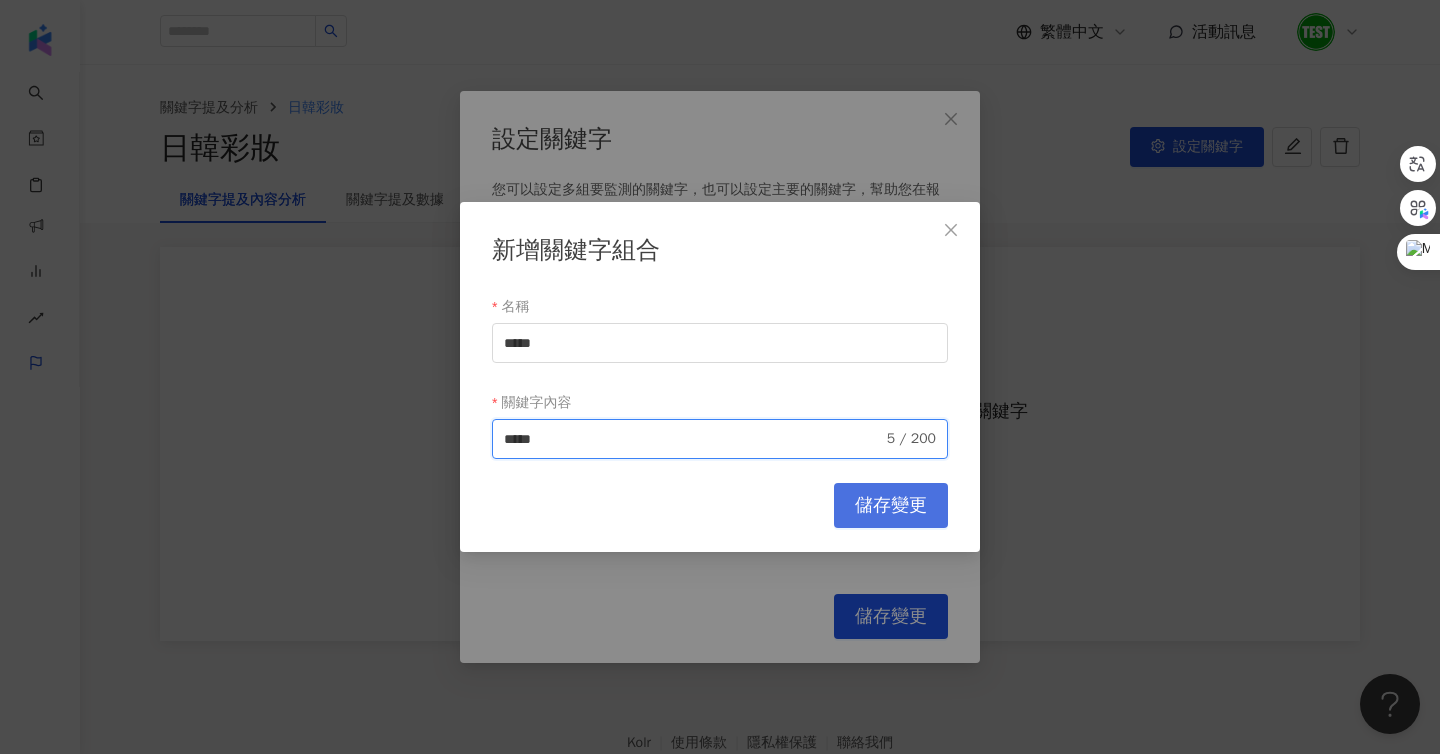 type on "*****" 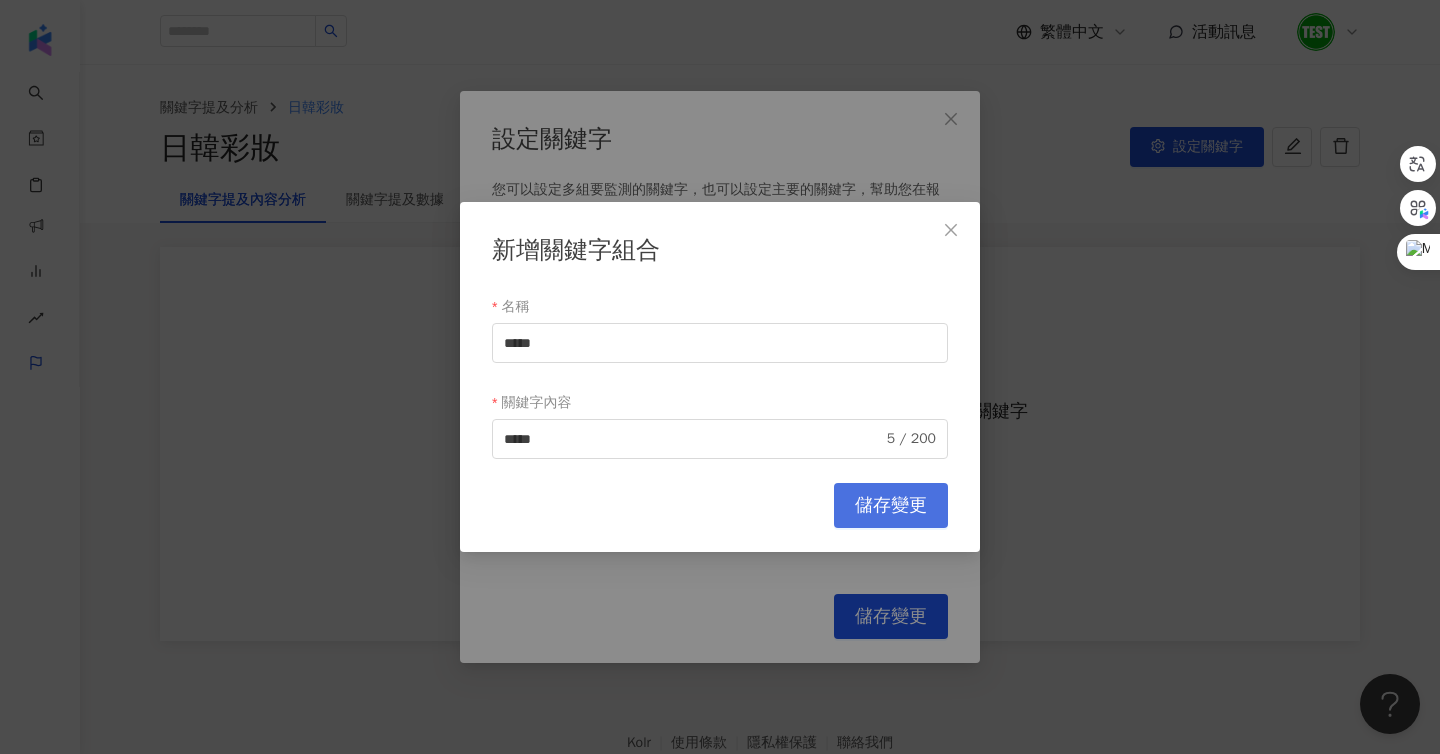 click on "儲存變更" at bounding box center [891, 506] 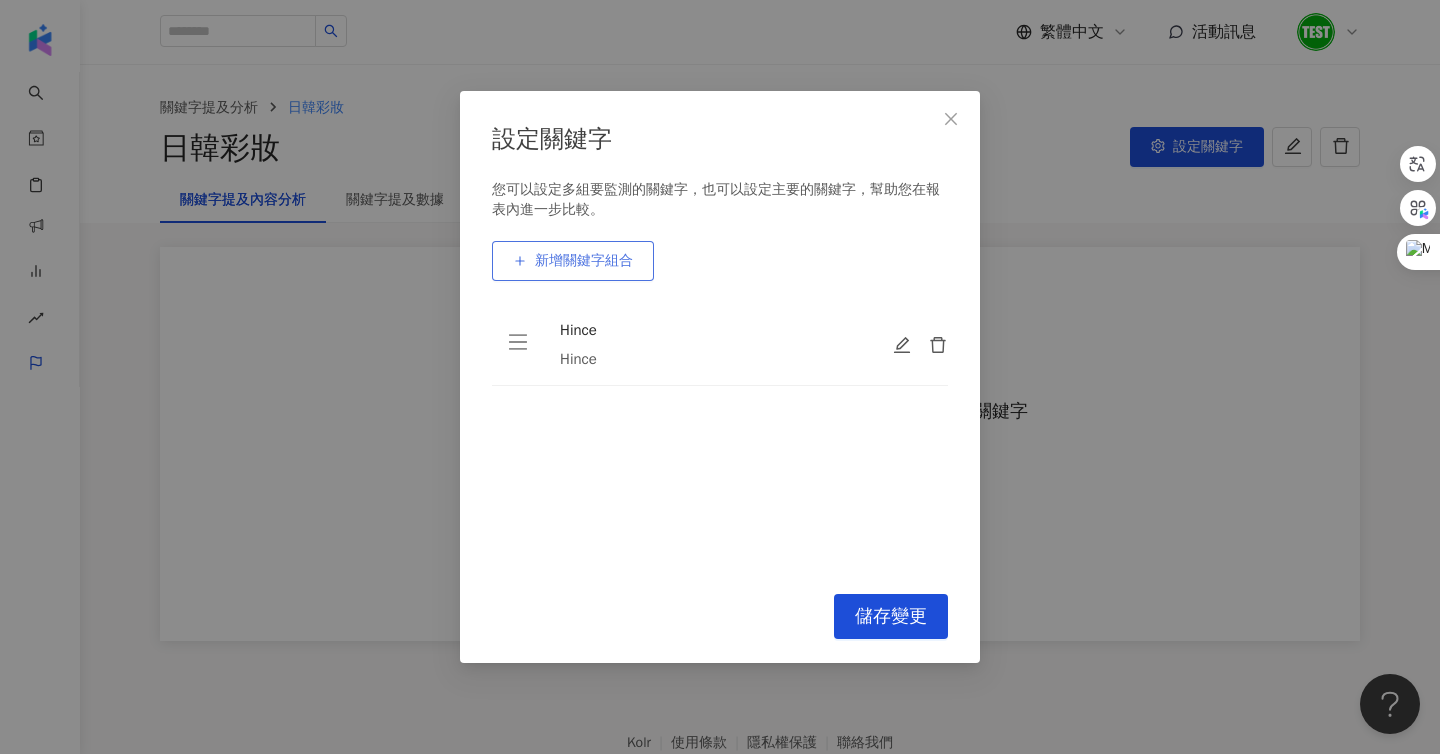 click on "新增關鍵字組合" at bounding box center [573, 261] 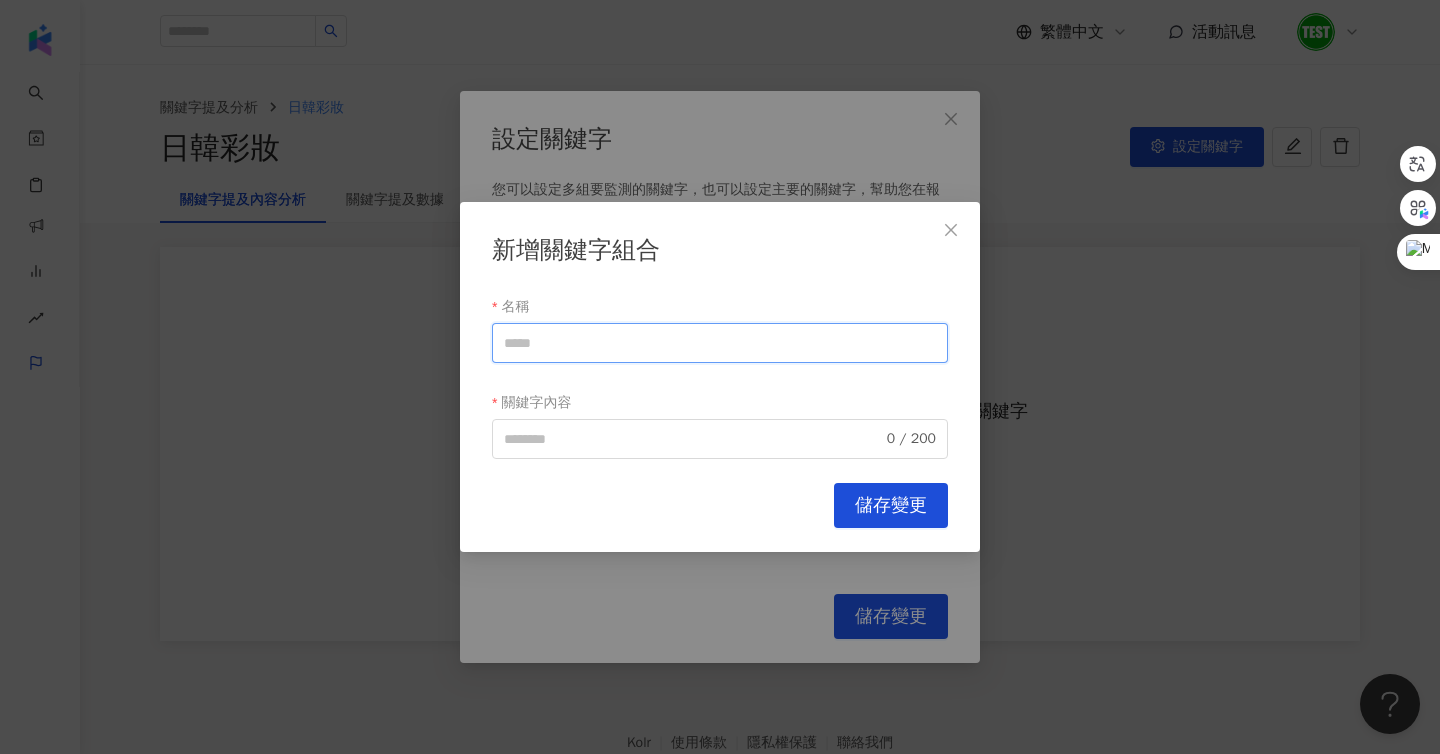 click on "名稱" at bounding box center (720, 343) 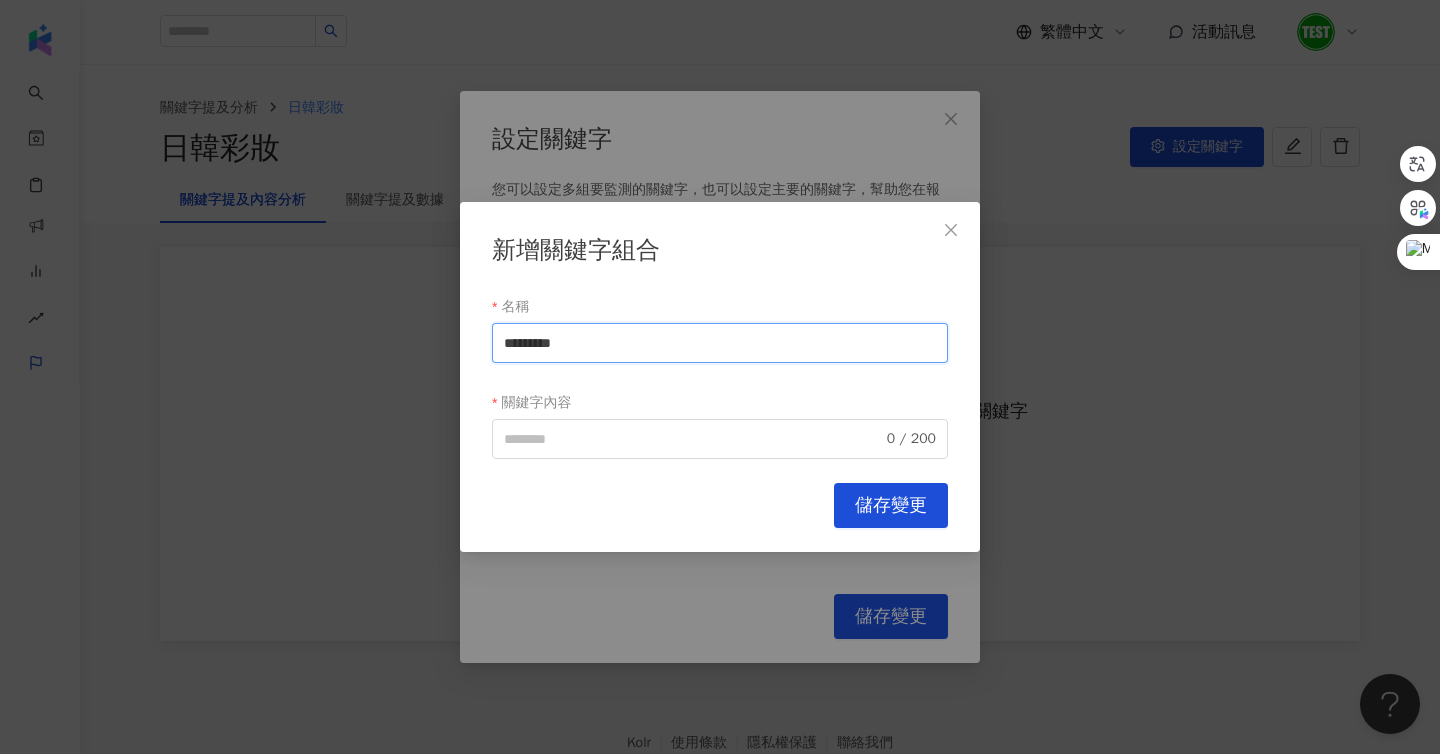 drag, startPoint x: 748, startPoint y: 337, endPoint x: 337, endPoint y: 336, distance: 411.00122 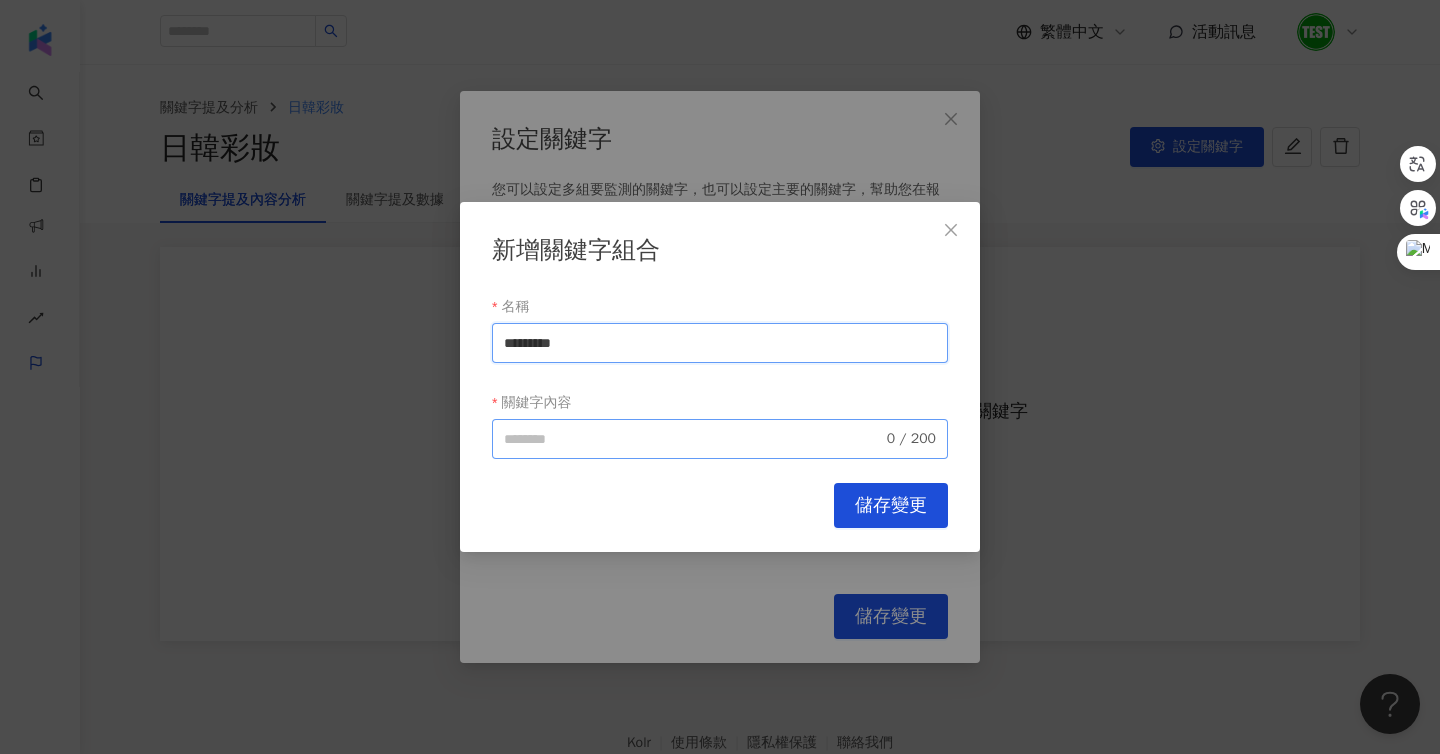 click on "0 / 200" at bounding box center [720, 439] 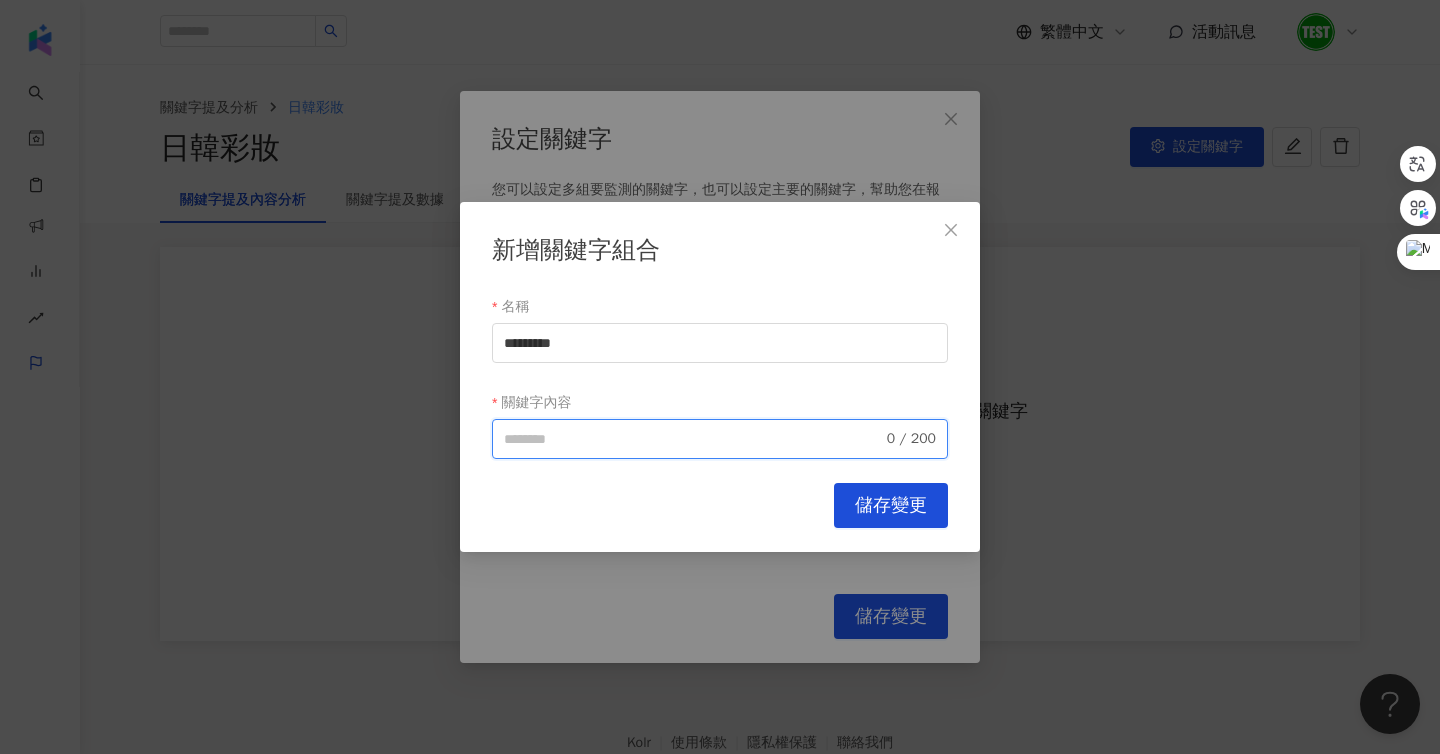 paste on "*********" 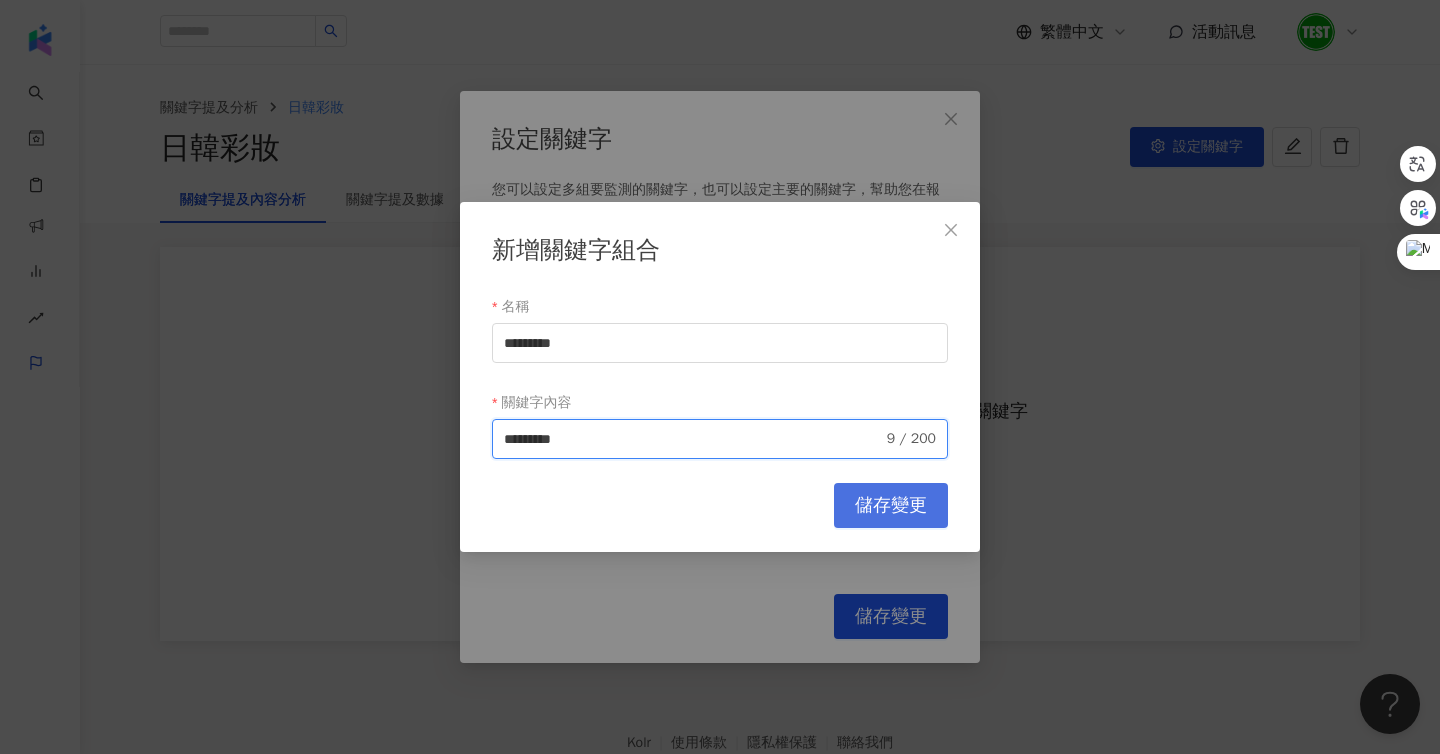 type on "*********" 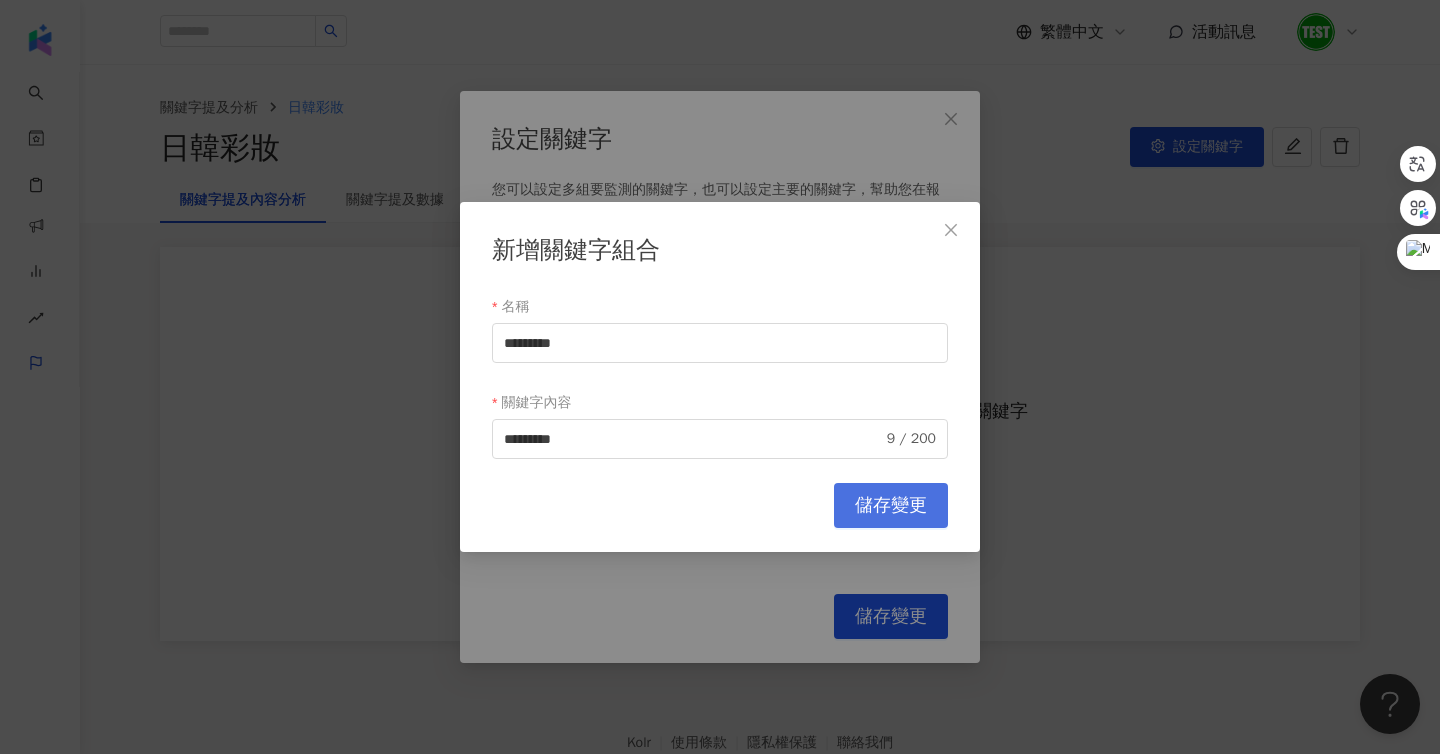 click on "儲存變更" at bounding box center (891, 505) 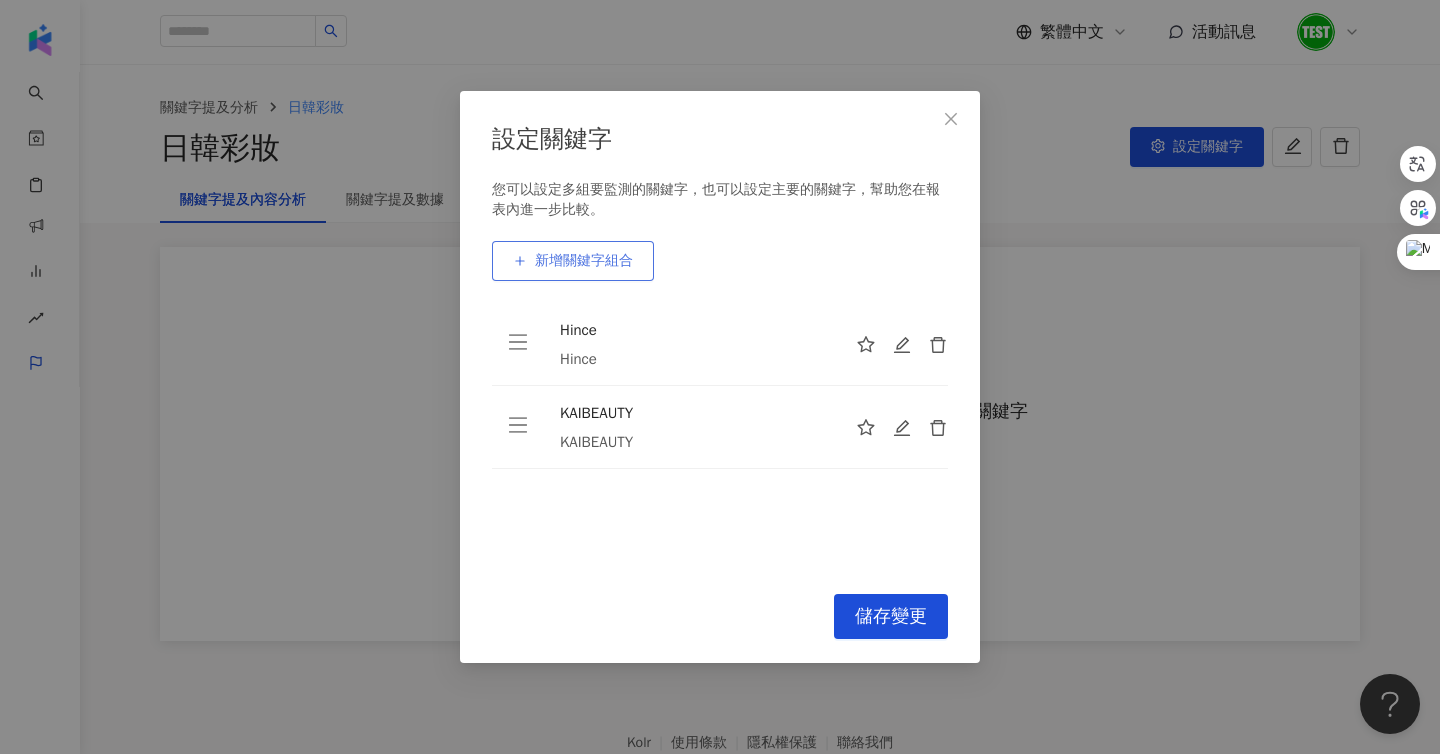 click on "新增關鍵字組合" at bounding box center (584, 261) 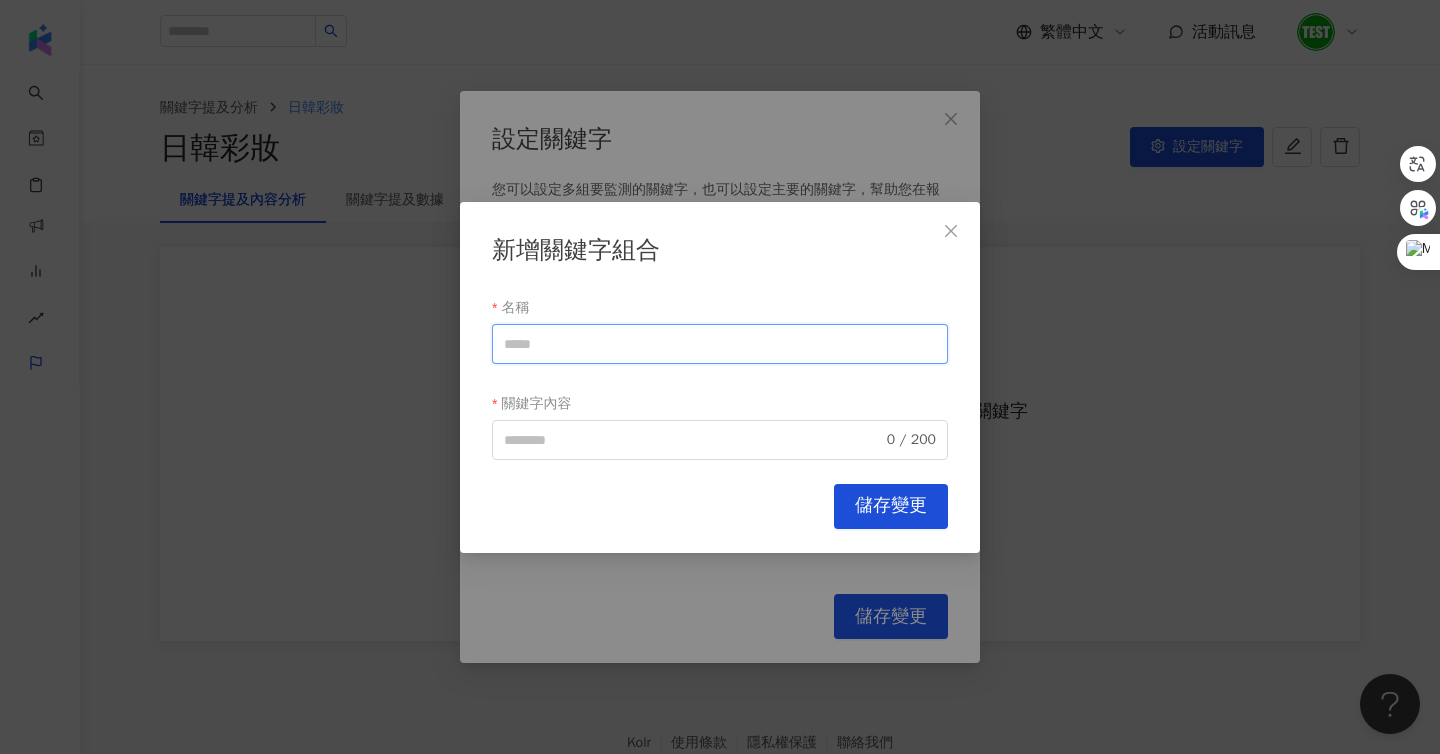 click on "名稱" at bounding box center [720, 343] 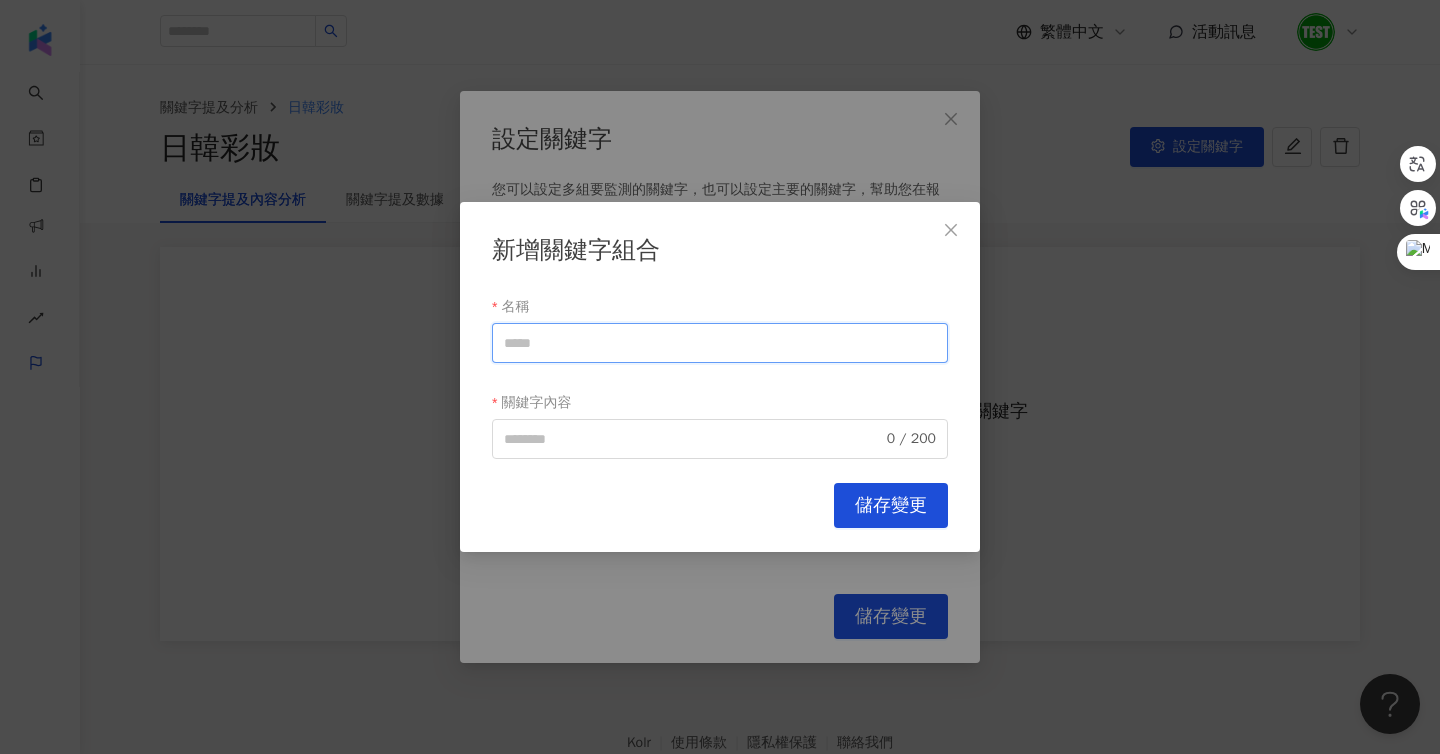 paste on "********" 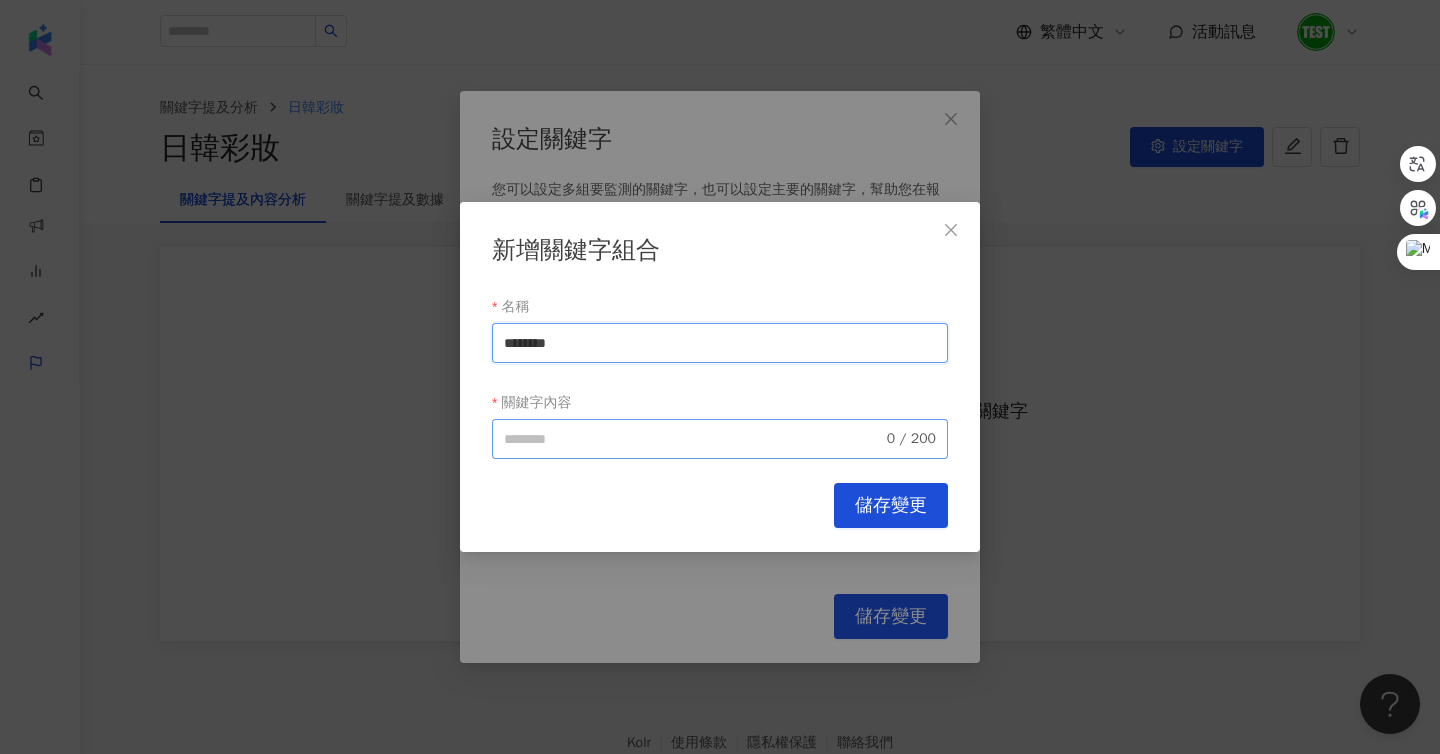 type on "********" 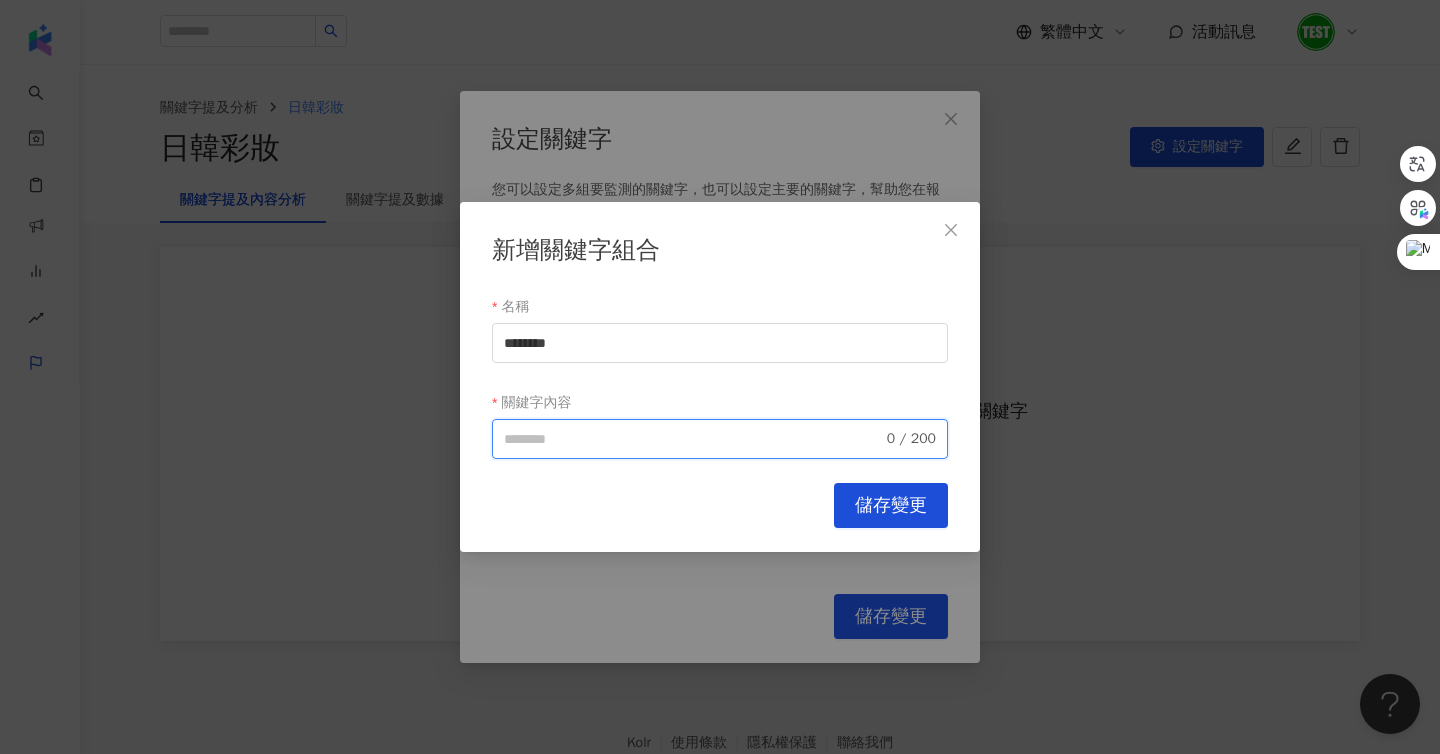 click on "關鍵字內容" at bounding box center [693, 439] 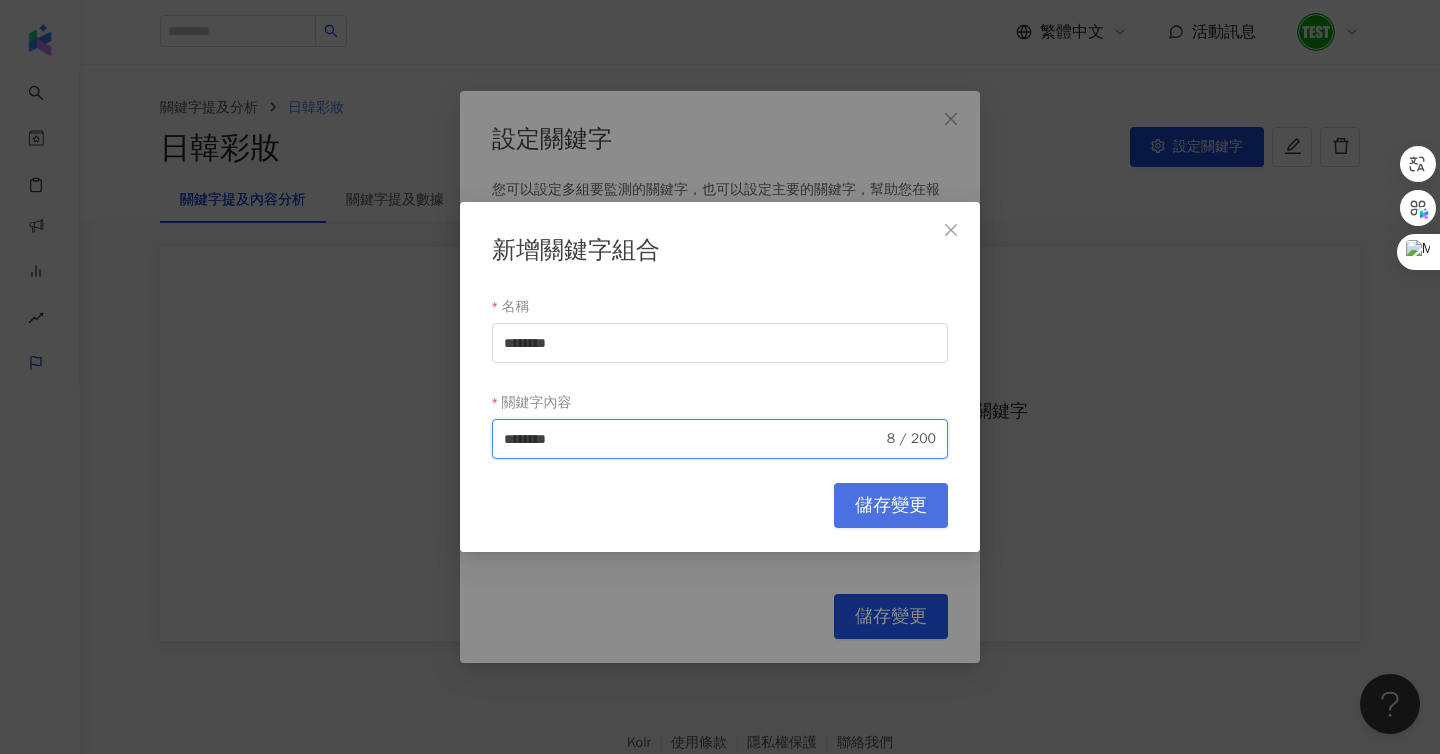 type on "********" 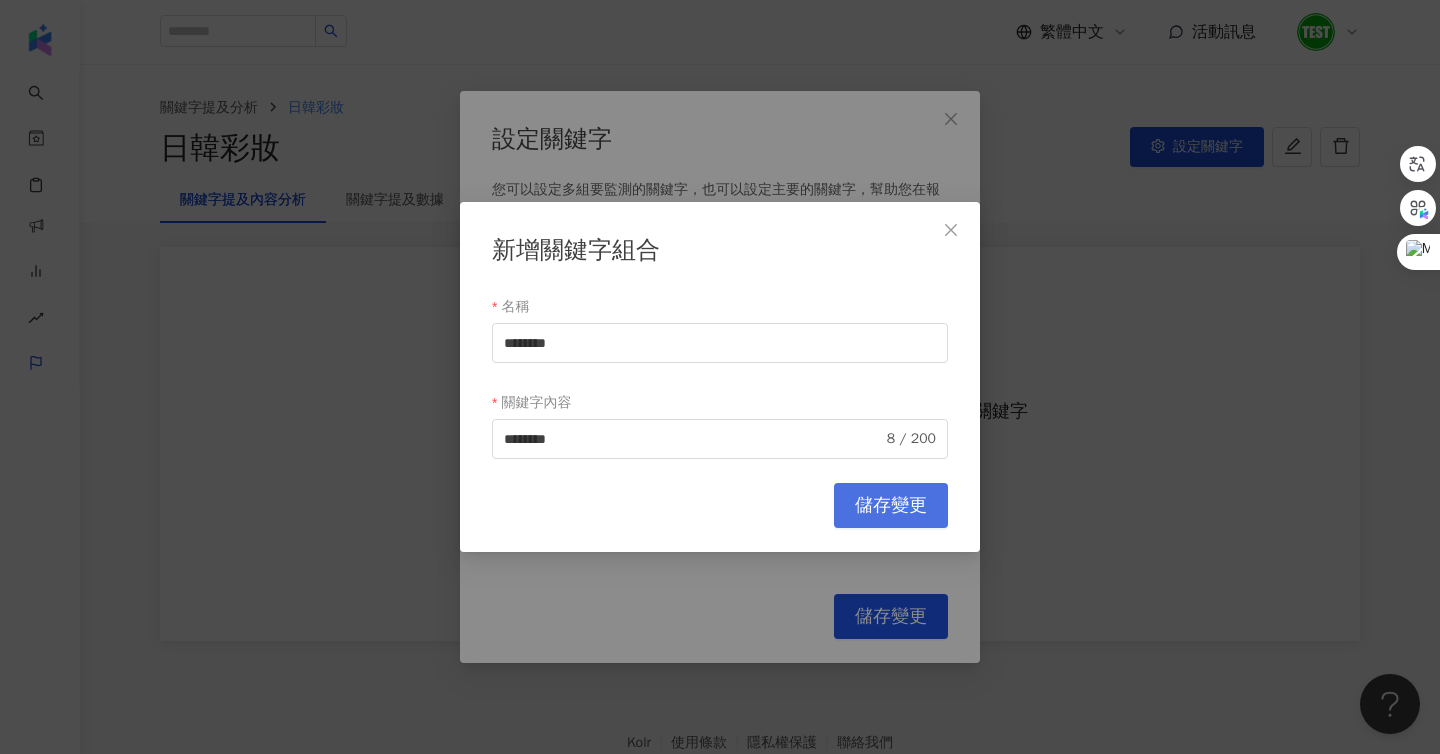 click on "儲存變更" at bounding box center [891, 505] 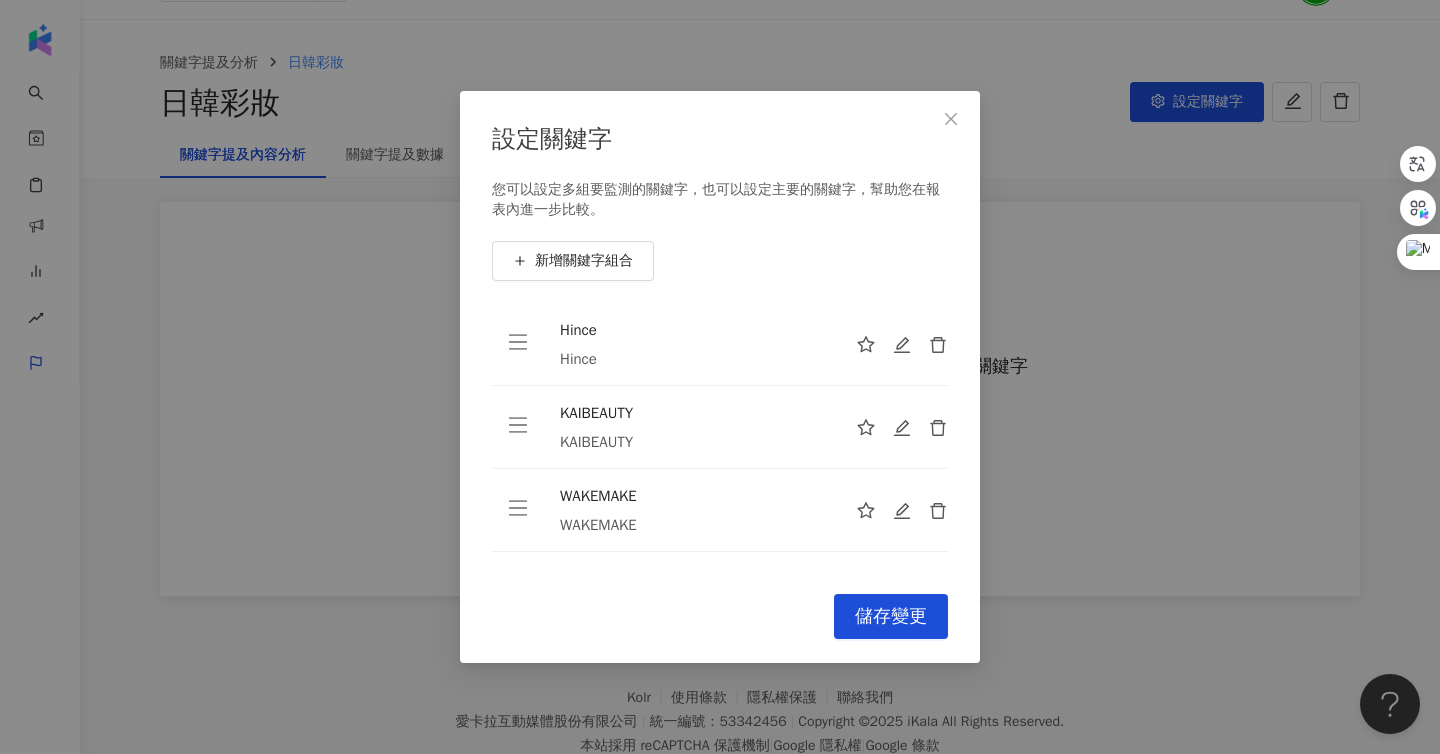 scroll, scrollTop: 44, scrollLeft: 0, axis: vertical 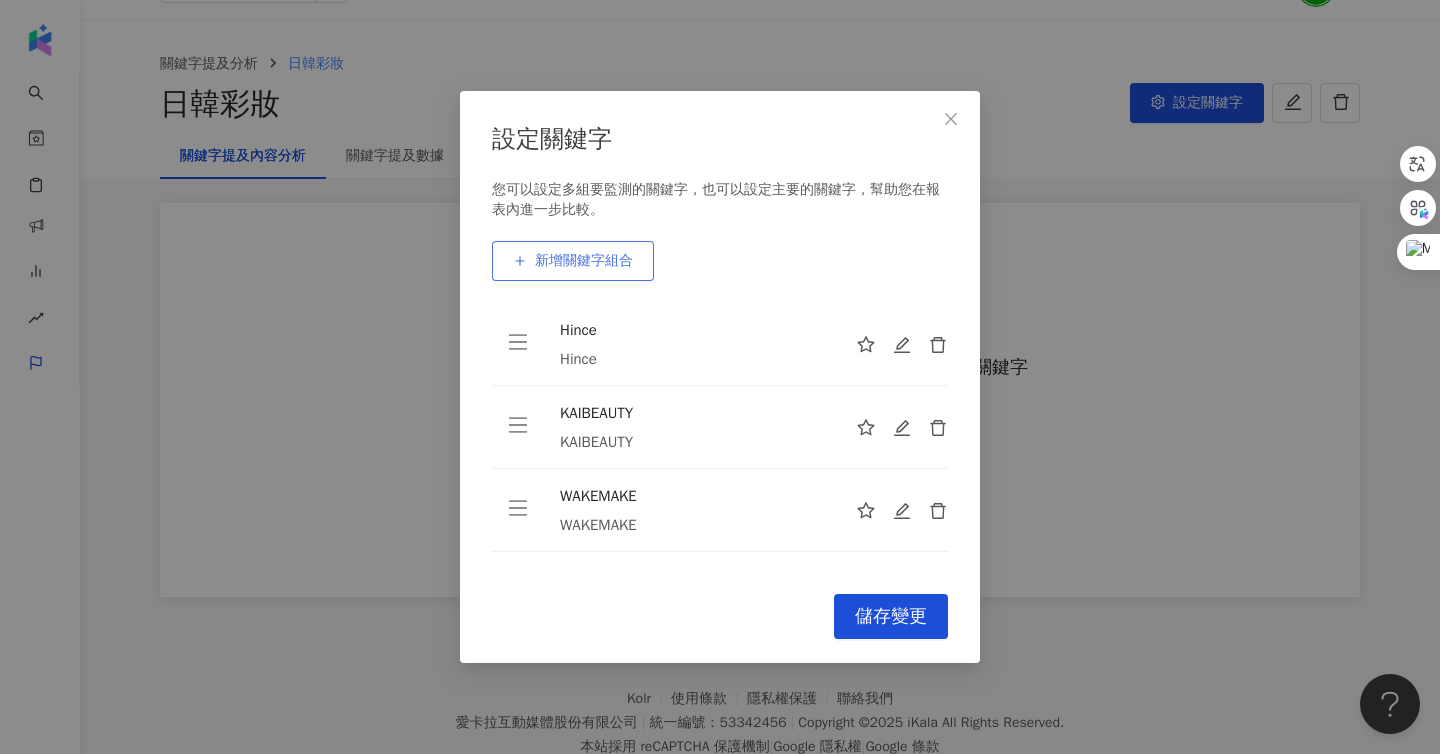click on "新增關鍵字組合" at bounding box center (573, 261) 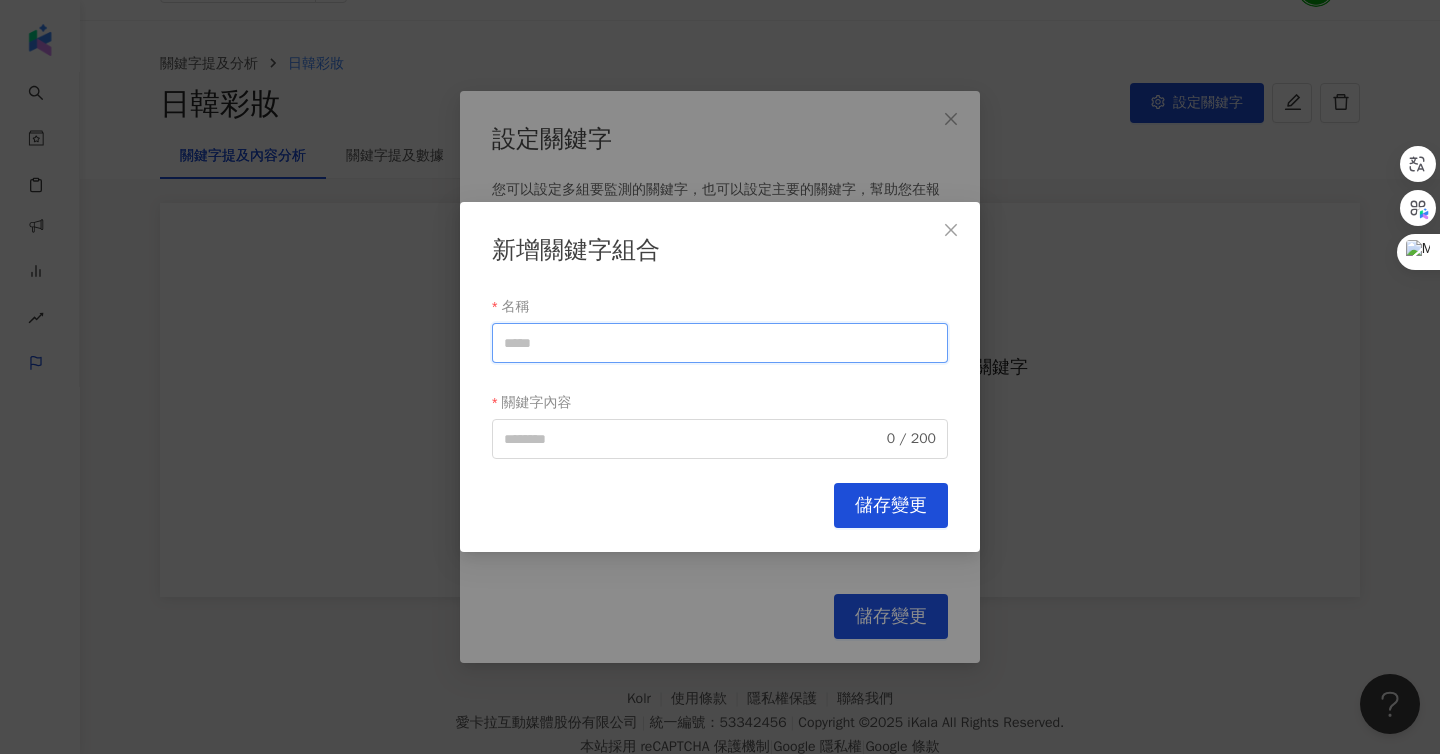 click on "名稱" at bounding box center (720, 343) 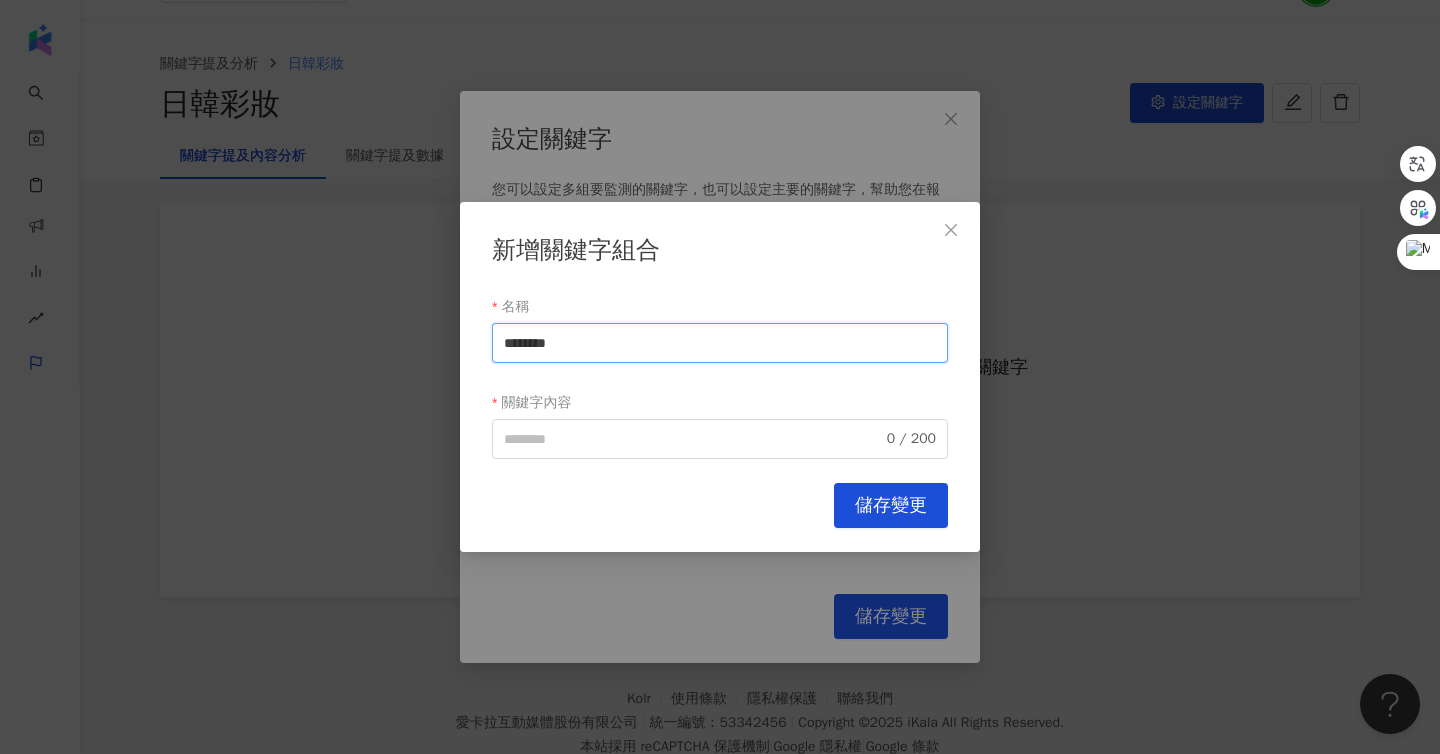 drag, startPoint x: 620, startPoint y: 358, endPoint x: 362, endPoint y: 327, distance: 259.85574 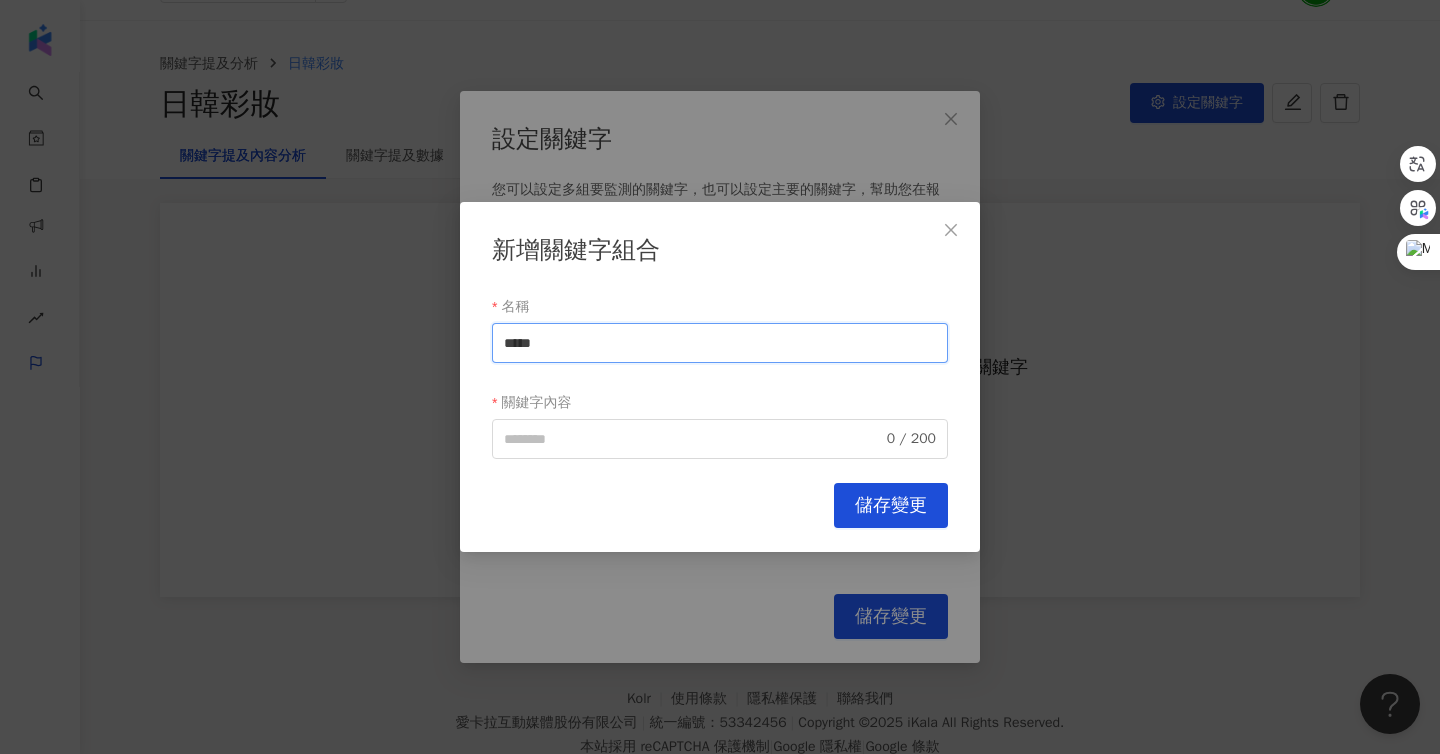 type on "*****" 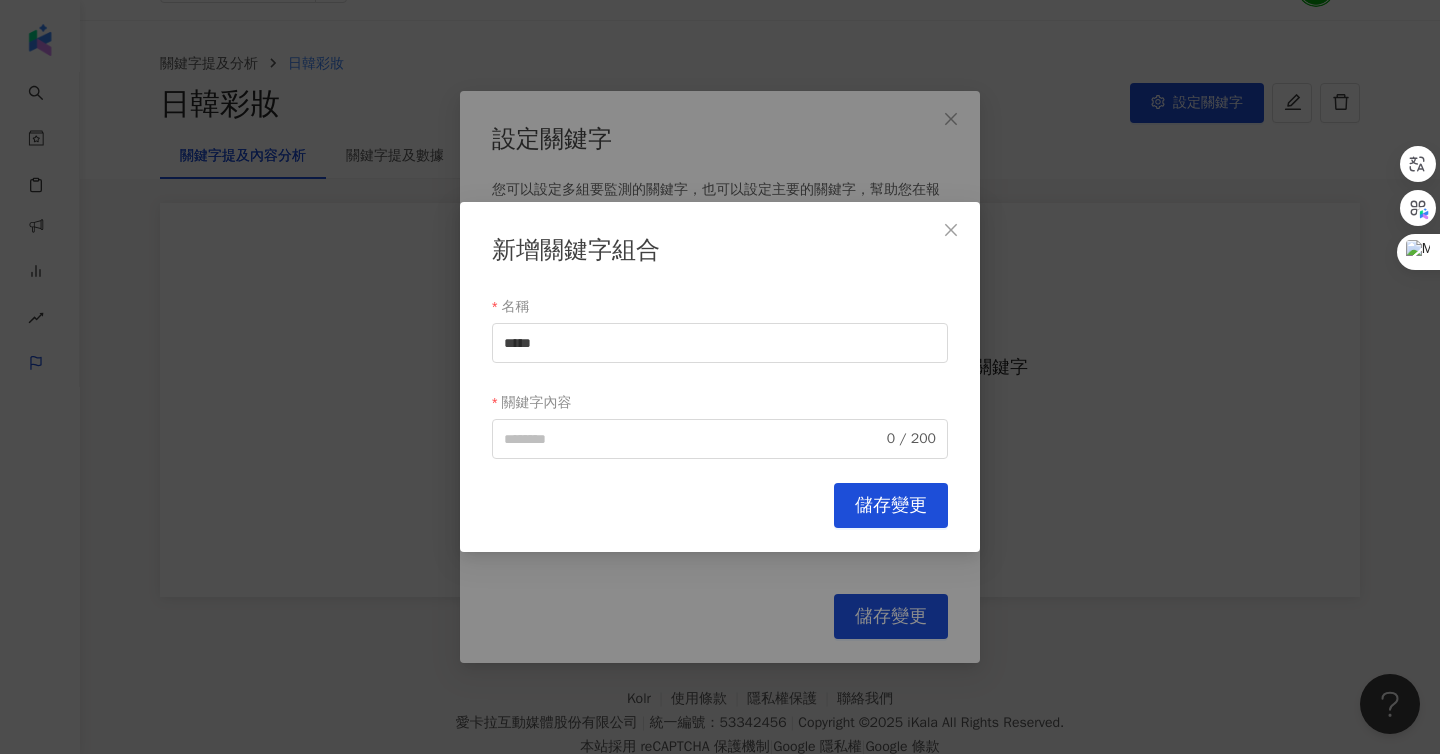click on "新增關鍵字組合 名稱 ***** 關鍵字內容 0 / 200 Cancel 儲存變更" at bounding box center [720, 377] 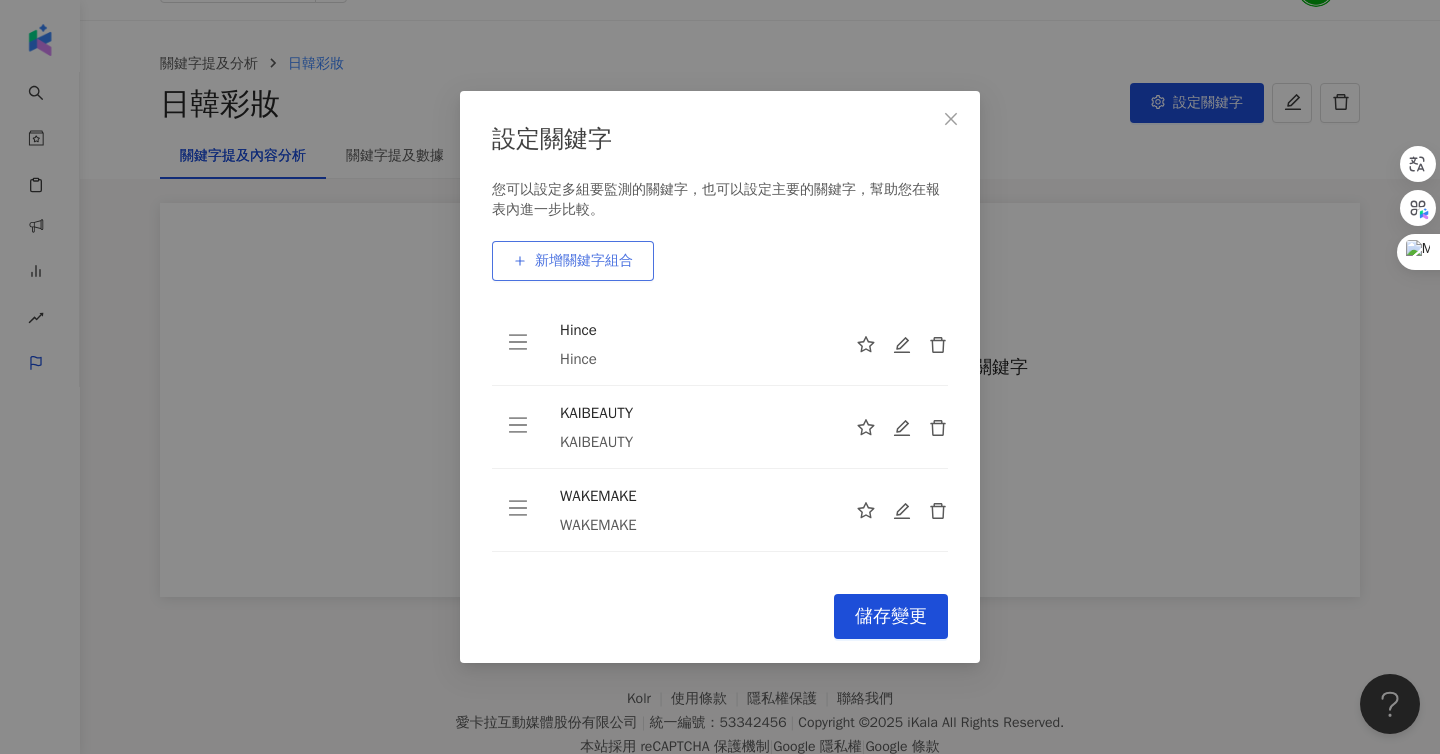 click on "新增關鍵字組合" at bounding box center (584, 261) 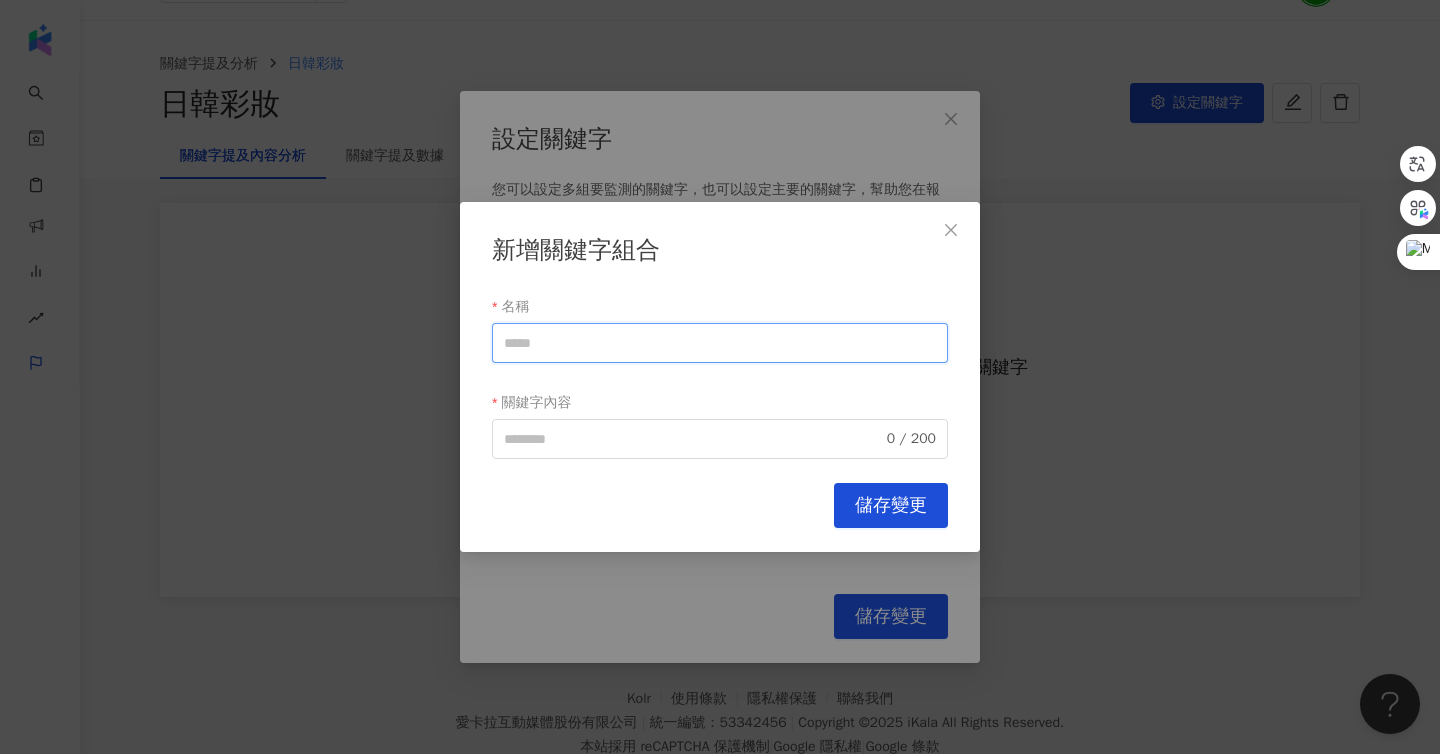 click on "名稱" at bounding box center (720, 343) 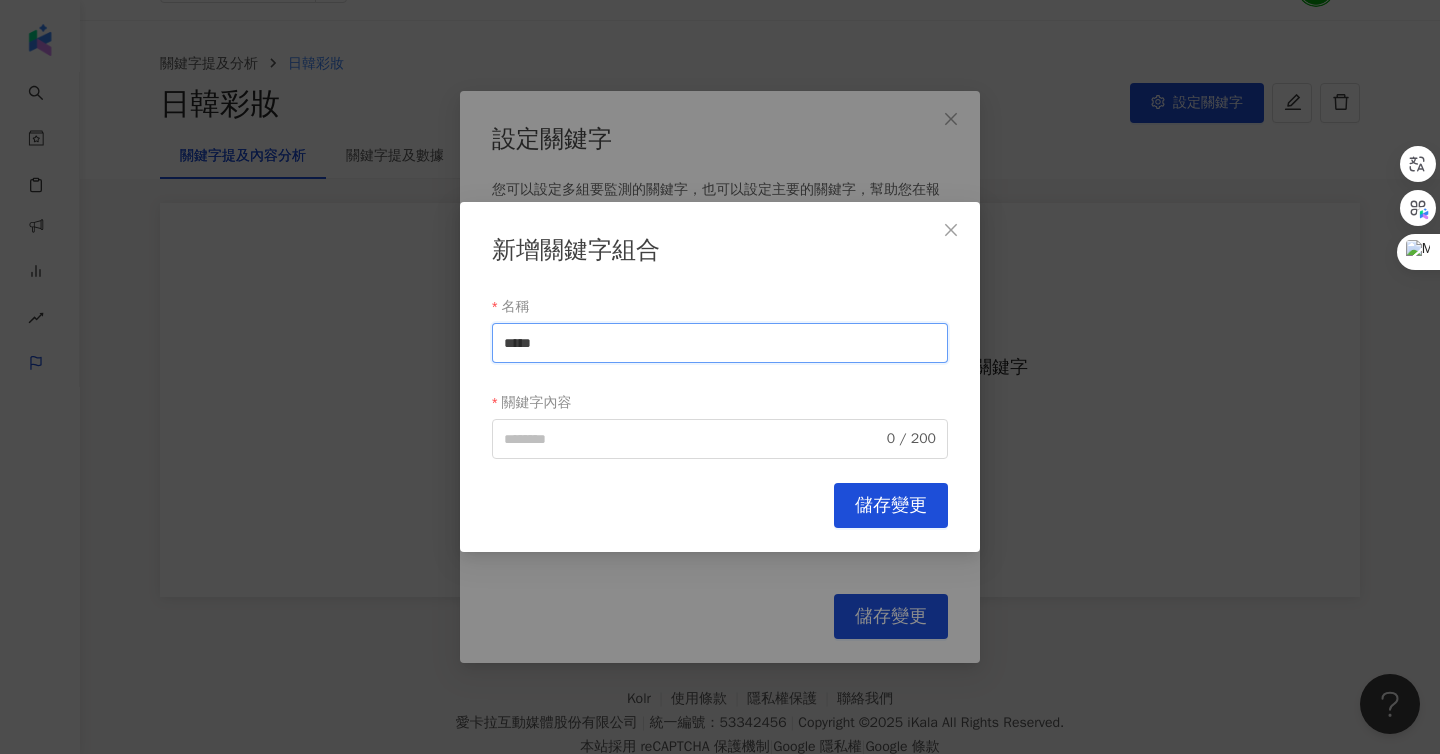 drag, startPoint x: 617, startPoint y: 339, endPoint x: 331, endPoint y: 339, distance: 286 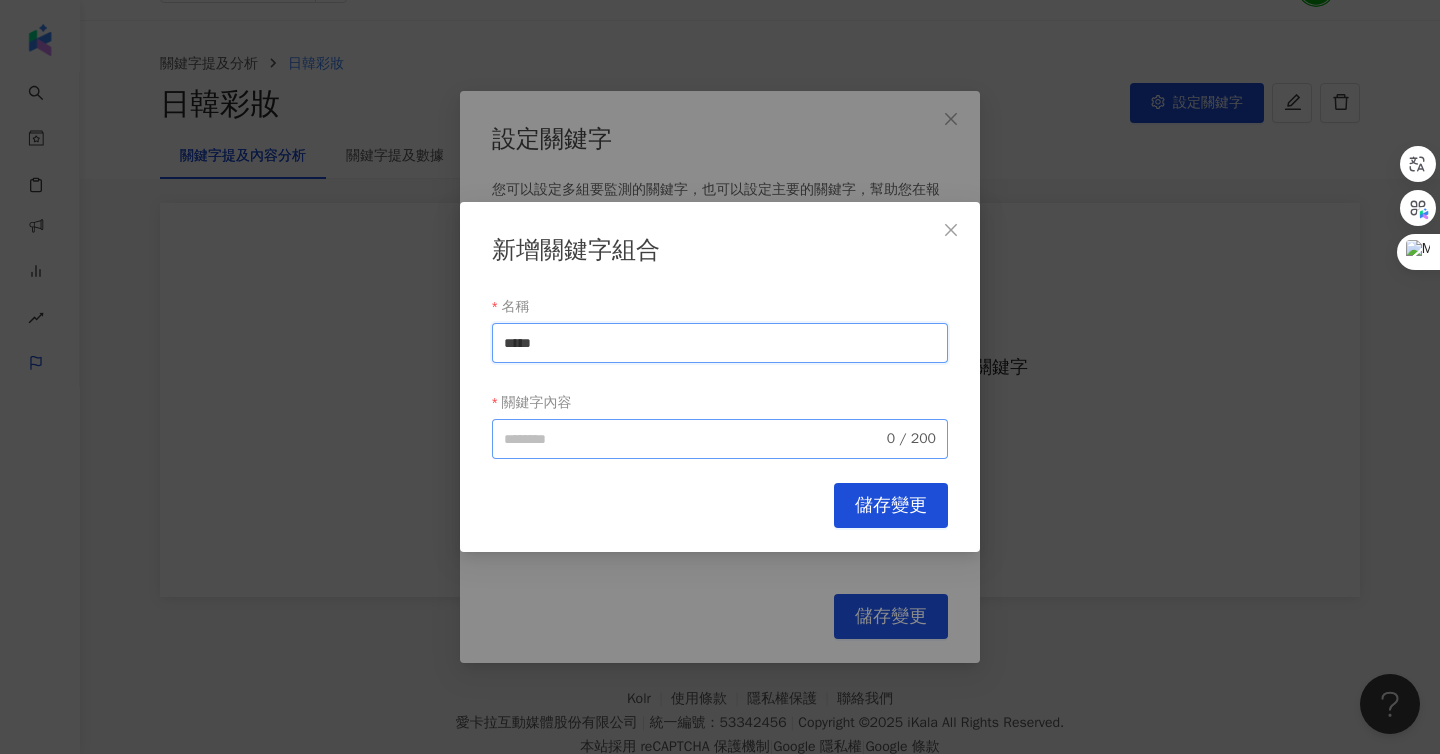 click on "0 / 200" at bounding box center [720, 439] 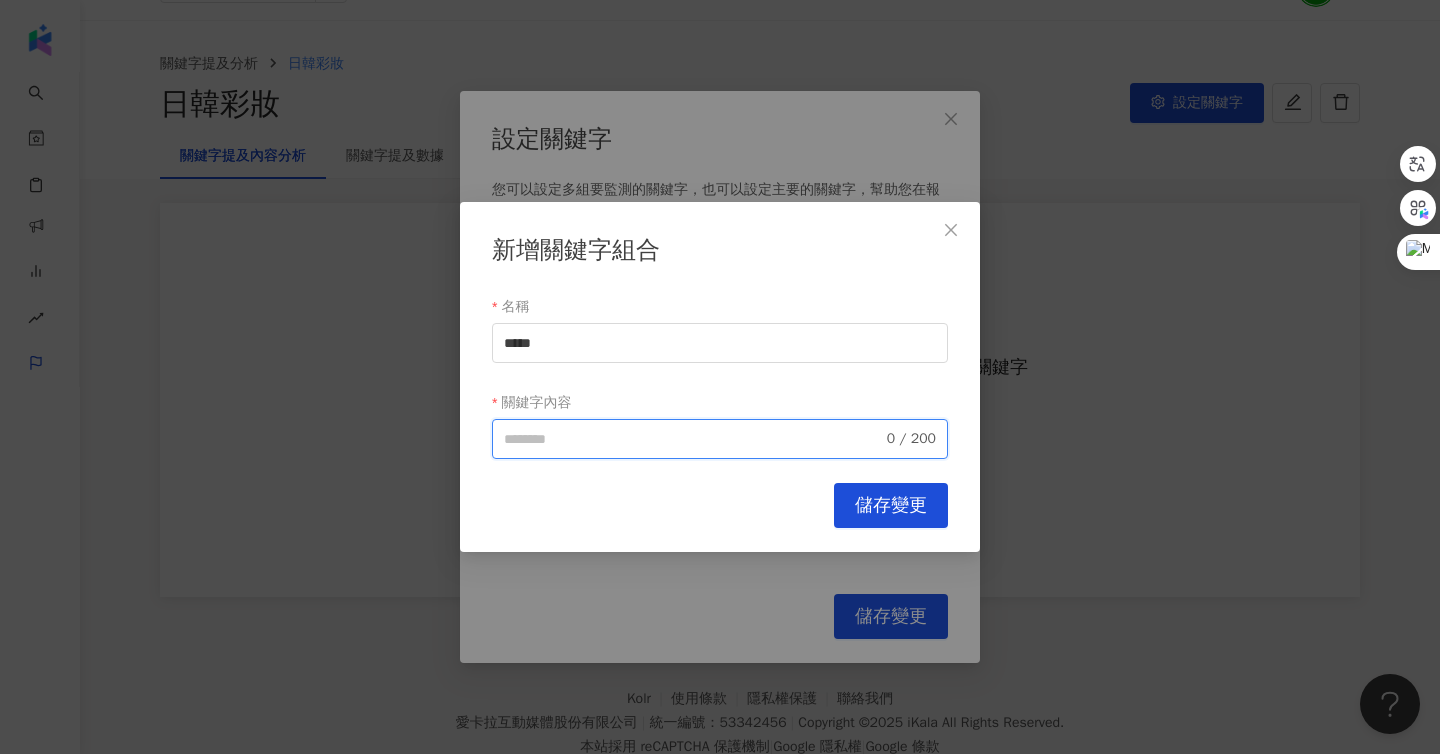 paste on "*****" 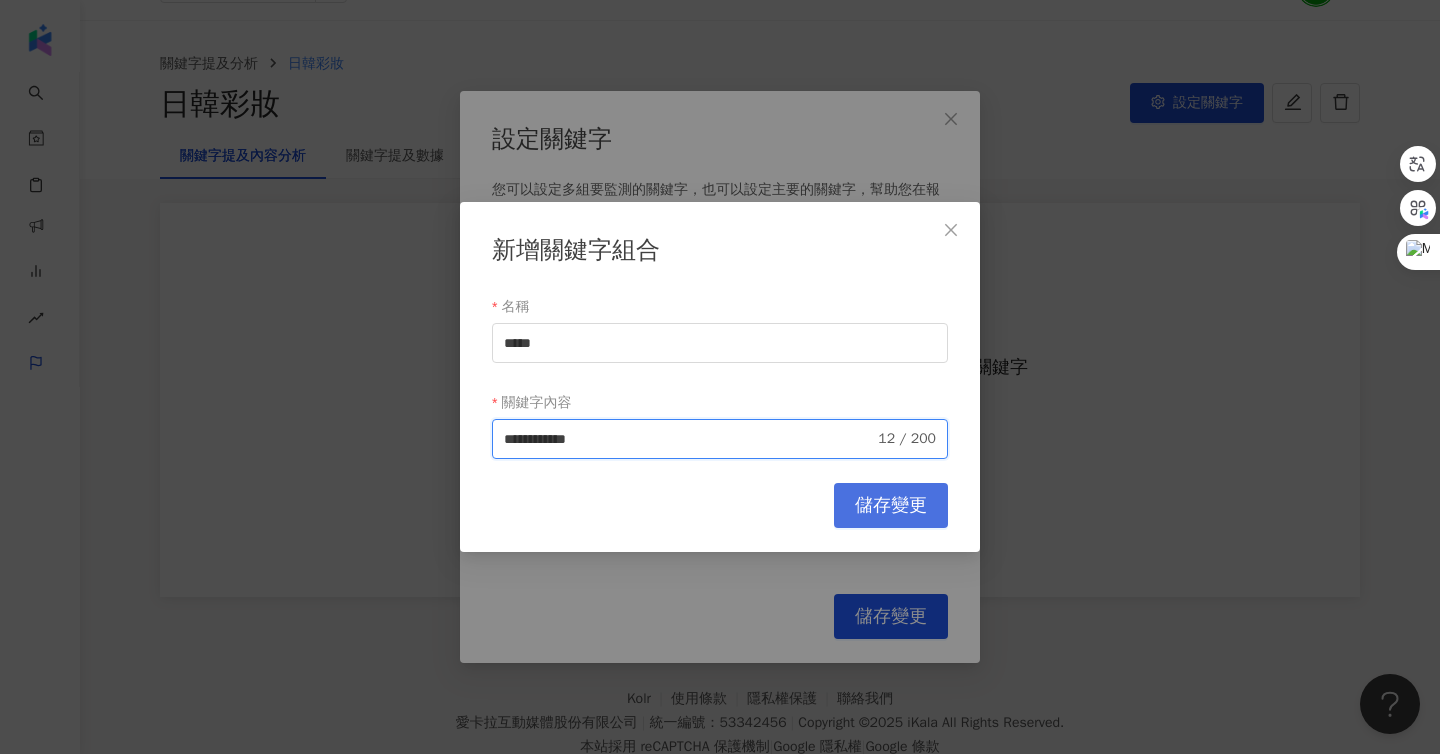 type on "**********" 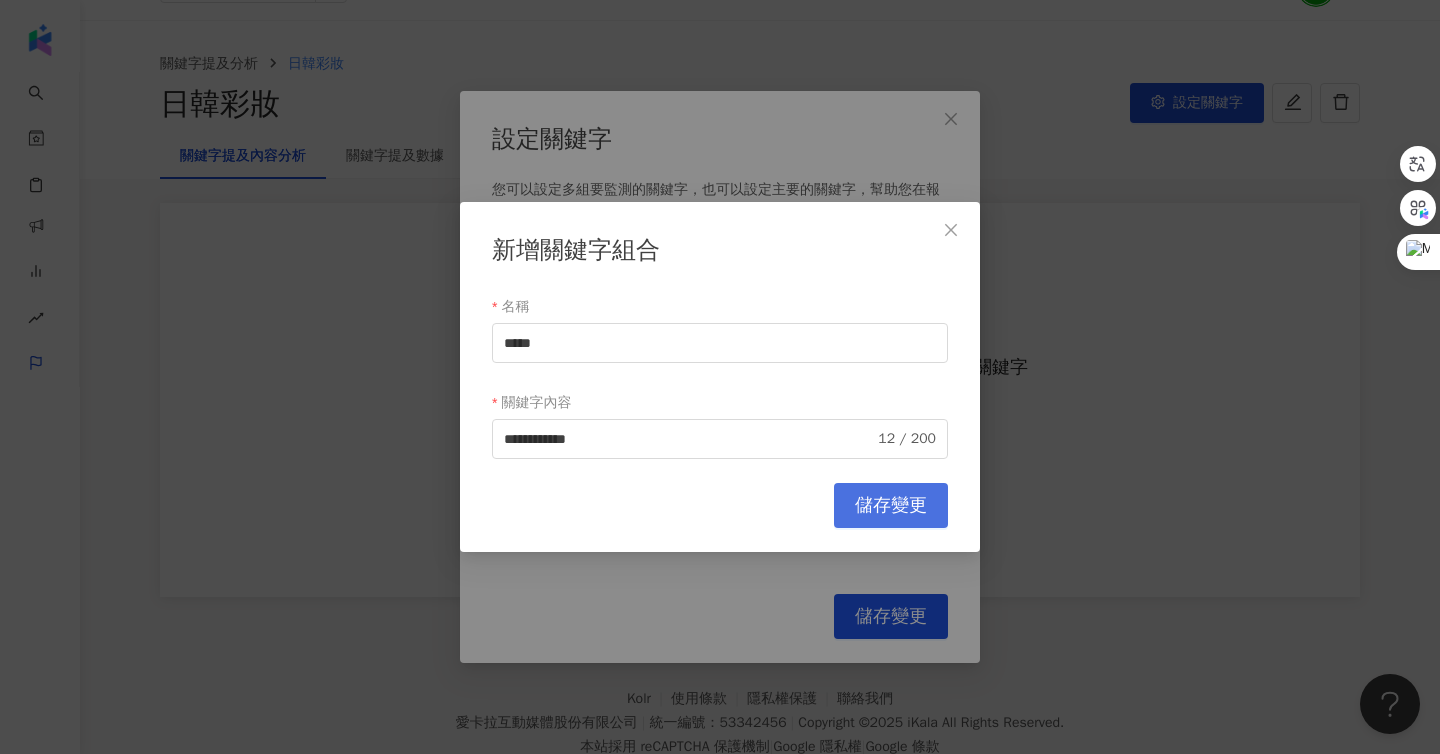 click on "儲存變更" at bounding box center (891, 505) 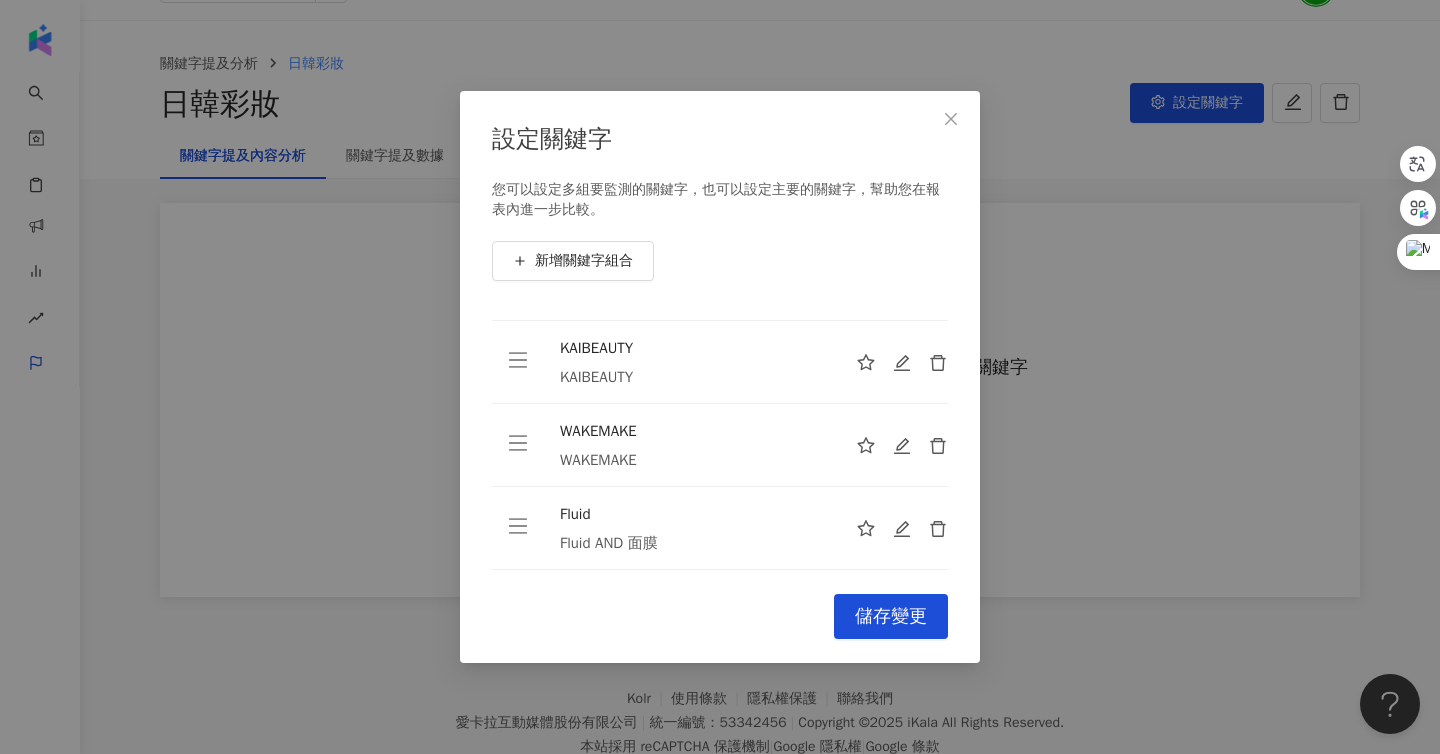 scroll, scrollTop: 0, scrollLeft: 0, axis: both 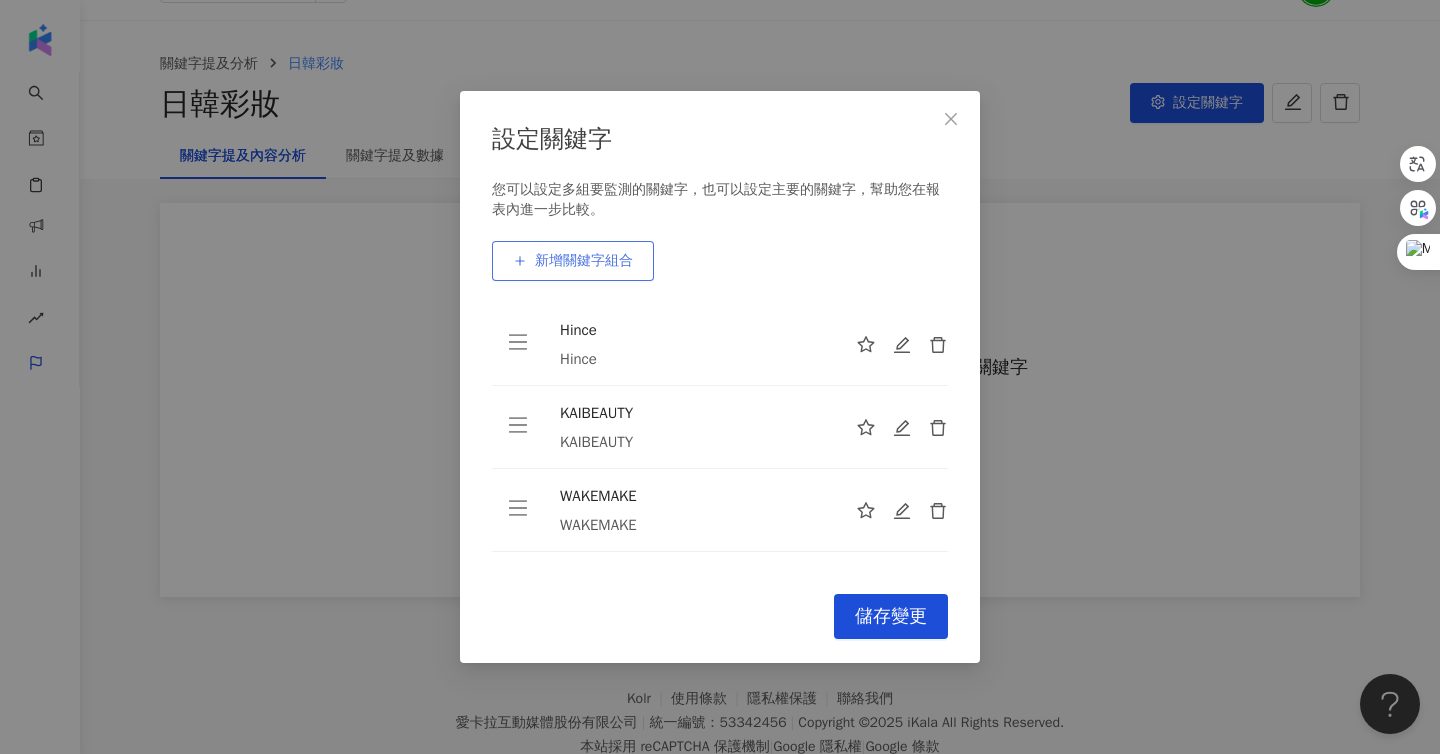 click on "新增關鍵字組合" at bounding box center (573, 261) 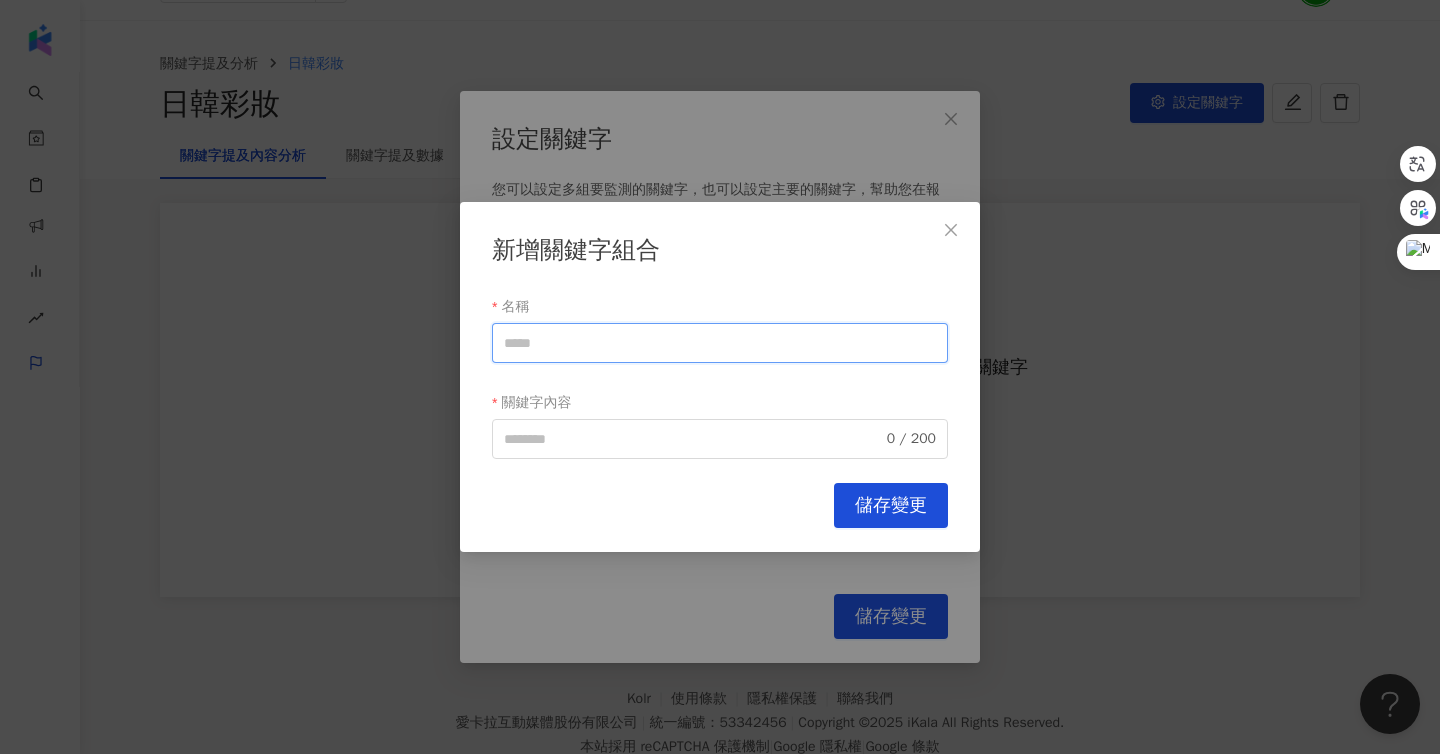click on "名稱" at bounding box center (720, 343) 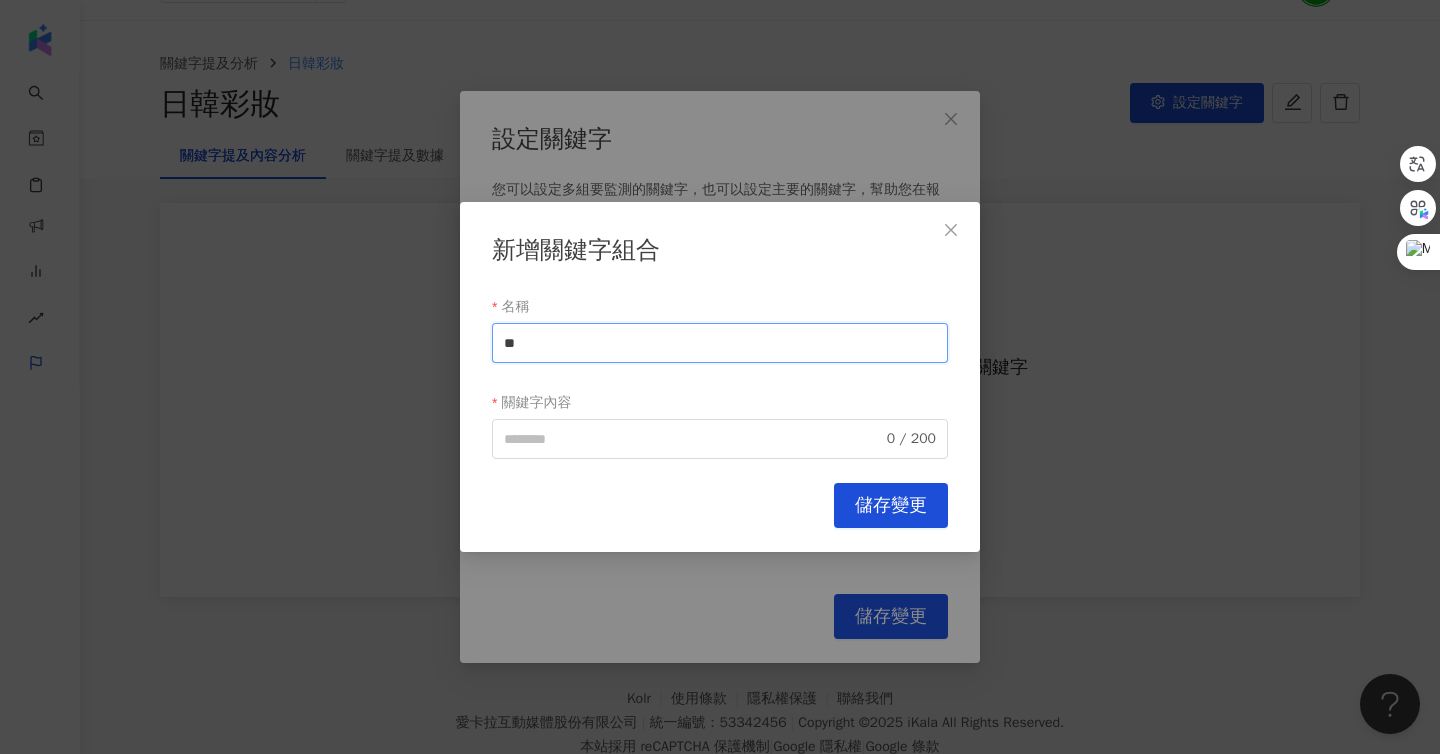 type on "*" 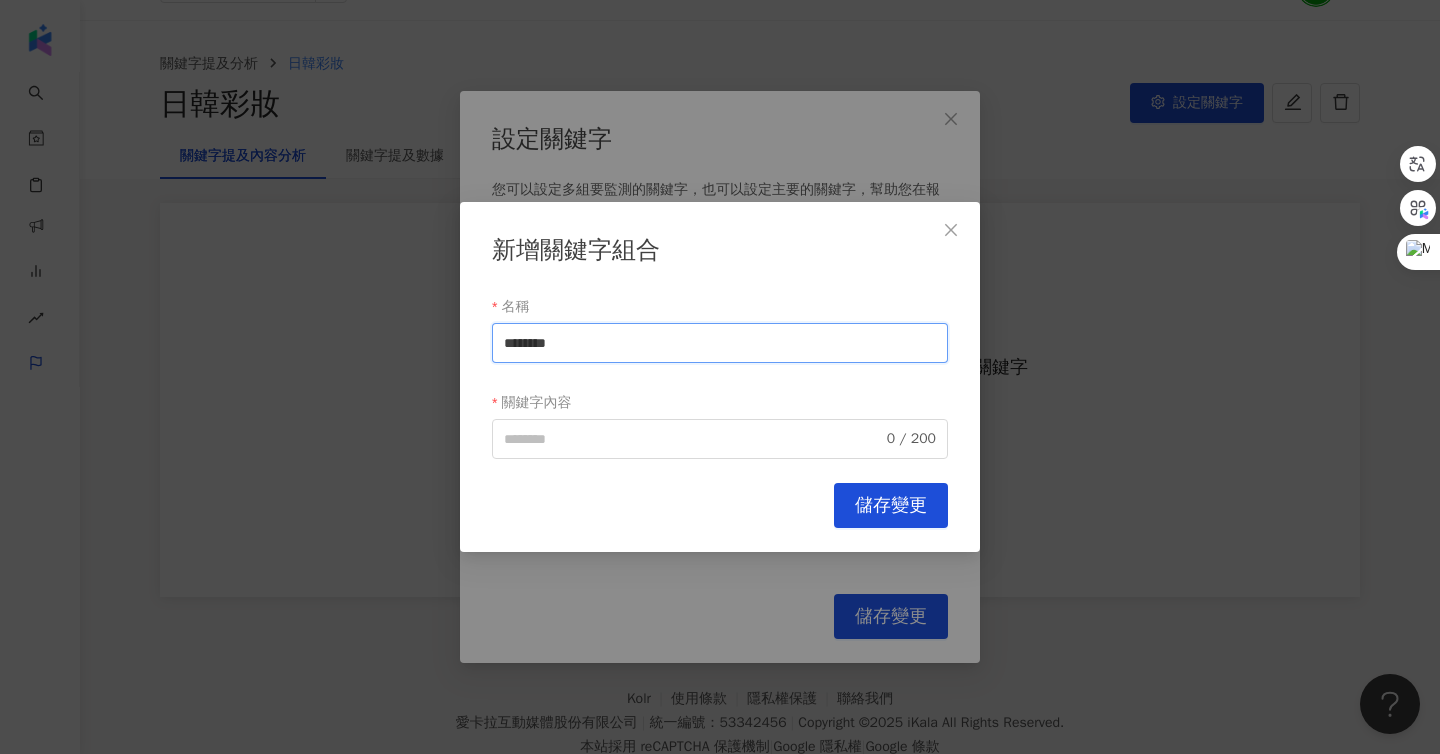 drag, startPoint x: 612, startPoint y: 347, endPoint x: 366, endPoint y: 348, distance: 246.00203 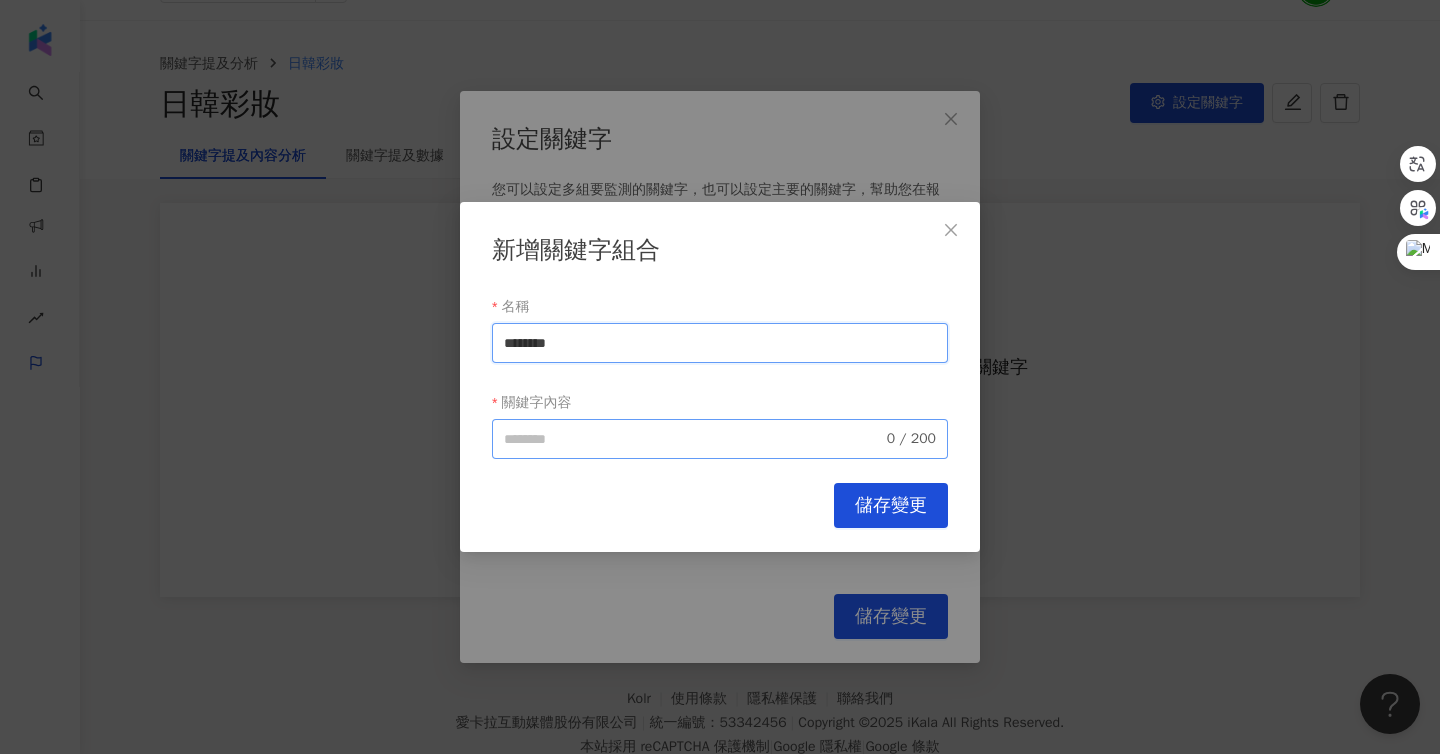 click on "0 / 200" at bounding box center [720, 439] 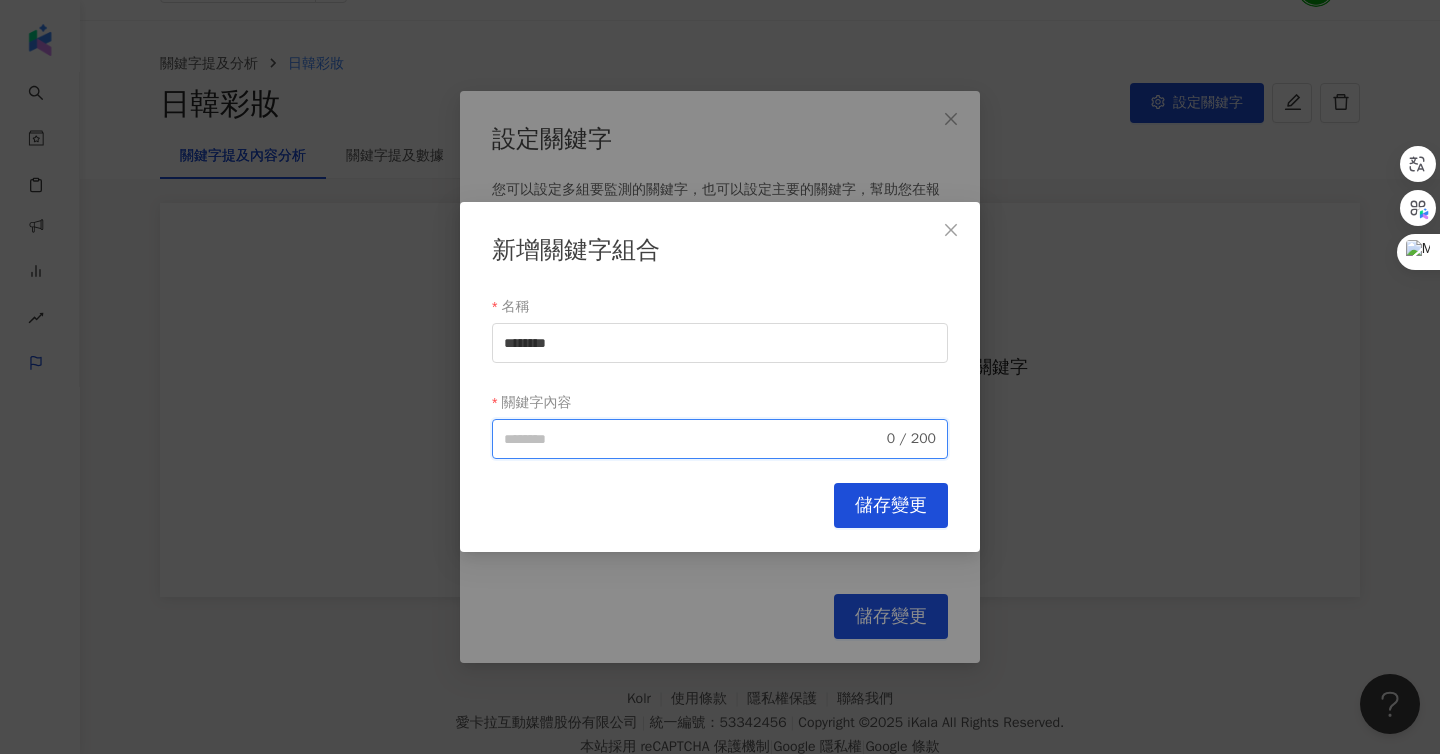 paste on "********" 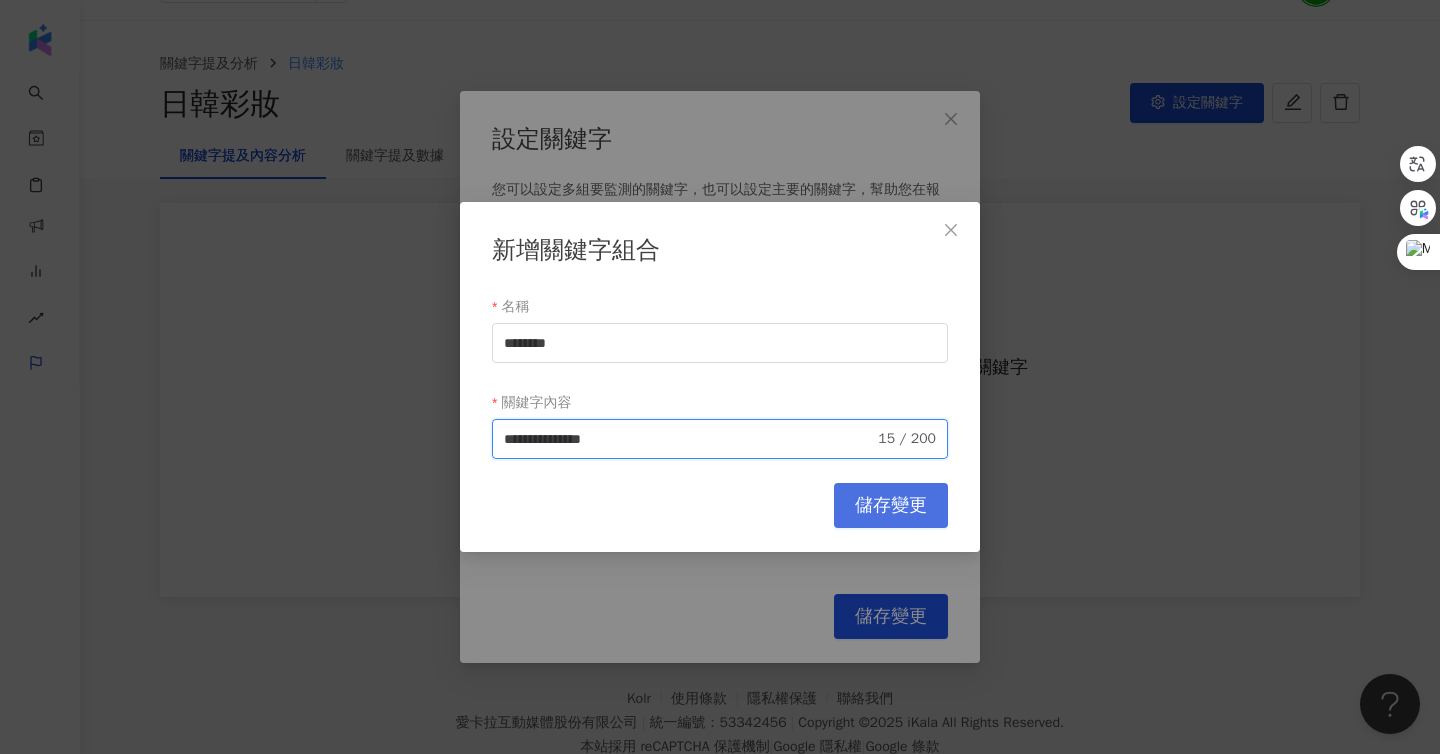 type on "**********" 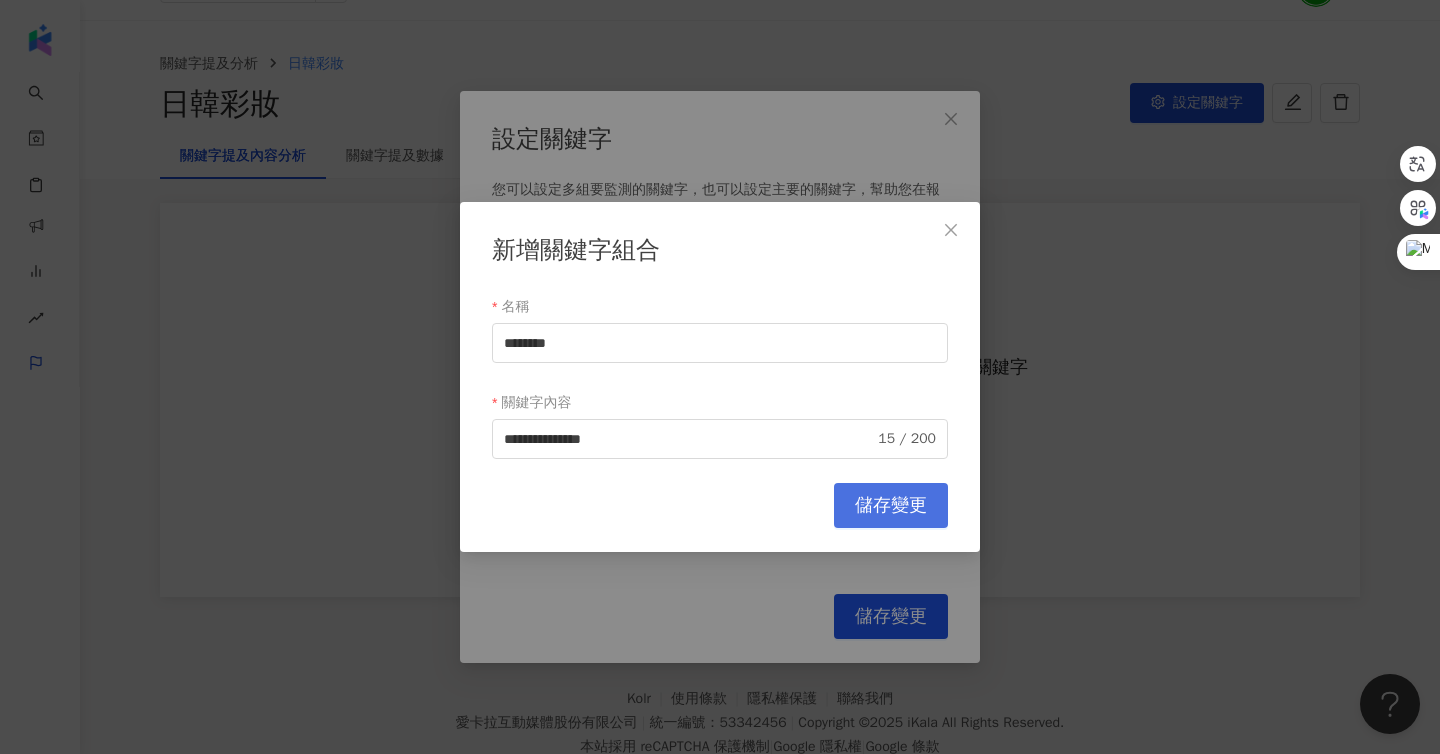 click on "儲存變更" at bounding box center [891, 506] 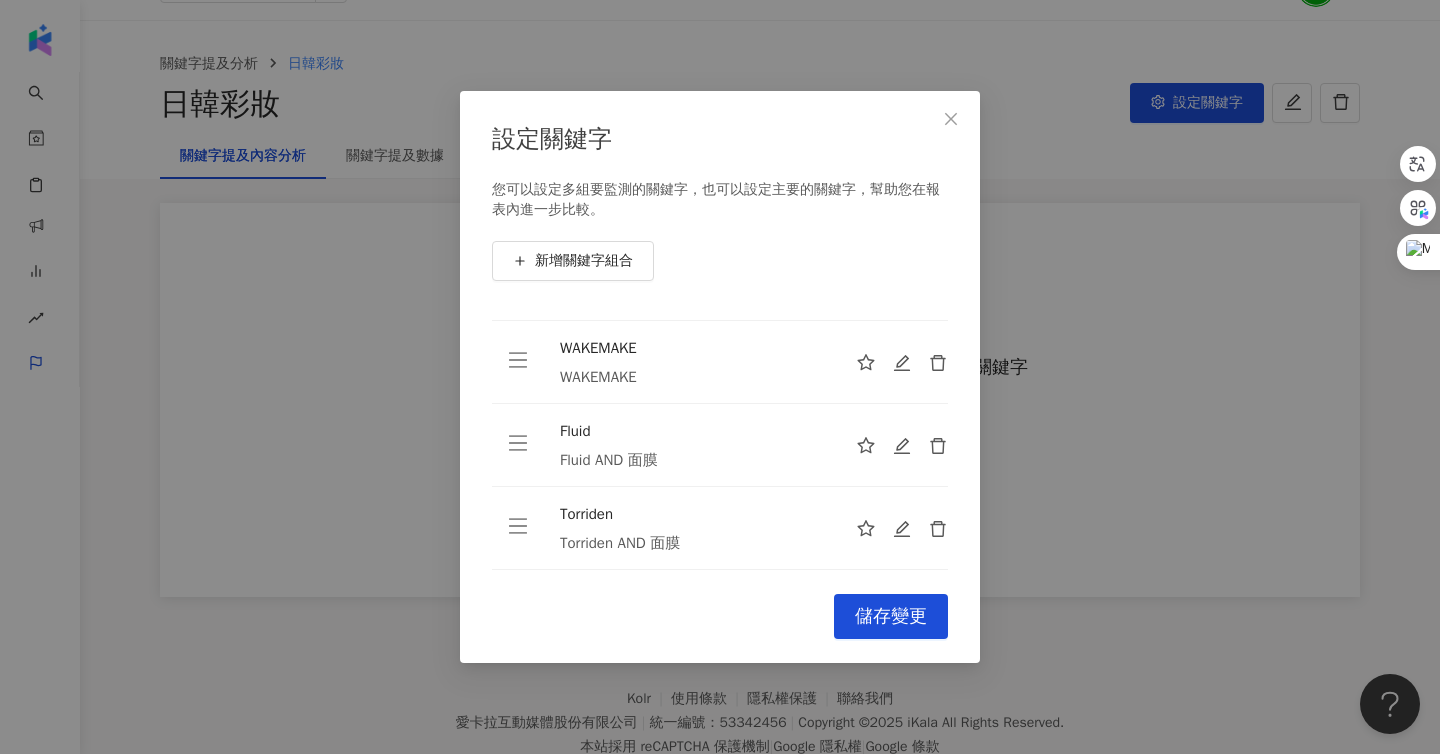 scroll, scrollTop: 0, scrollLeft: 0, axis: both 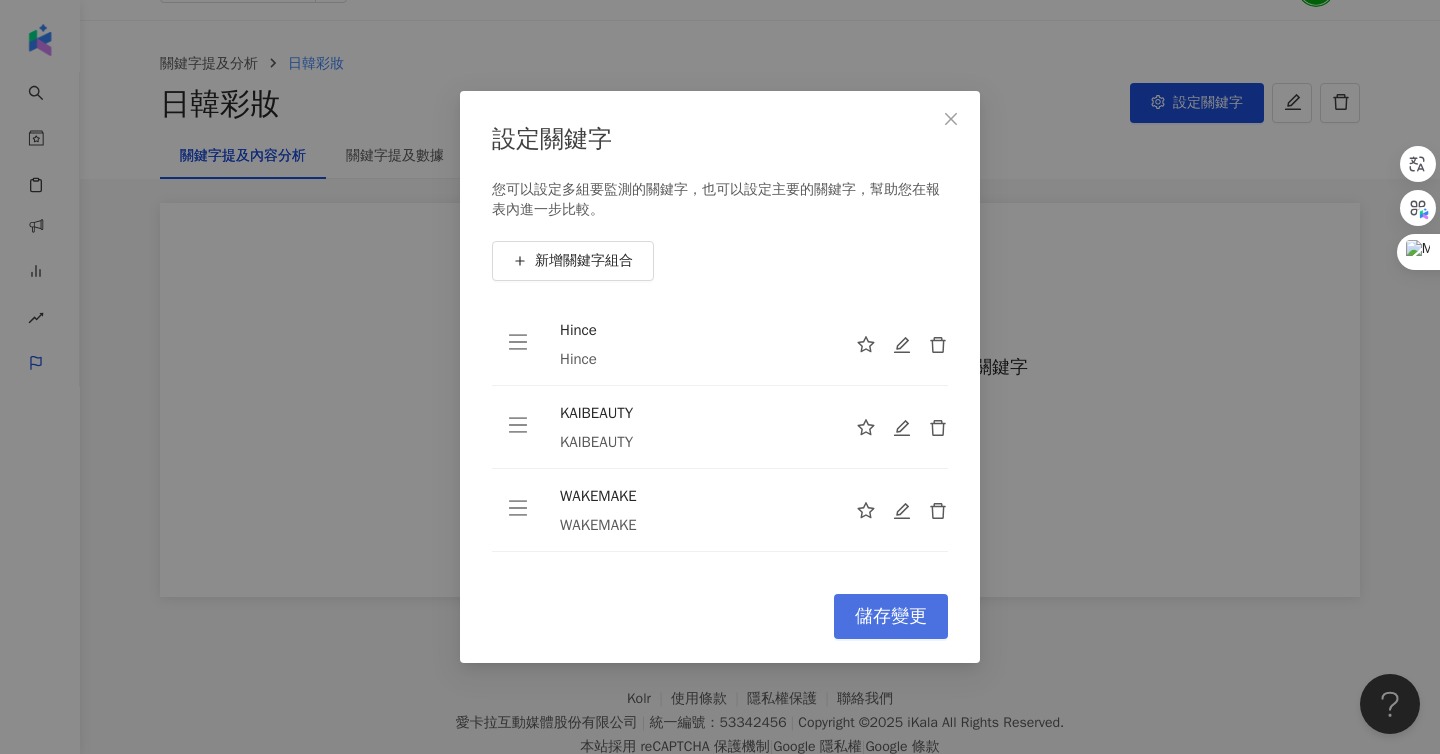 click on "儲存變更" at bounding box center (891, 617) 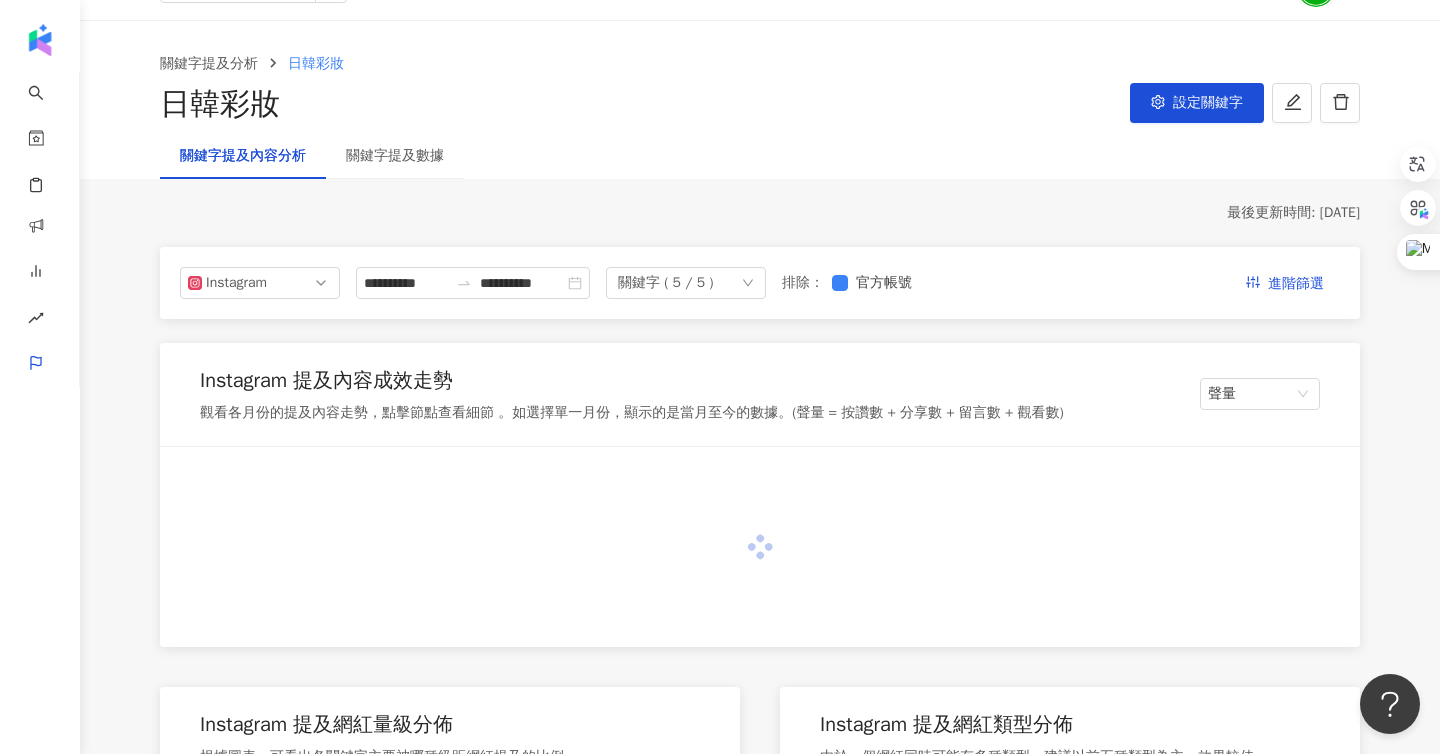 click on "關鍵字提及數據" at bounding box center [395, 156] 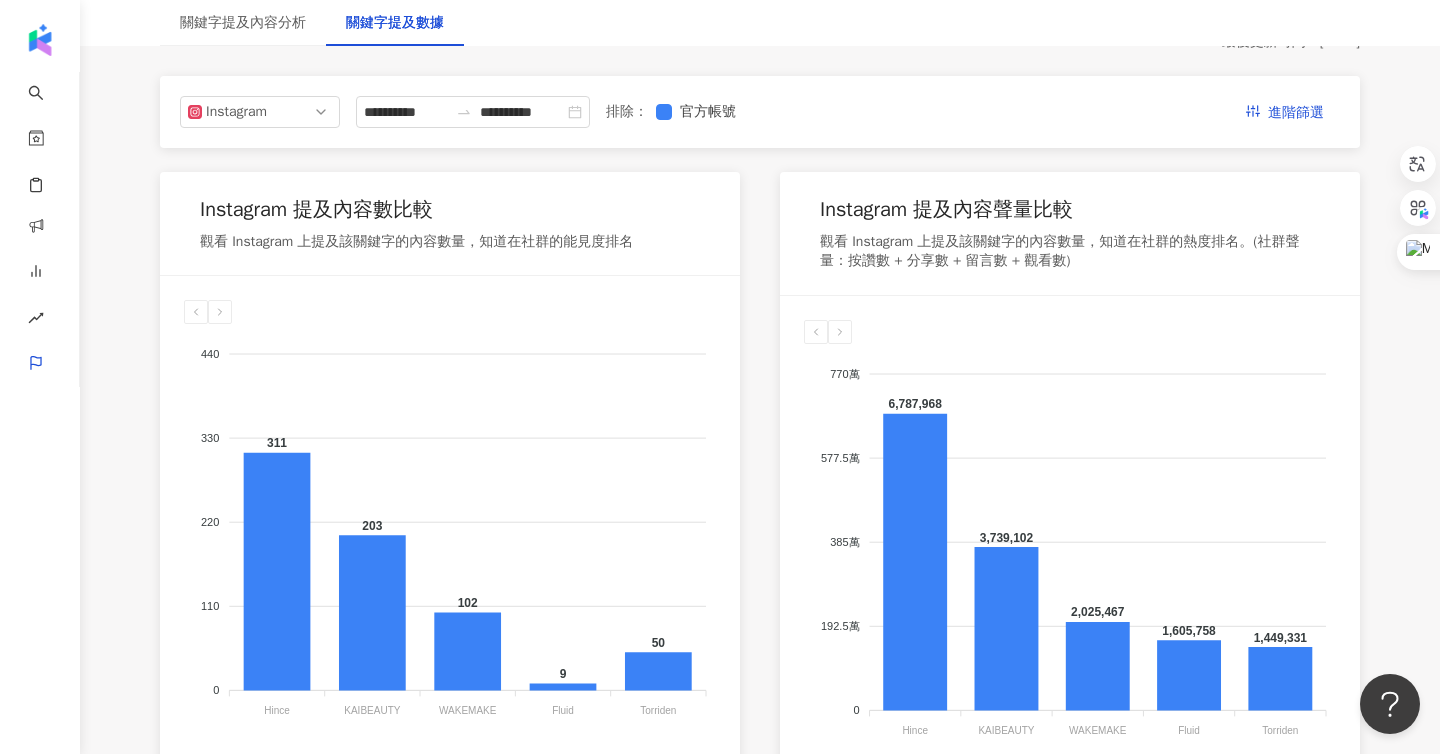scroll, scrollTop: 201, scrollLeft: 0, axis: vertical 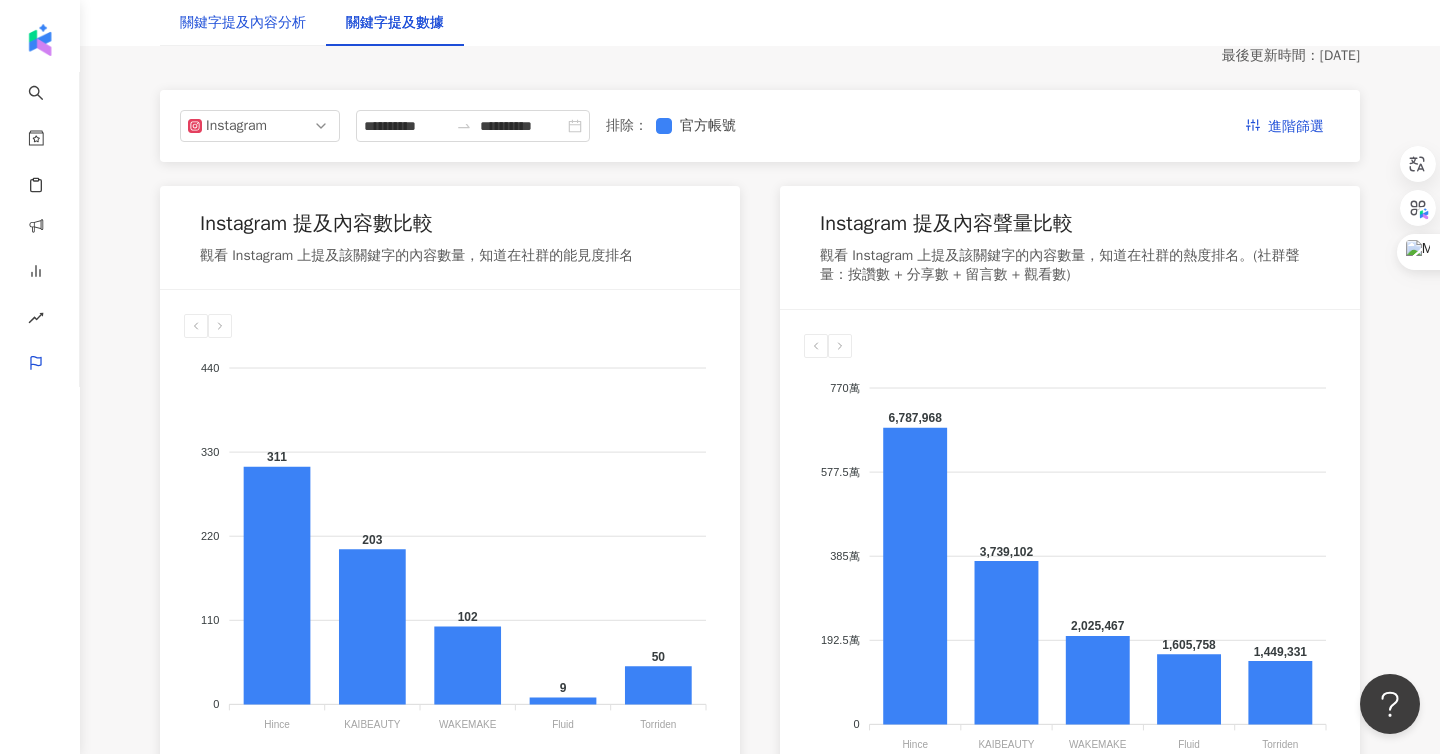 click on "關鍵字提及內容分析" at bounding box center [243, 23] 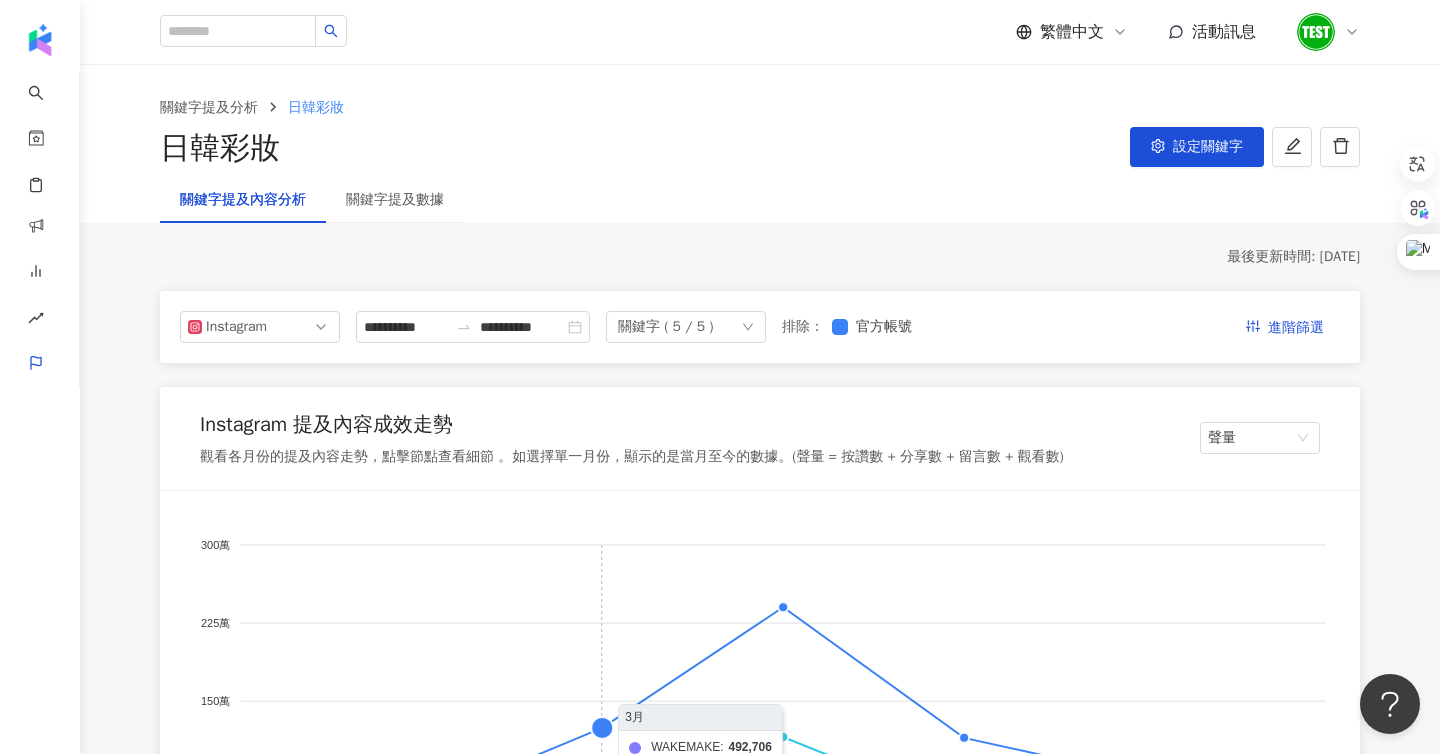 scroll, scrollTop: 366, scrollLeft: 0, axis: vertical 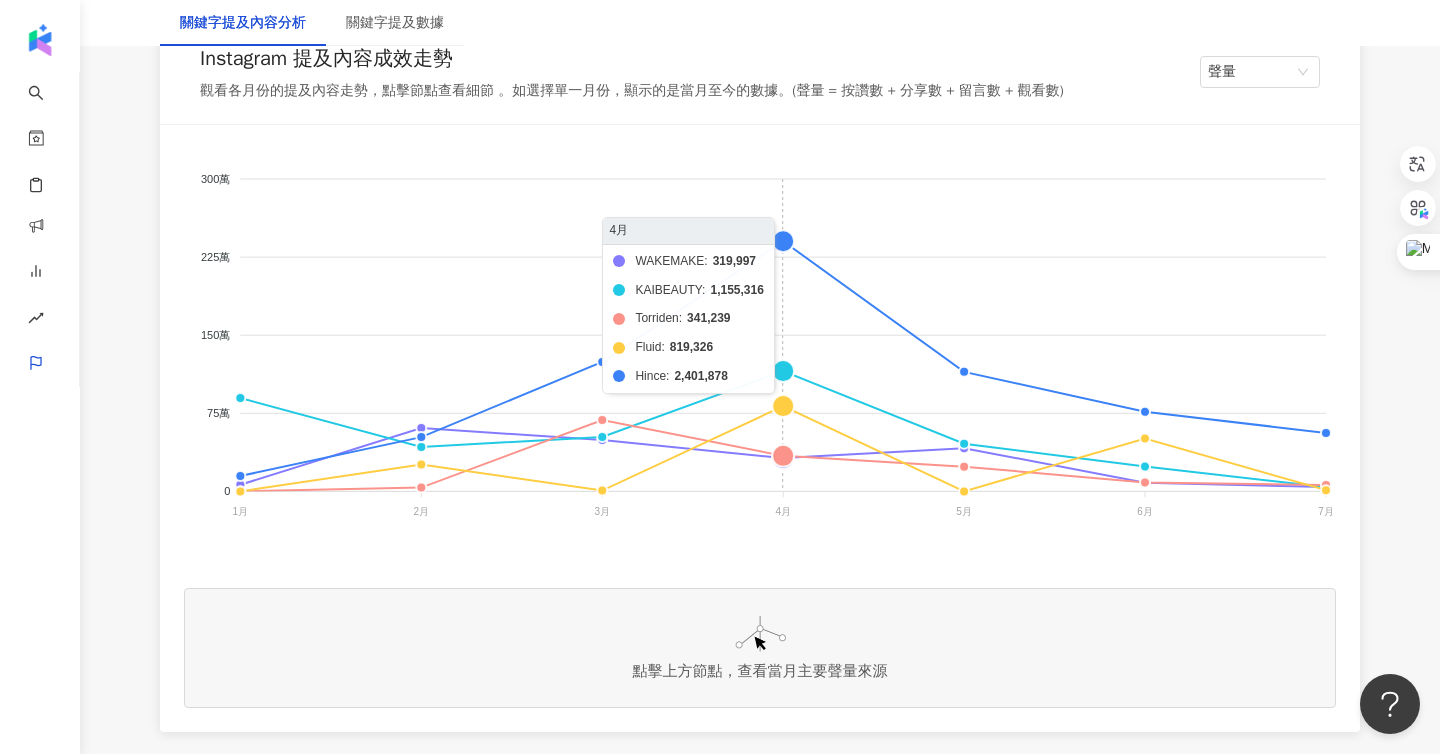 click on "WAKEMAKE KAIBEAUTY Torriden Fluid Hince" 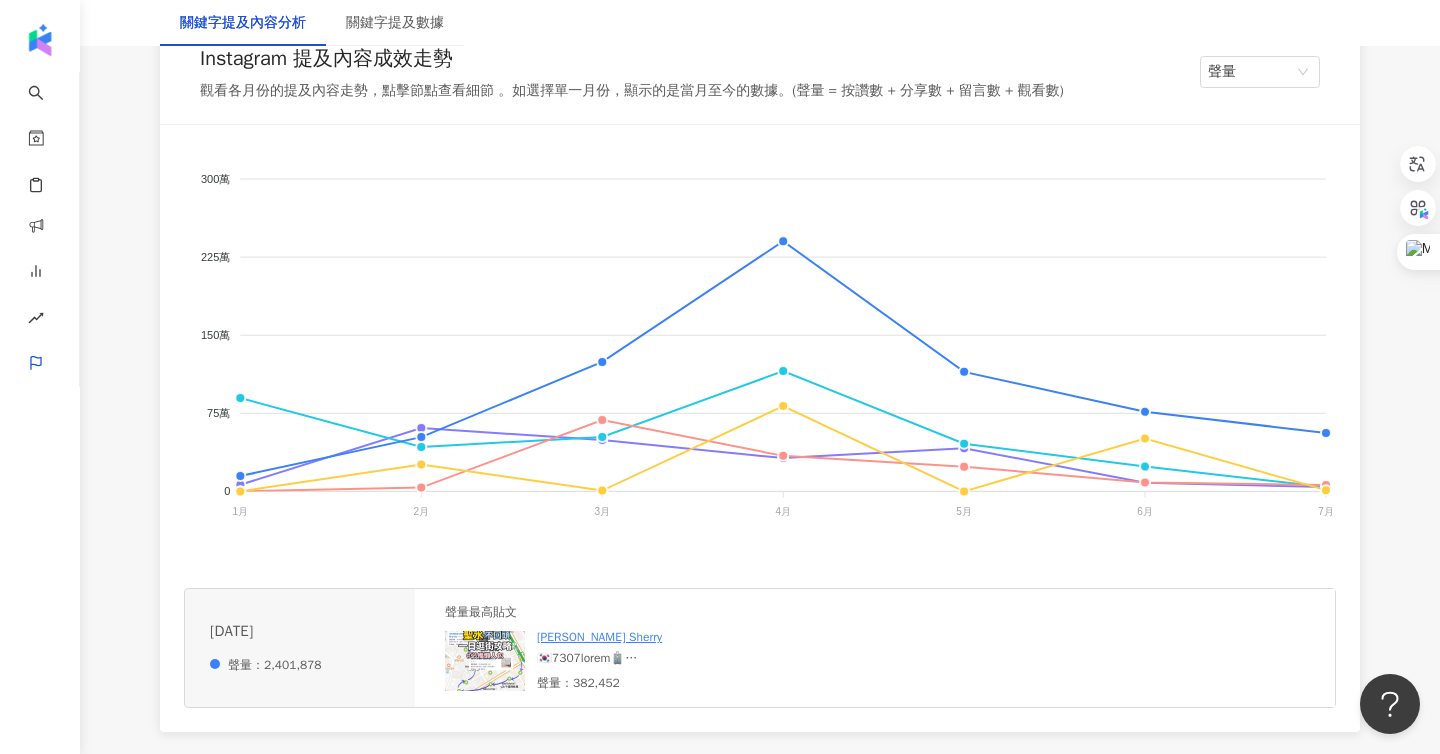click on "[DATE] 聲量：2,401,878 聲量最高貼文 노지은 Sherry 聲量：382,452" at bounding box center (760, 648) 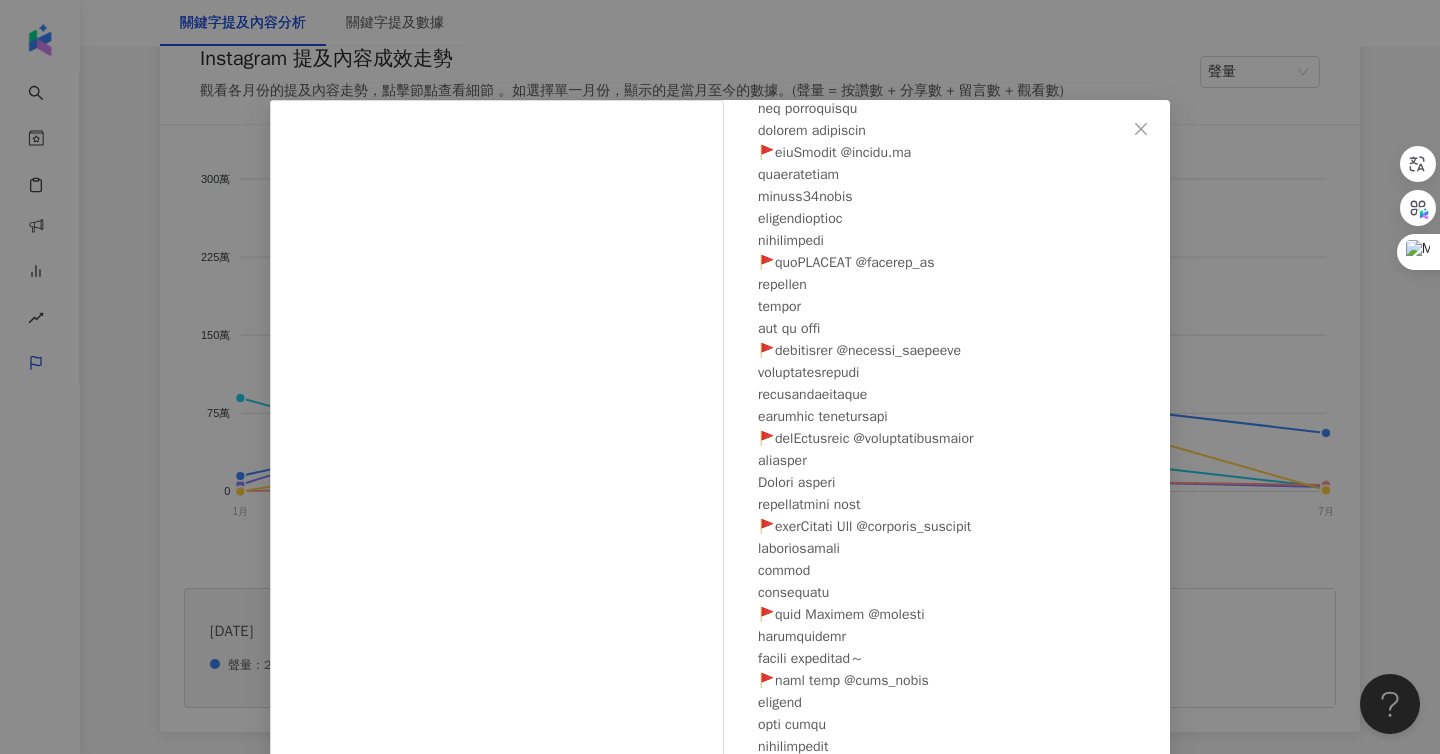 scroll, scrollTop: 1071, scrollLeft: 0, axis: vertical 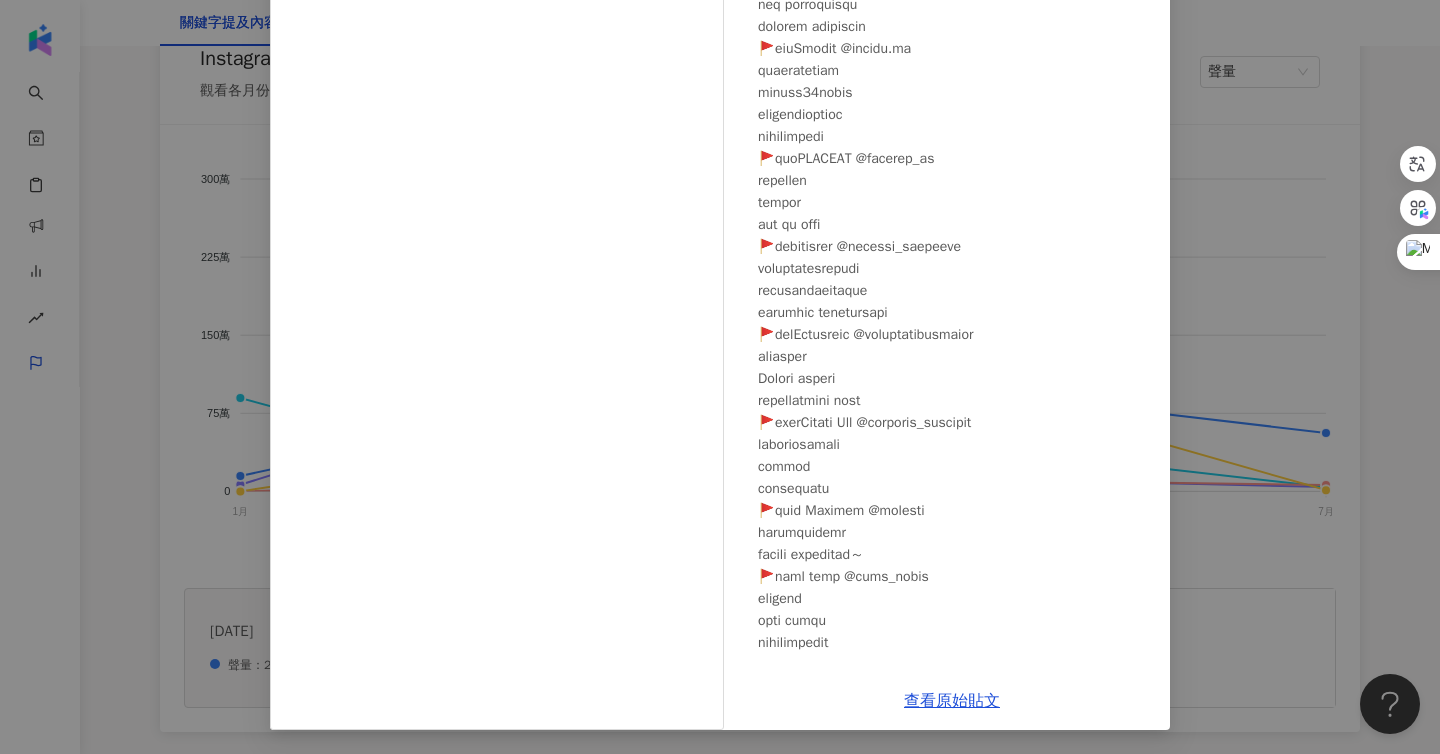 click on "노지은 Sherry [DATE] 1萬 6,855 36.5萬 查看原始貼文" at bounding box center (720, 377) 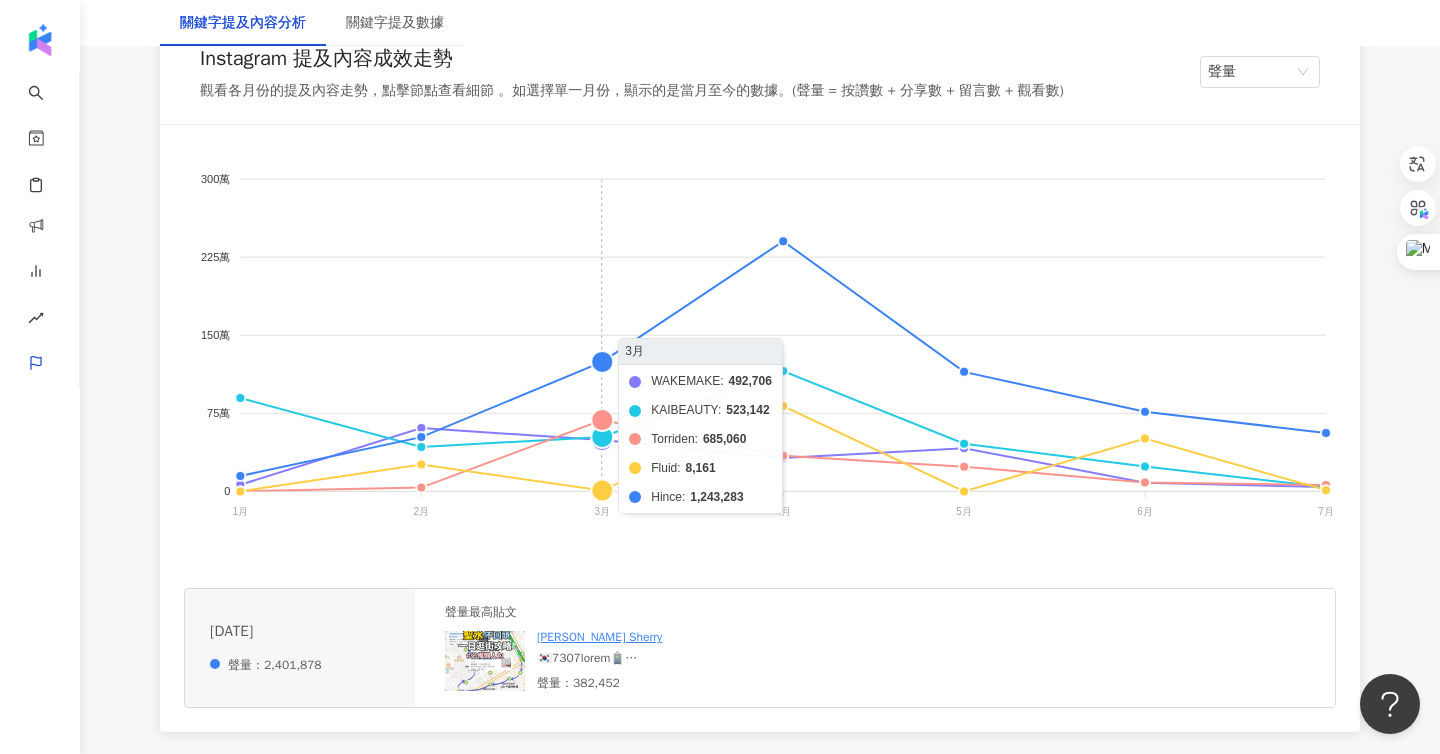click on "WAKEMAKE KAIBEAUTY Torriden Fluid Hince" 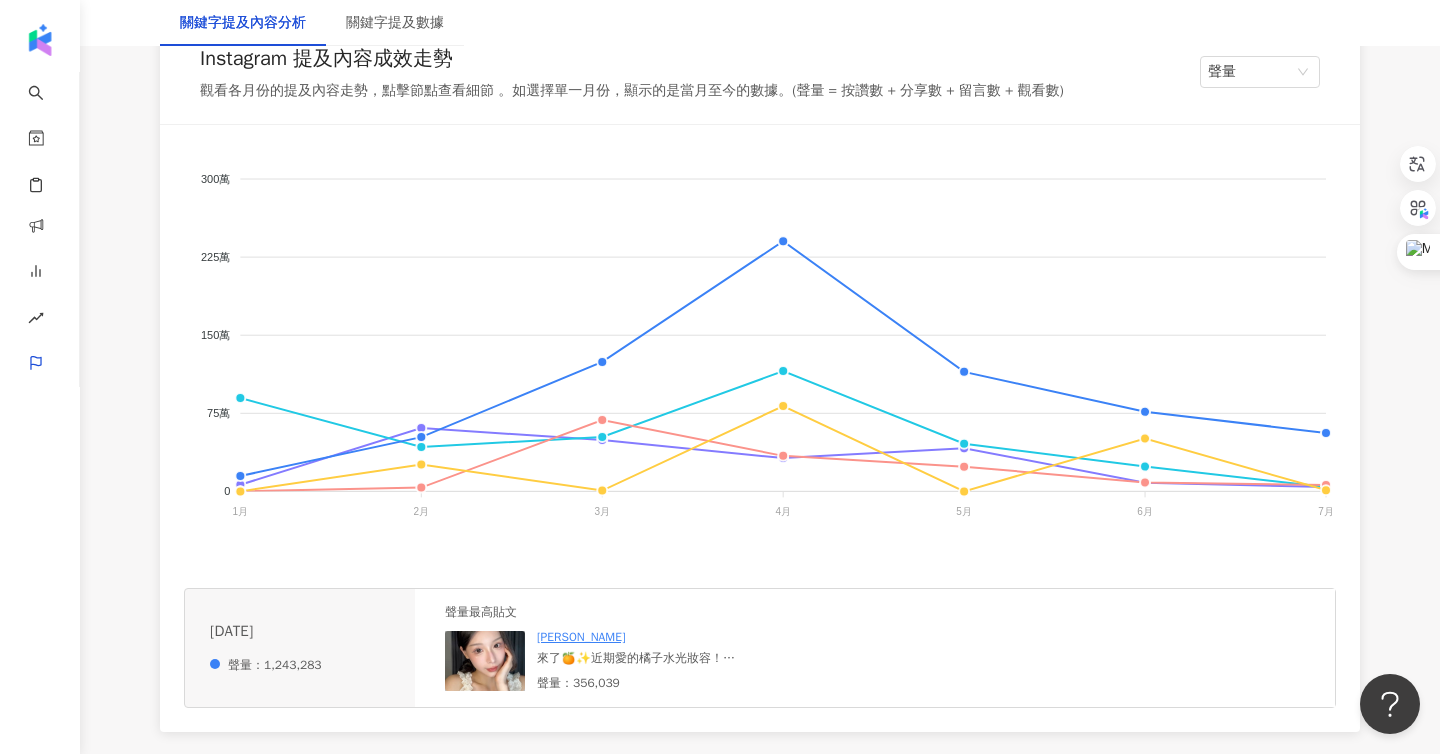 click at bounding box center [485, 661] 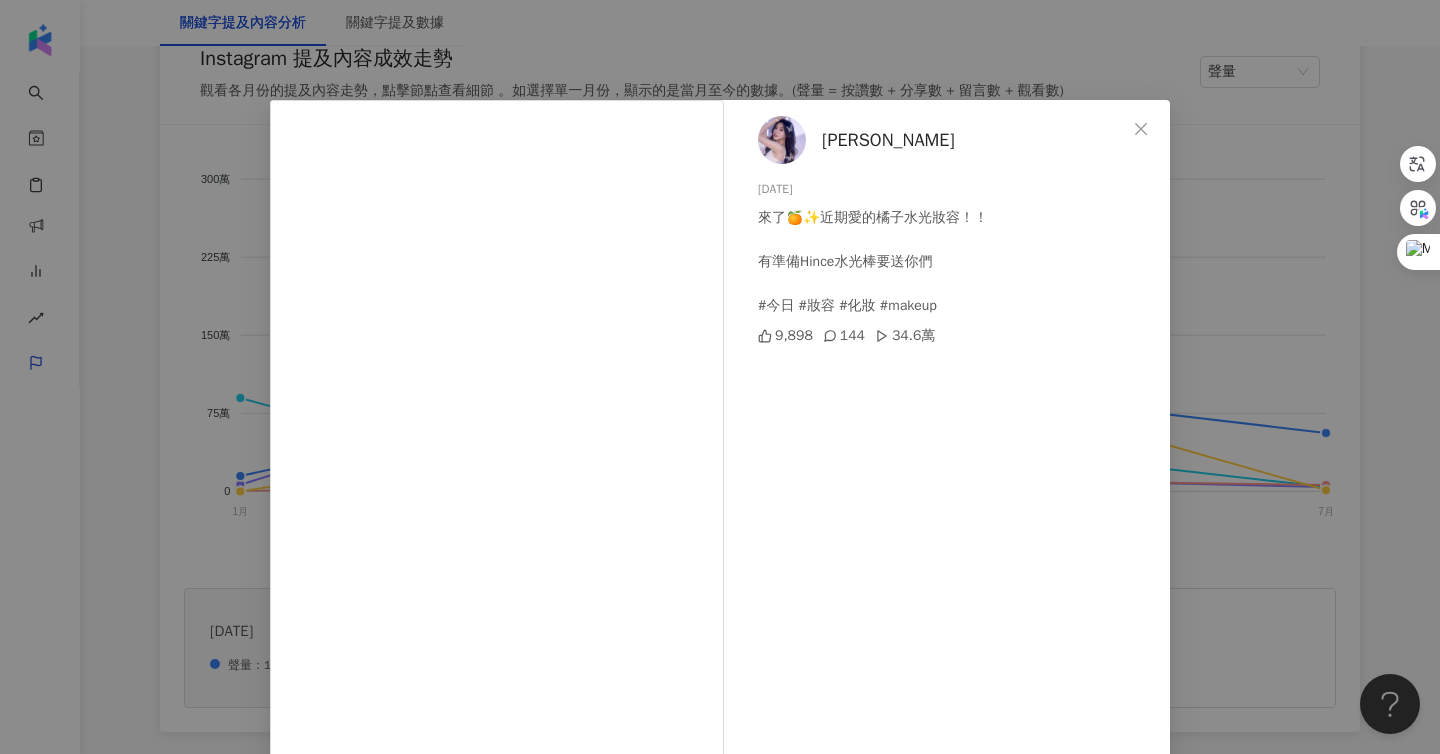 click on "[PERSON_NAME]柔  [DATE] 來了🍊✨近期愛的橘子水光妝容！！
有準備Hince水光棒要送你們
#今日 #妝容 #化妝 #makeup 9,898 144 34.6萬 查看原始貼文" at bounding box center [720, 377] 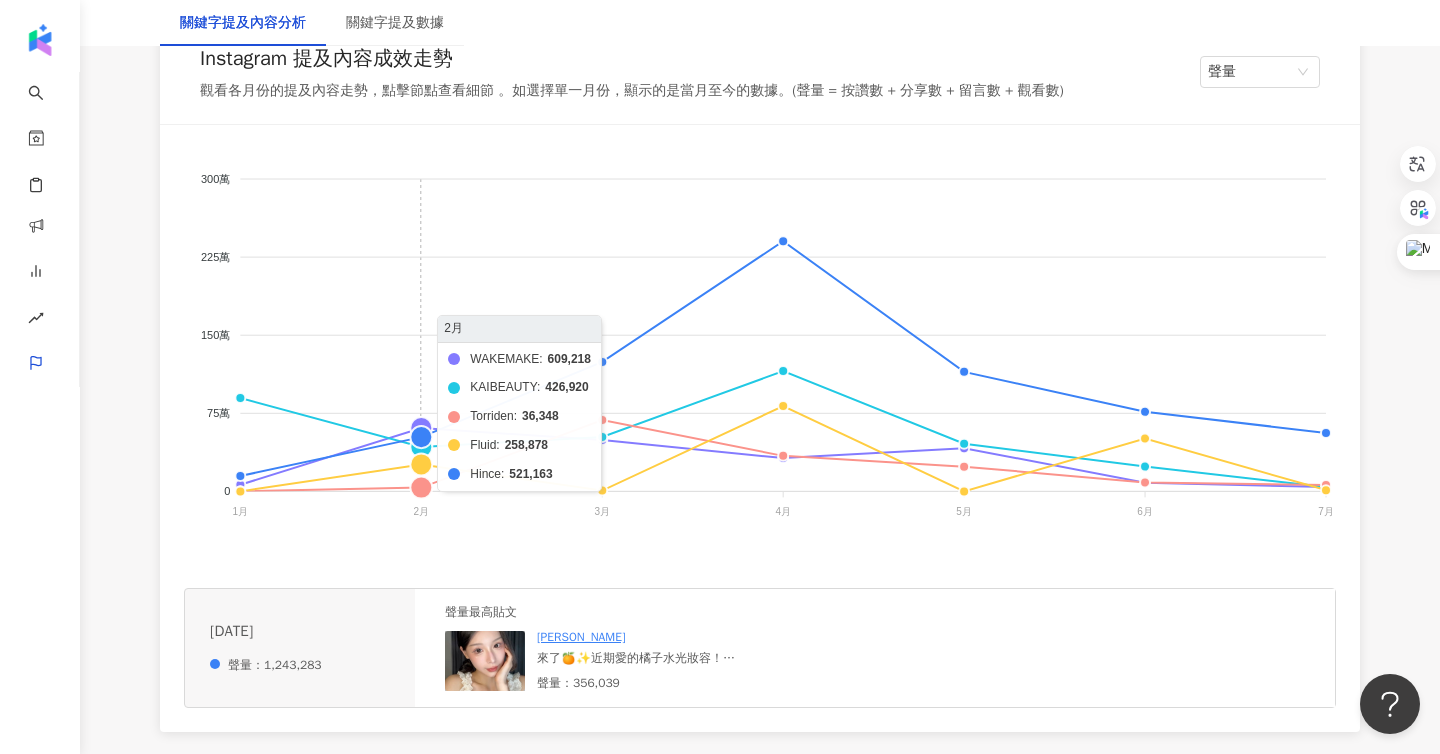 click on "WAKEMAKE KAIBEAUTY Torriden Fluid Hince" 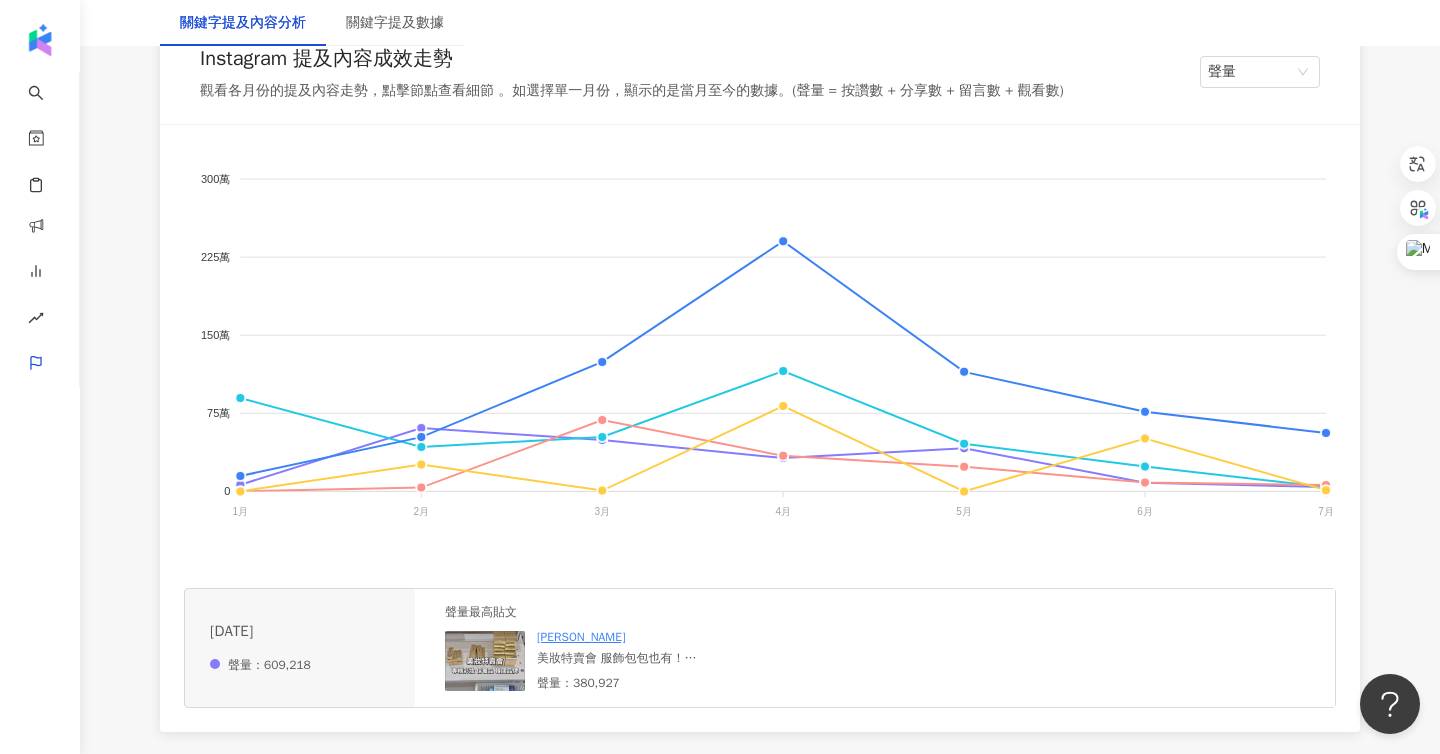 click at bounding box center (485, 661) 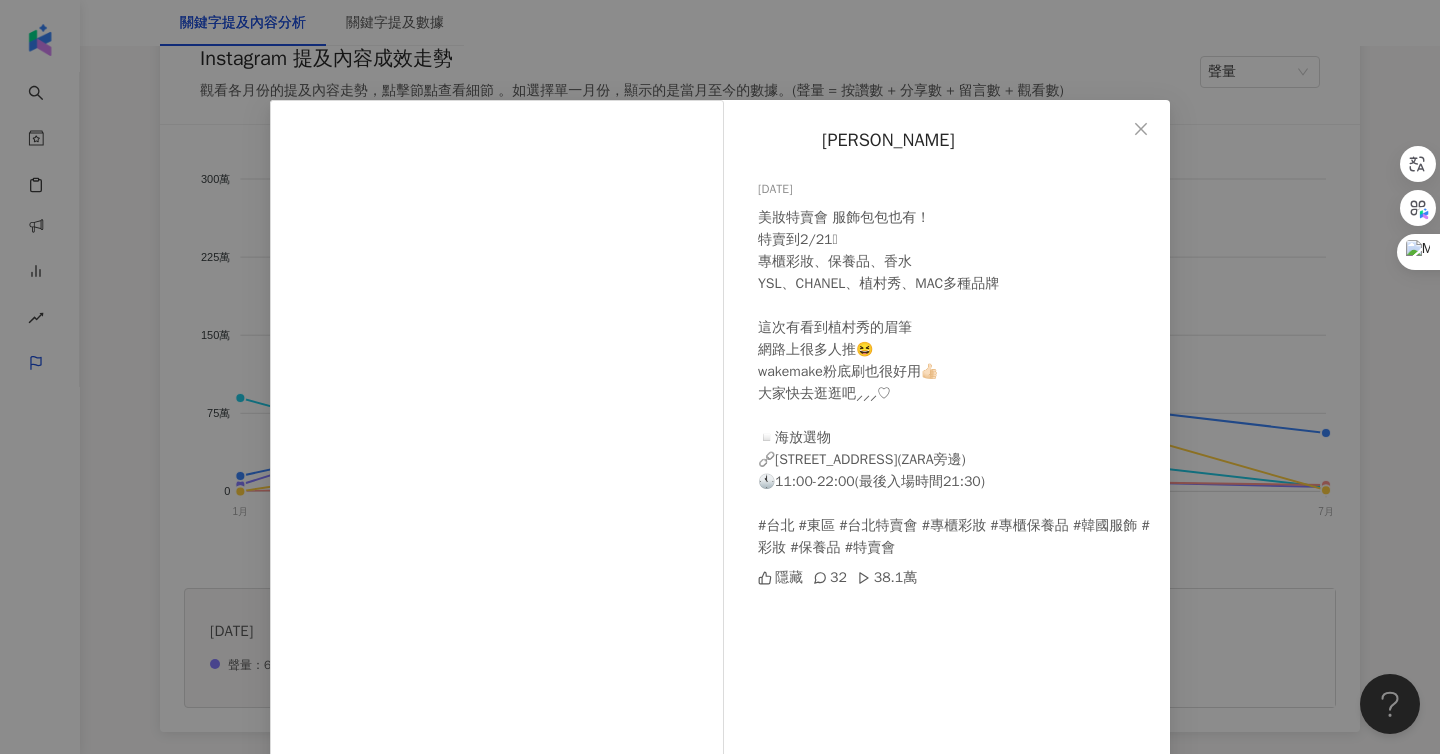 scroll, scrollTop: 85, scrollLeft: 0, axis: vertical 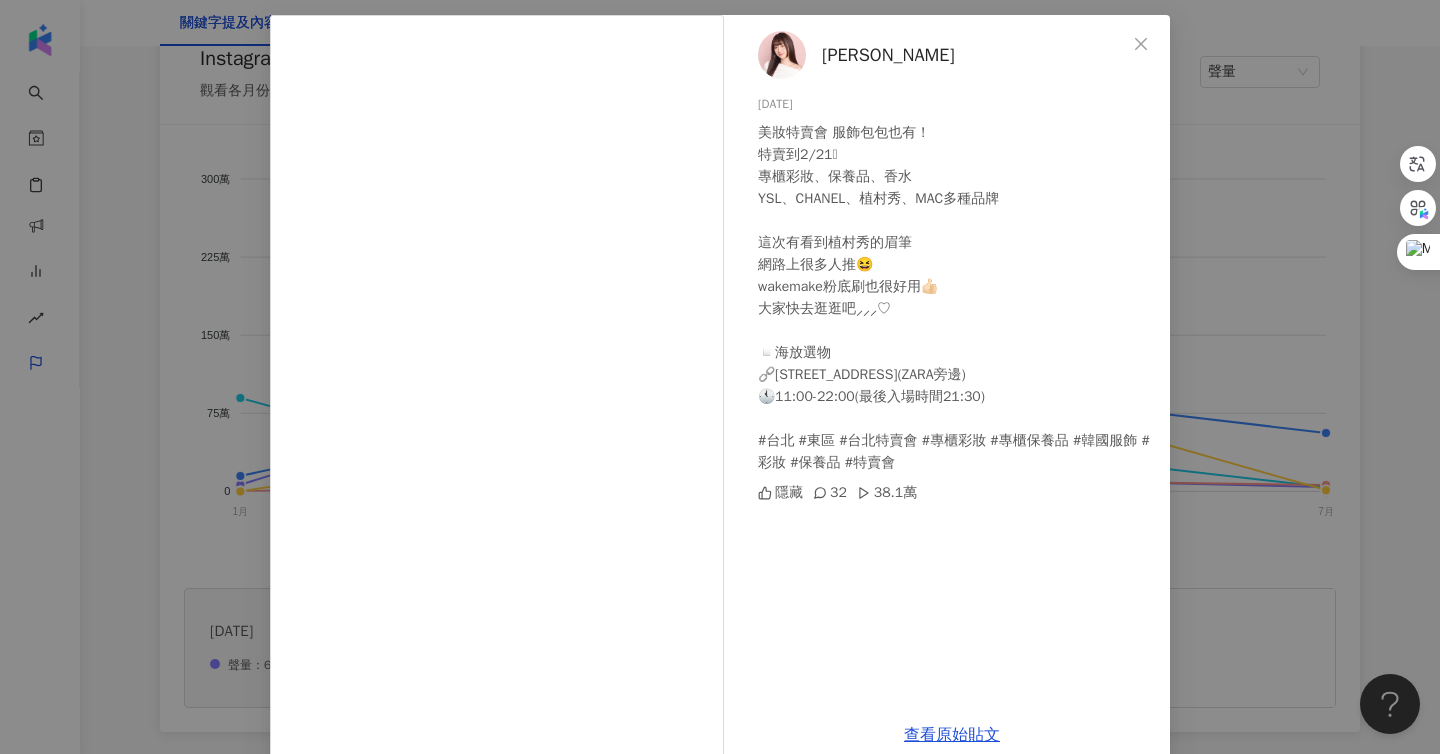 click on "[PERSON_NAME] [DATE] 美妝特賣會 服飾包包也有！
特賣到2/21𖤐
專櫃彩妝、保養品、香水
YSL、CHANEL、植村秀、MAC多種品牌
這次有看到植村秀的眉筆
網路上很多人推😆
wakemake粉底刷也很好用👍🏻
大家快去逛逛吧⸝⸝‪⸝♡
◽️海放選物
🔗[STREET_ADDRESS](ZARA旁邊)
🕚11:00-22:00(最後入場時間21:30)
#台北 #東區 #台北特賣會 #專櫃彩妝 #專櫃保養品 #韓國服飾 #彩妝 #保養品 #特賣會 隱藏 32 38.1萬 查看原始貼文" at bounding box center [720, 377] 